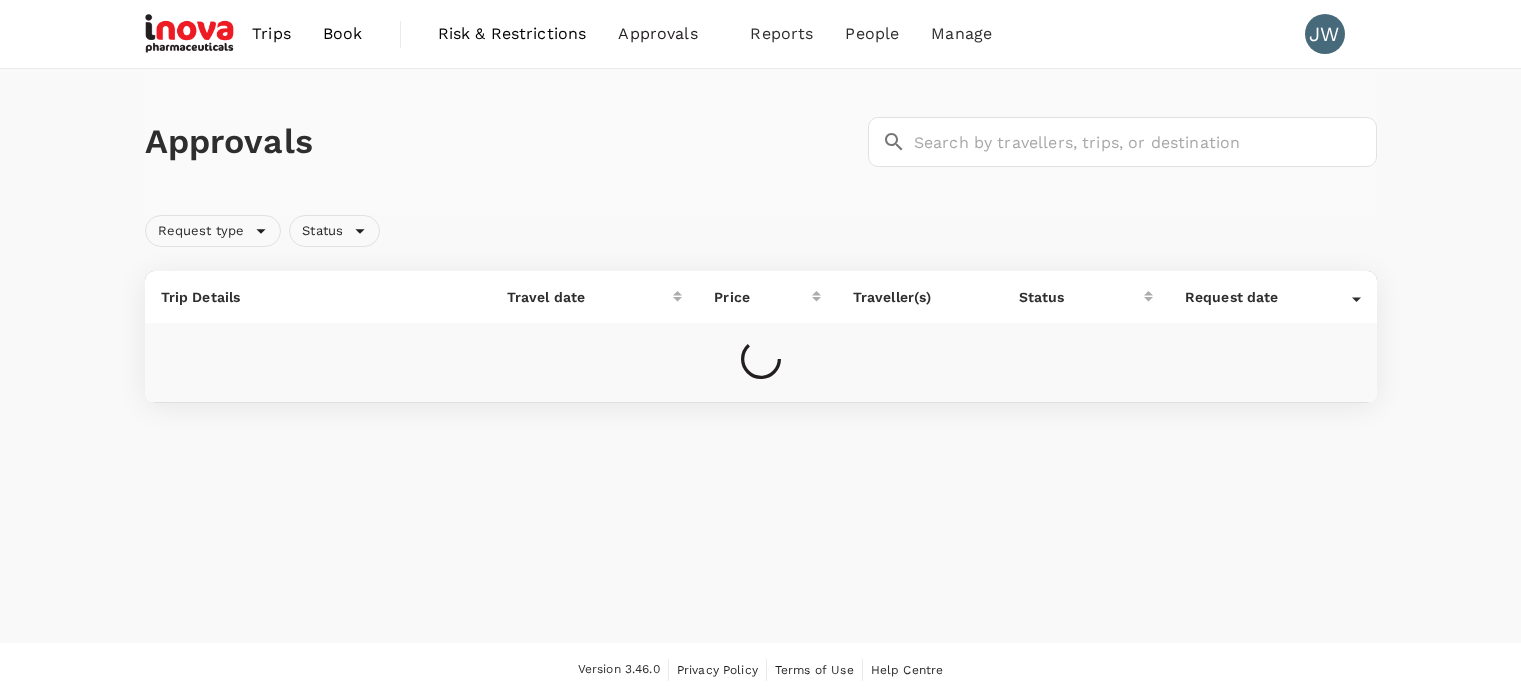 scroll, scrollTop: 0, scrollLeft: 0, axis: both 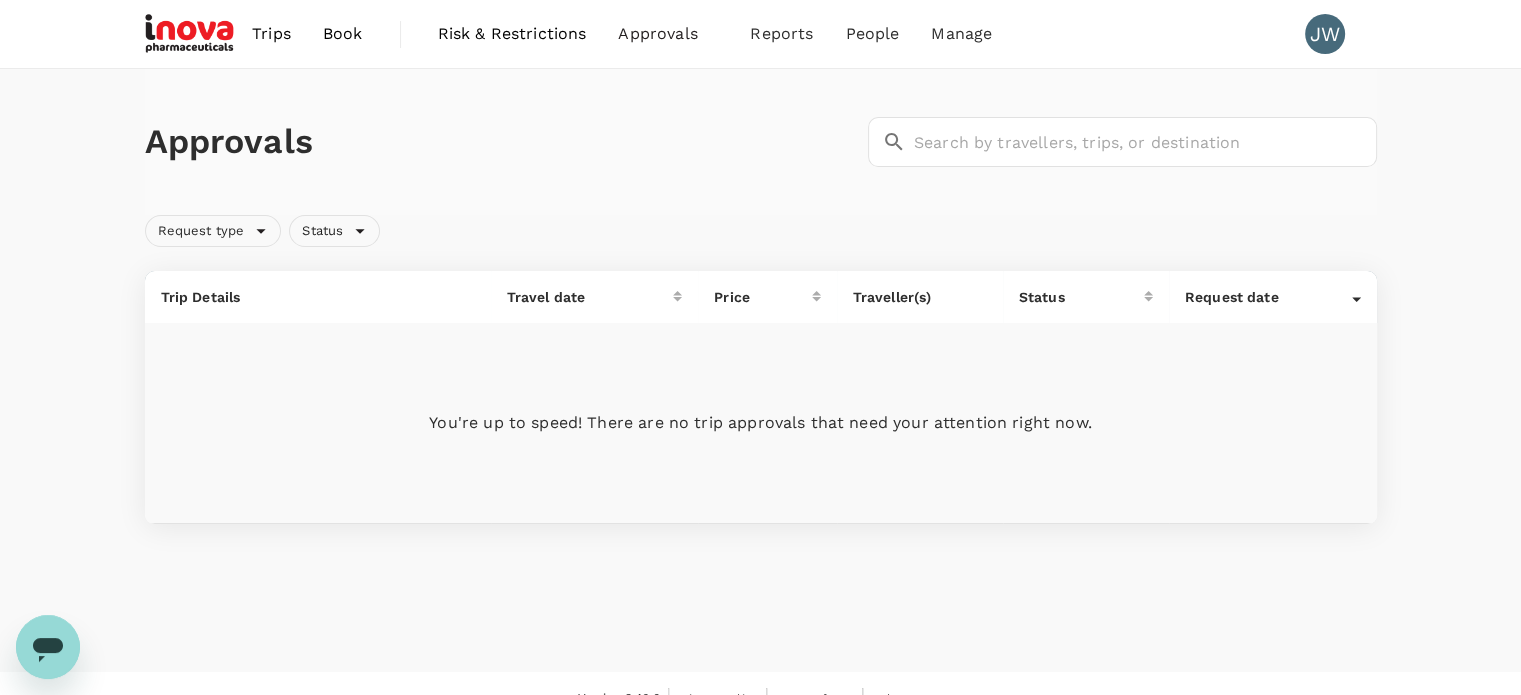 click on "Book" at bounding box center [343, 34] 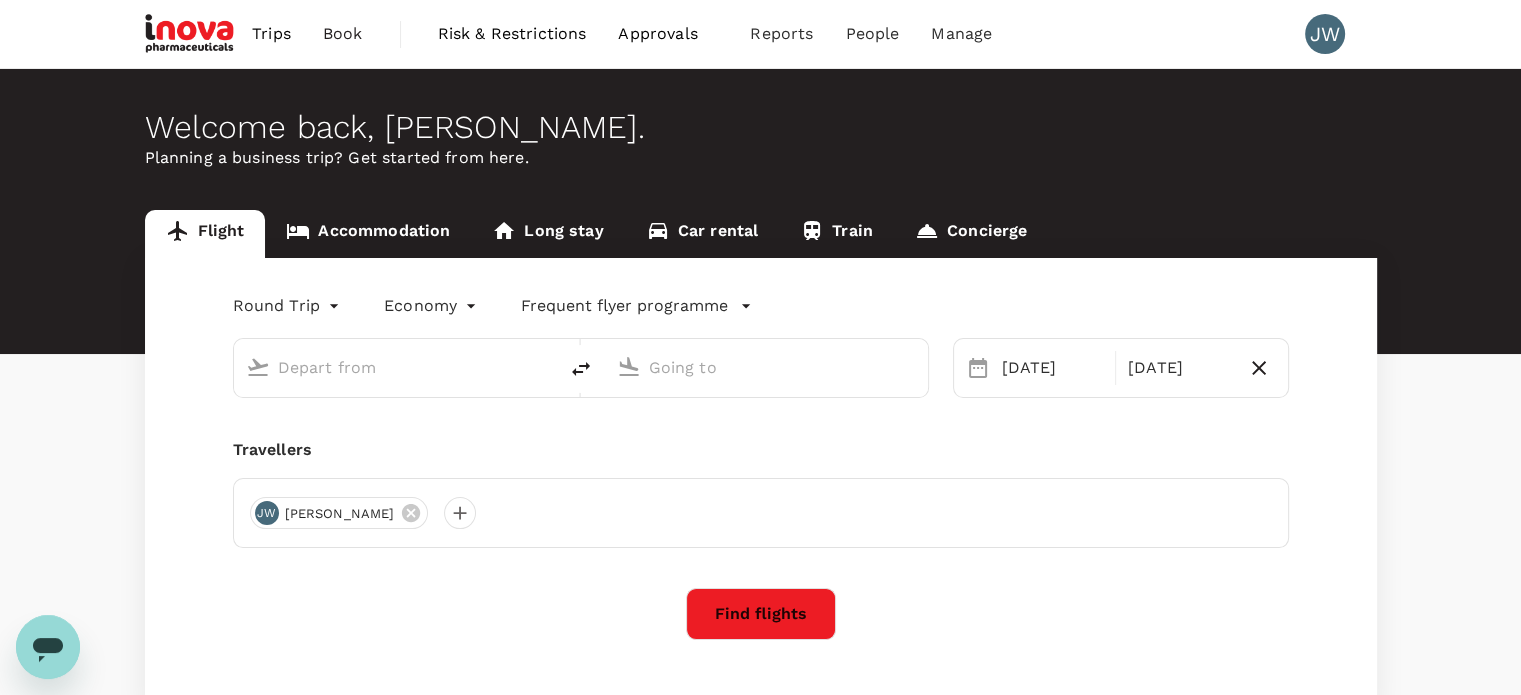 type on "Singapore, Singapore (any)" 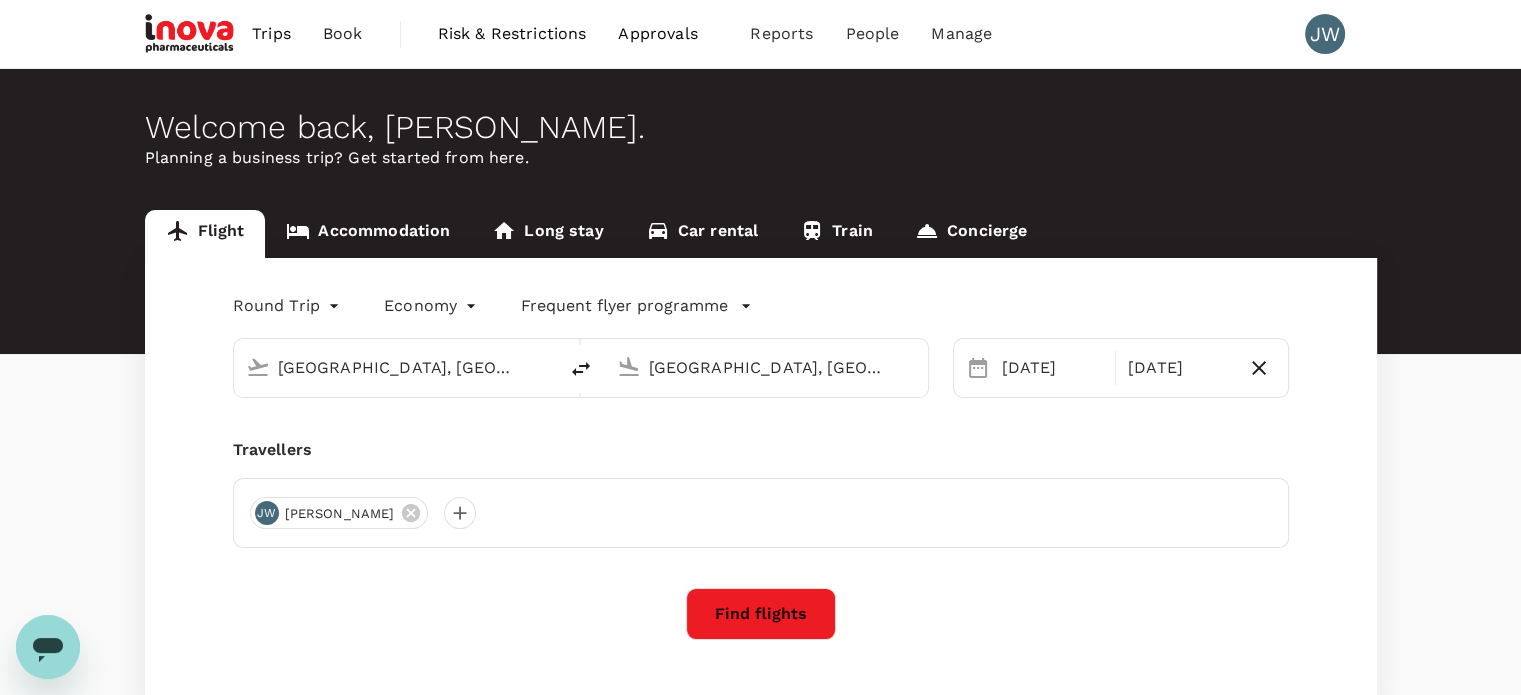 type 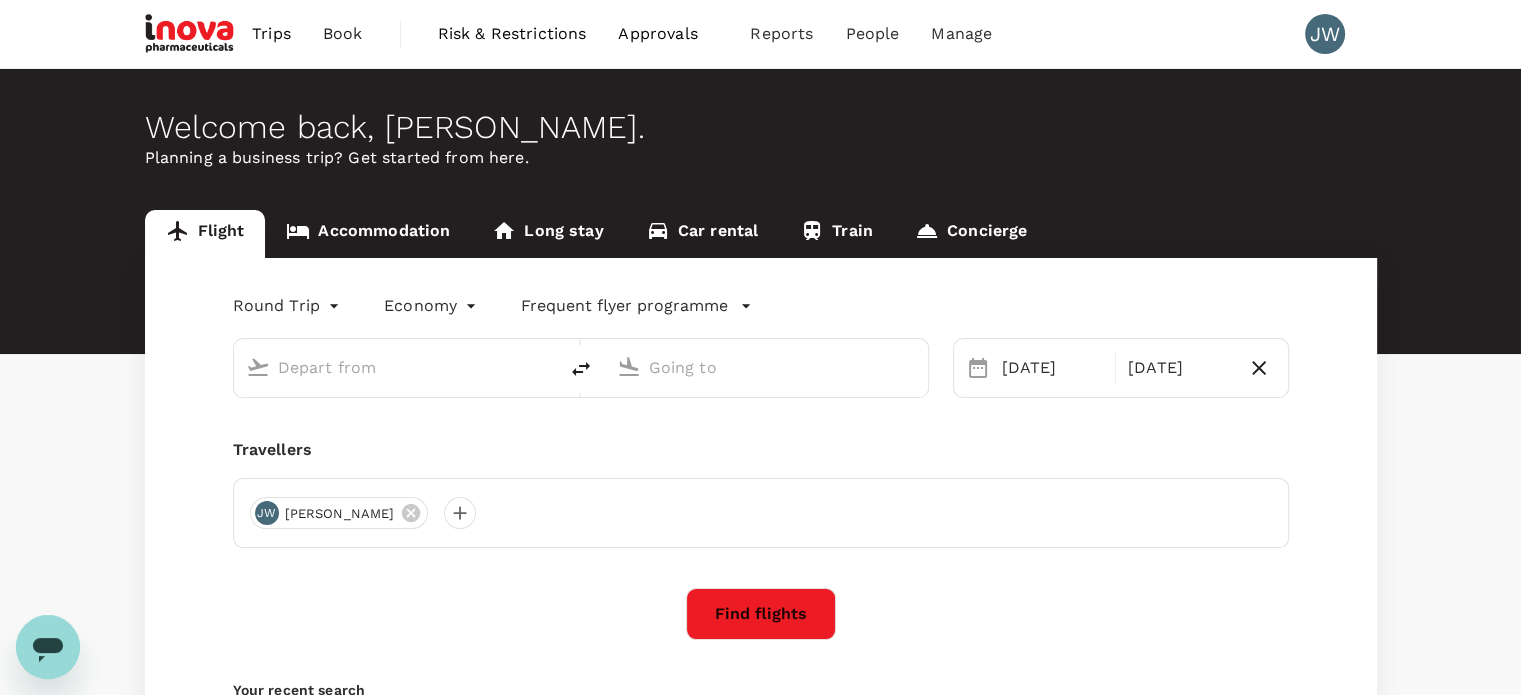 type on "Singapore, Singapore (any)" 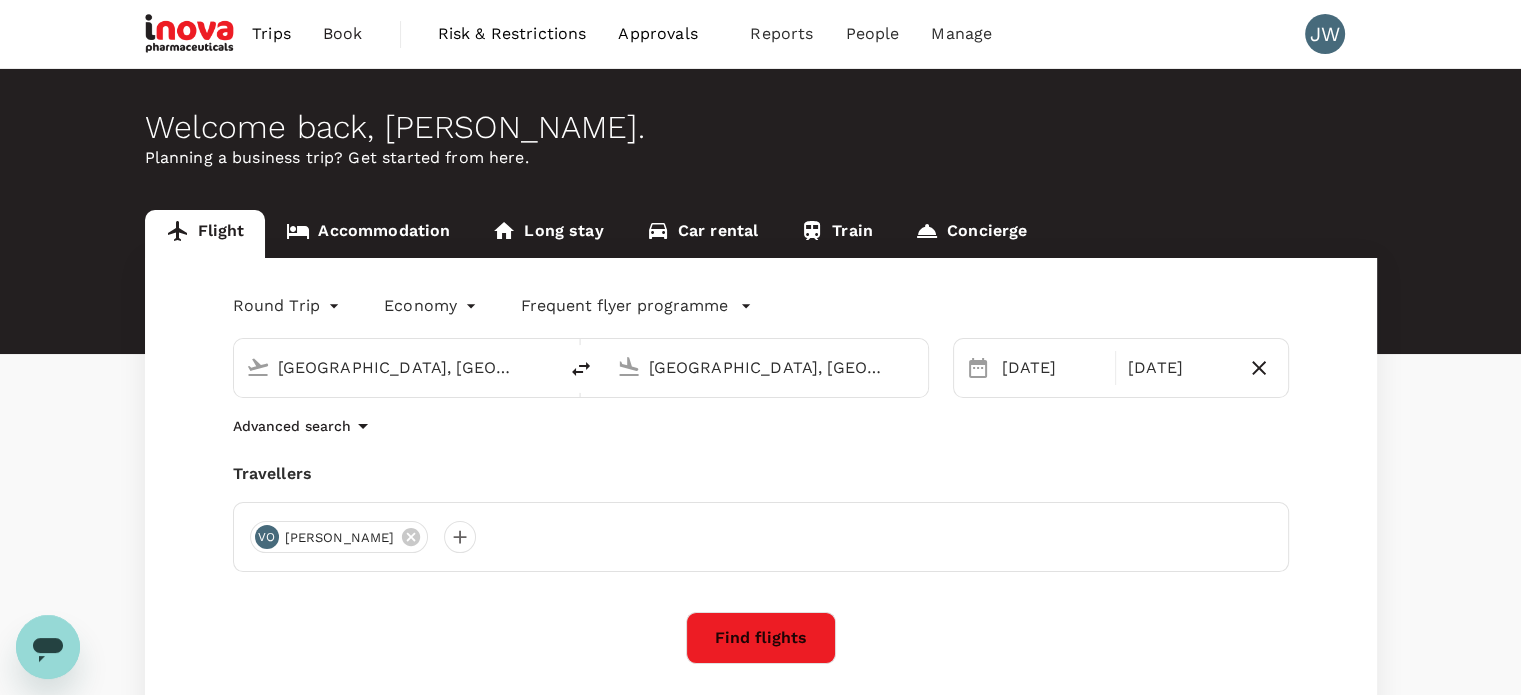 click on "Round Trip roundtrip Economy economy Frequent flyer programme Singapore, Singapore (any) Bangkok, Thailand (any) 21 Jul 24 Jul Advanced search Travellers   VO Victoria Outred Find flights Your recent search Flight to Tokyo CSIN - CHND 06 Nov - 11 Nov · 1 Traveller Flight to Tokyo CSIN - CHND 01 Sep - 04 Sep · 1 Traveller Flight to Seoul CSIN - CICN 06 Nov - 10 Nov · 1 Traveller" at bounding box center [761, 550] 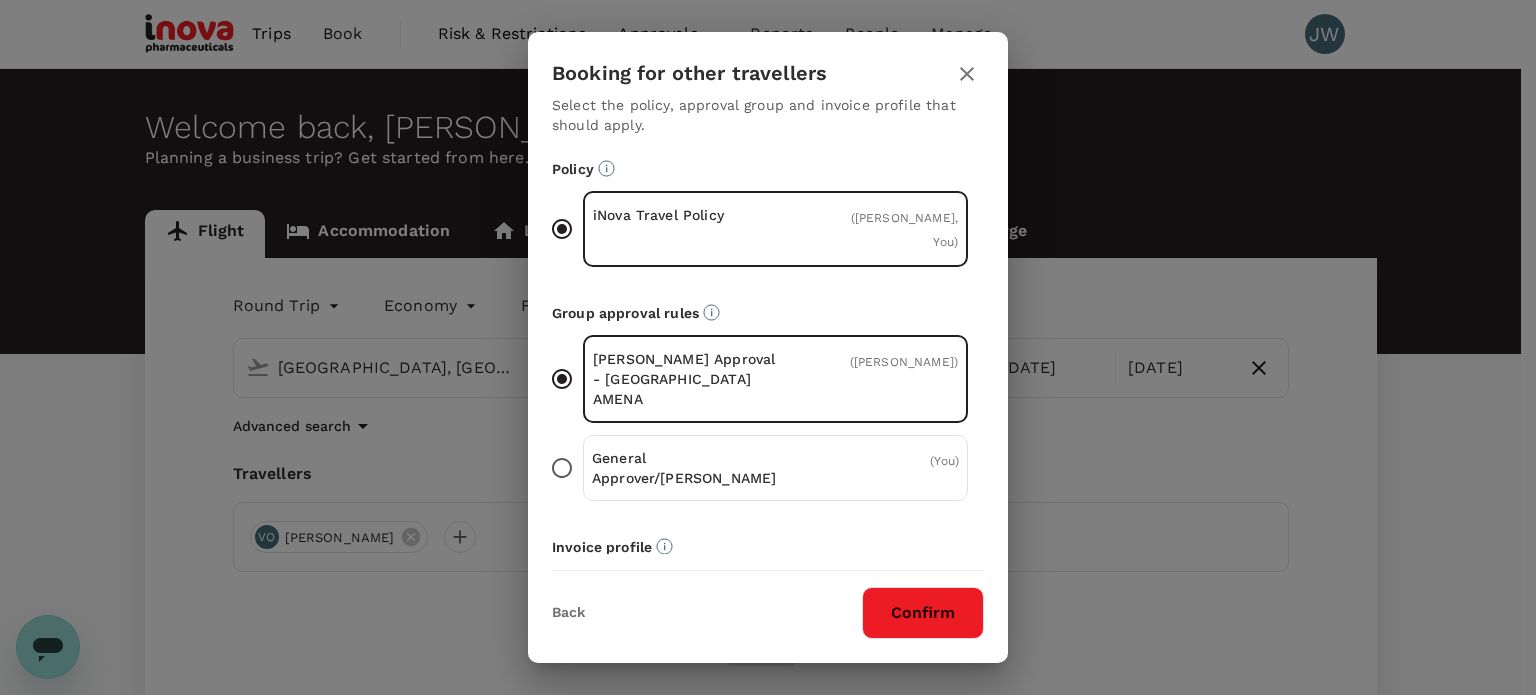 click on "Confirm" at bounding box center [923, 613] 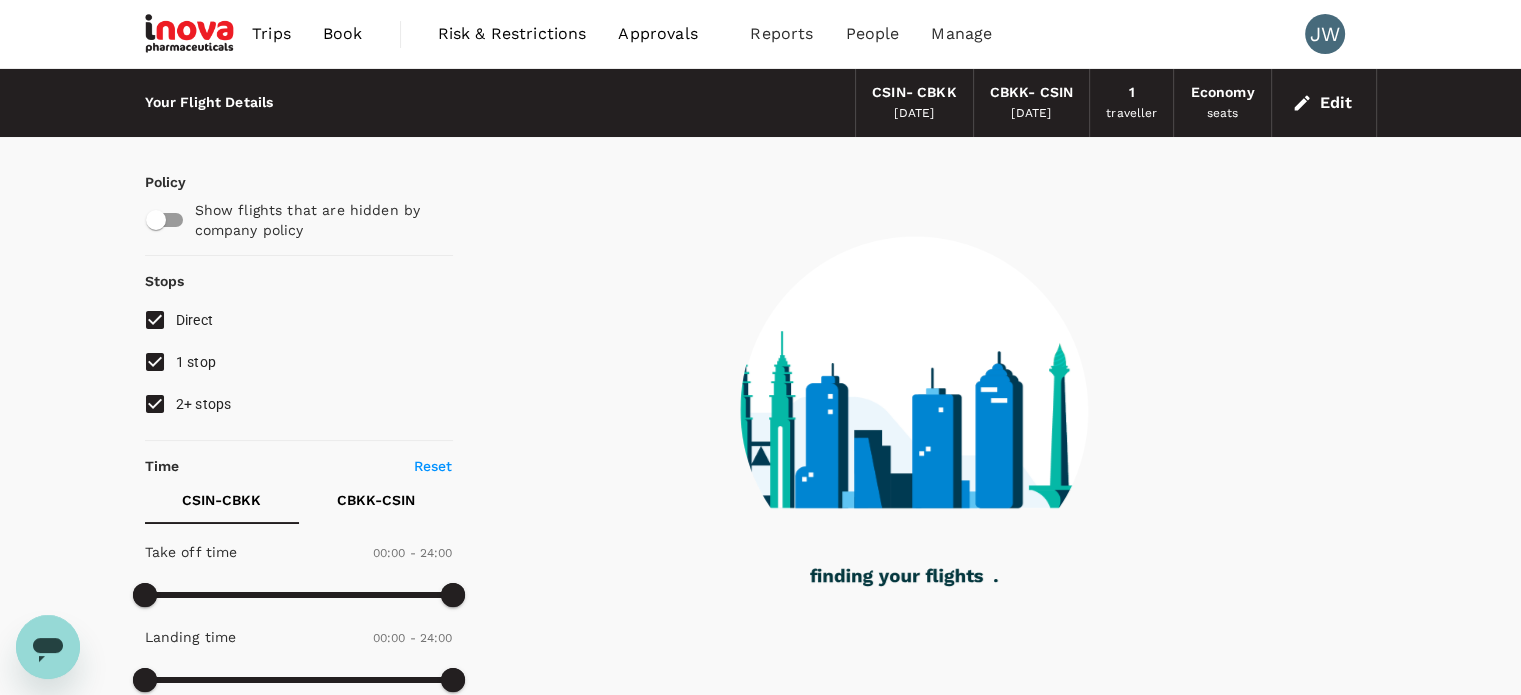 click on "2+ stops" at bounding box center [155, 404] 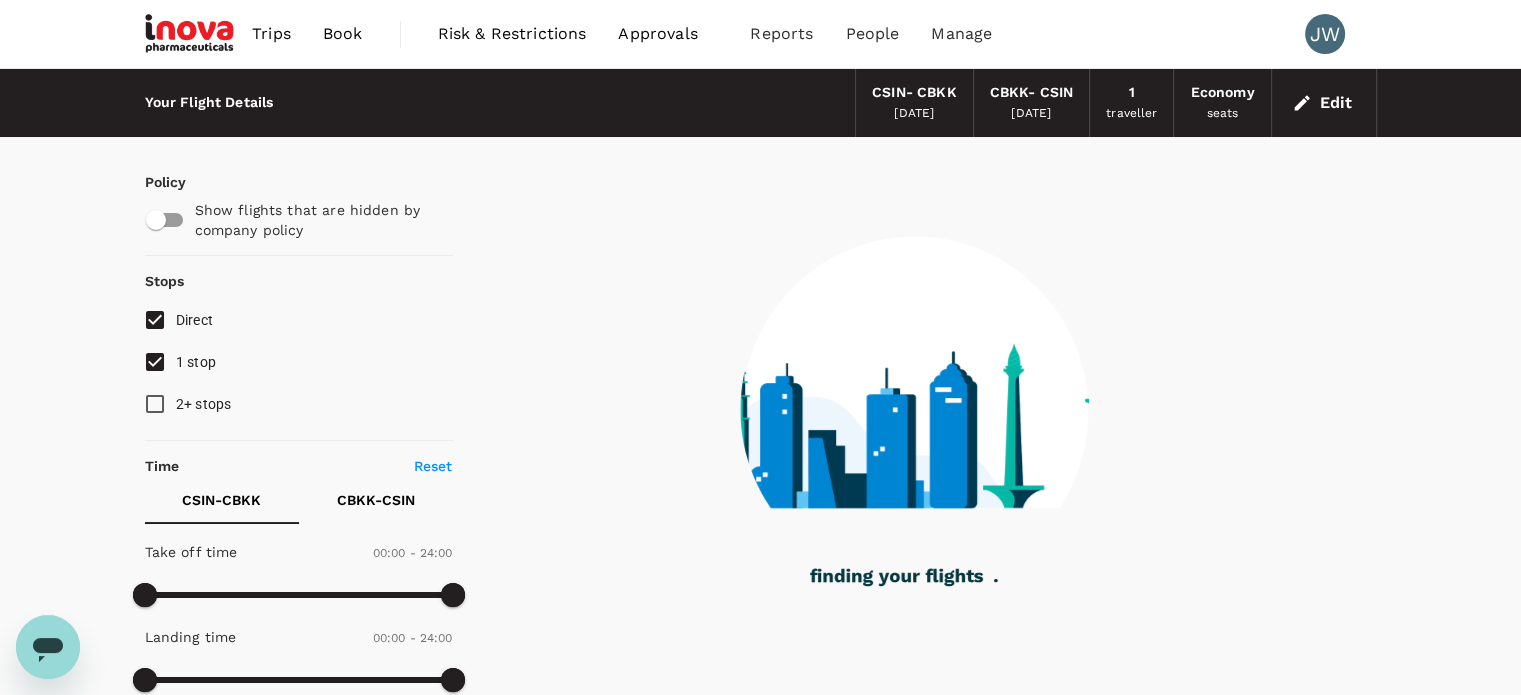 type on "910" 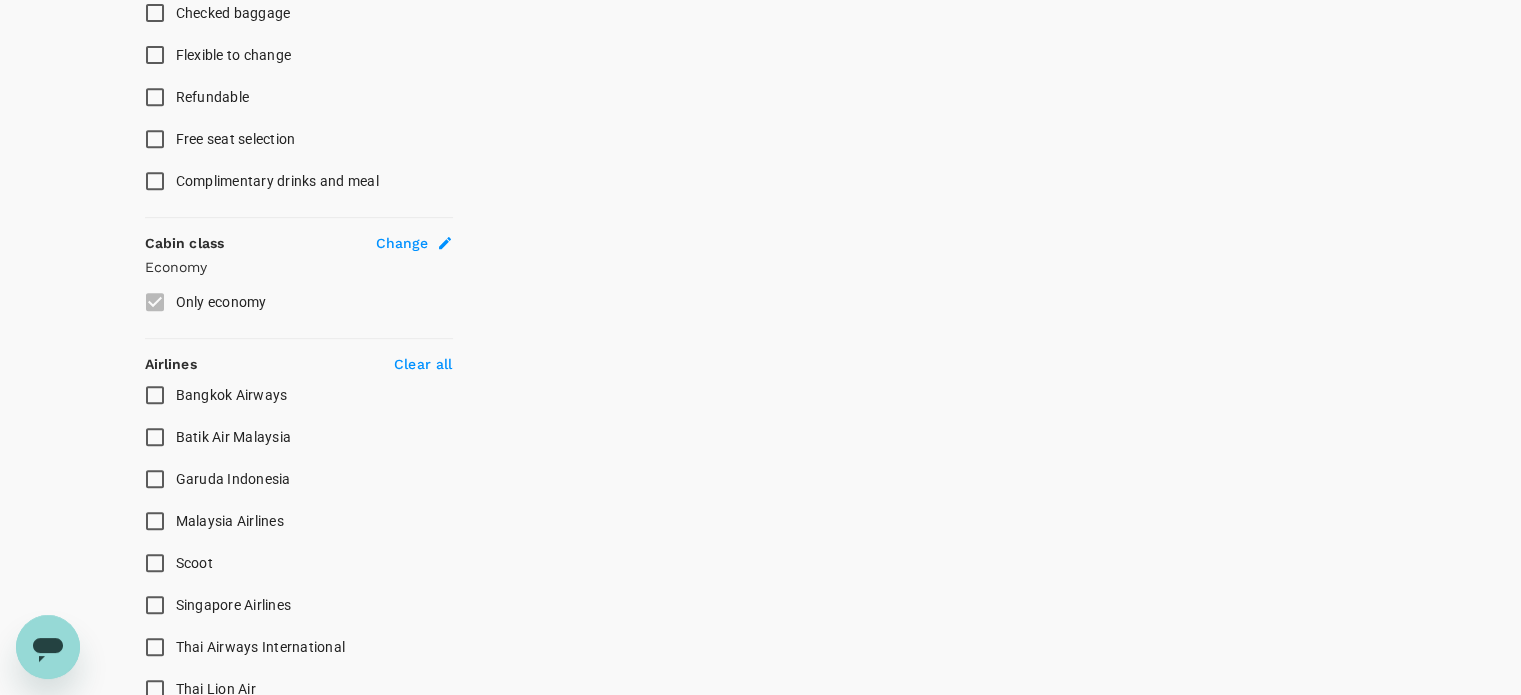 scroll, scrollTop: 1119, scrollLeft: 0, axis: vertical 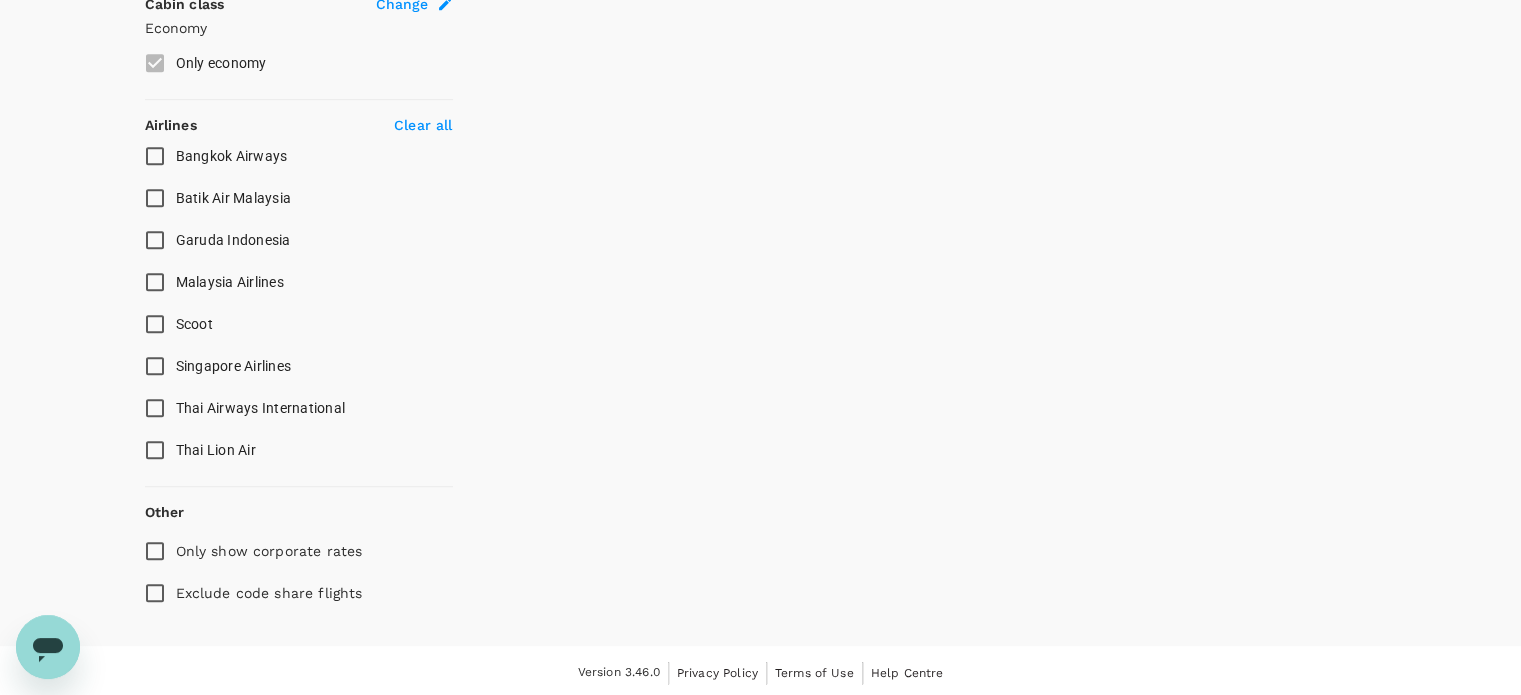click on "Singapore Airlines" at bounding box center [155, 366] 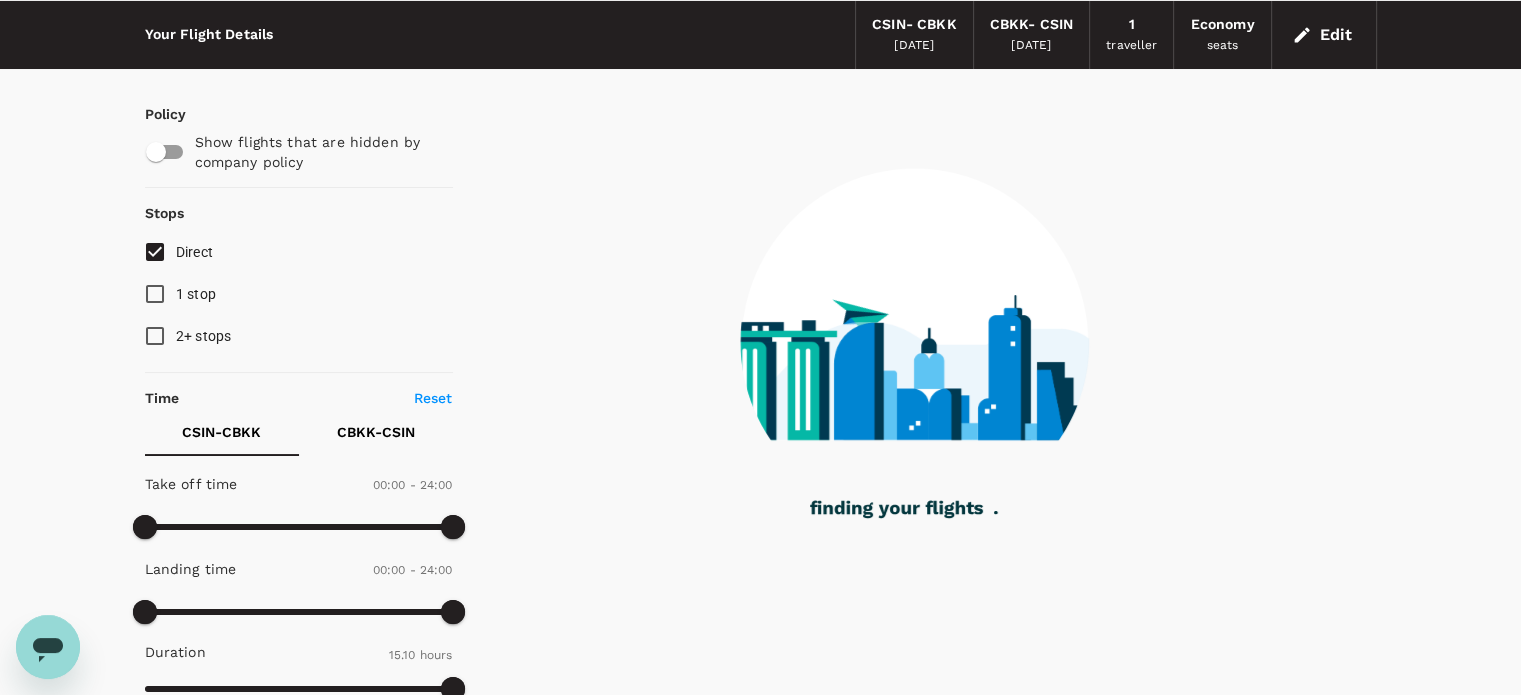scroll, scrollTop: 0, scrollLeft: 0, axis: both 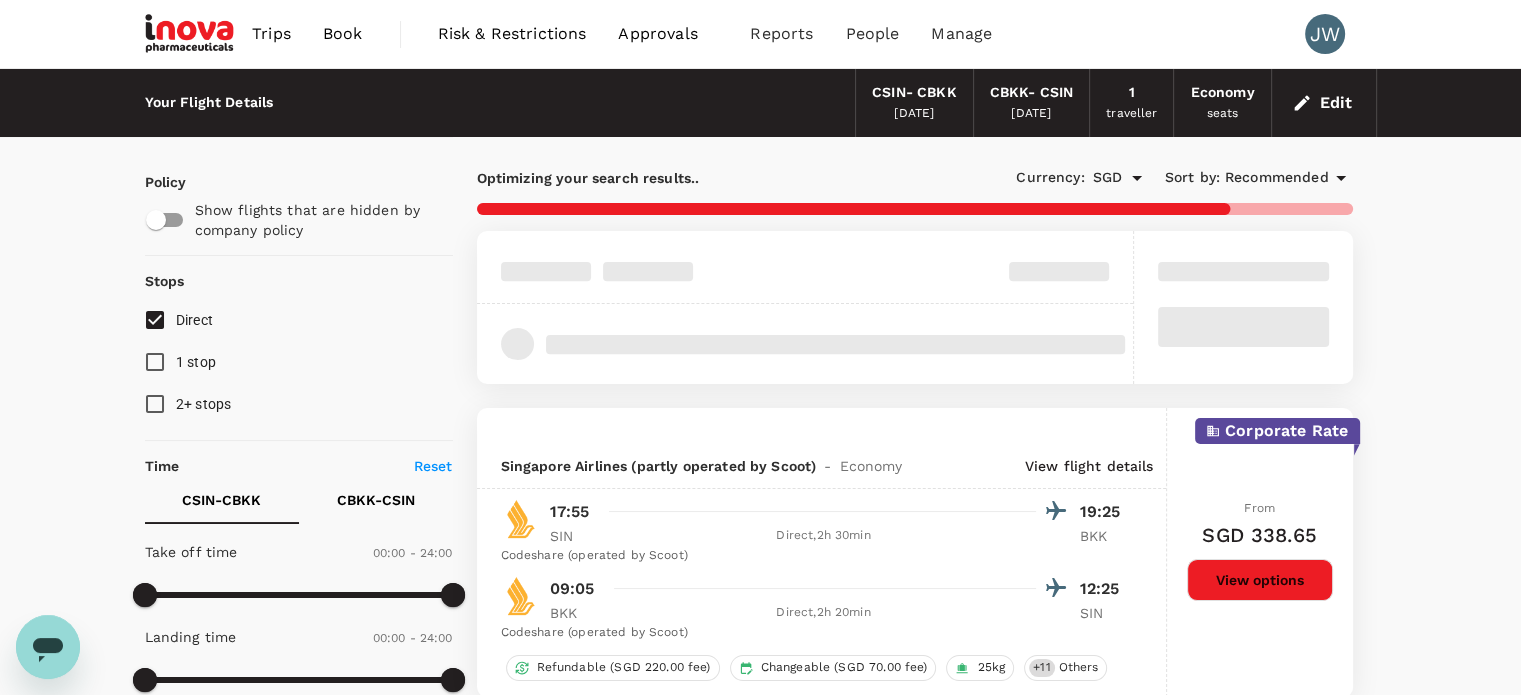 click on "Recommended" at bounding box center (1277, 178) 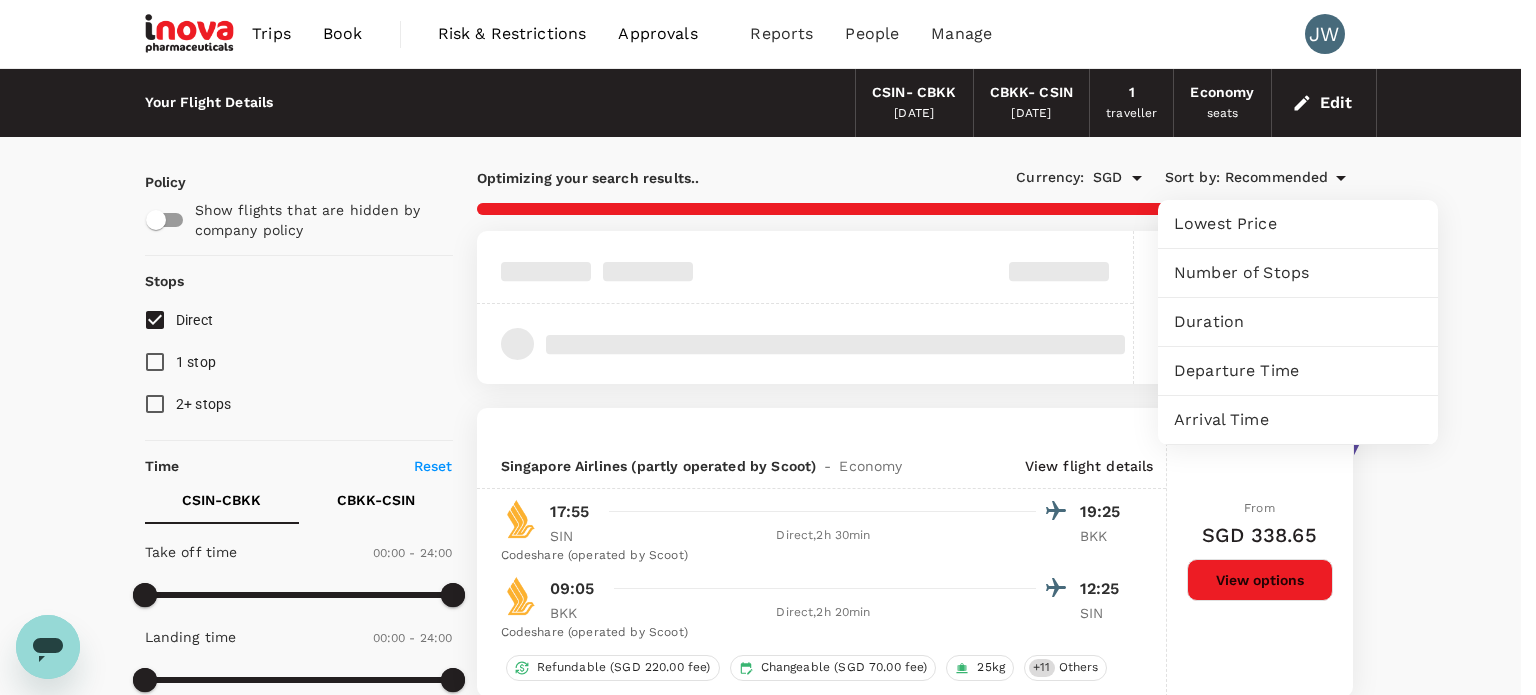 click on "Lowest Price" at bounding box center (1298, 224) 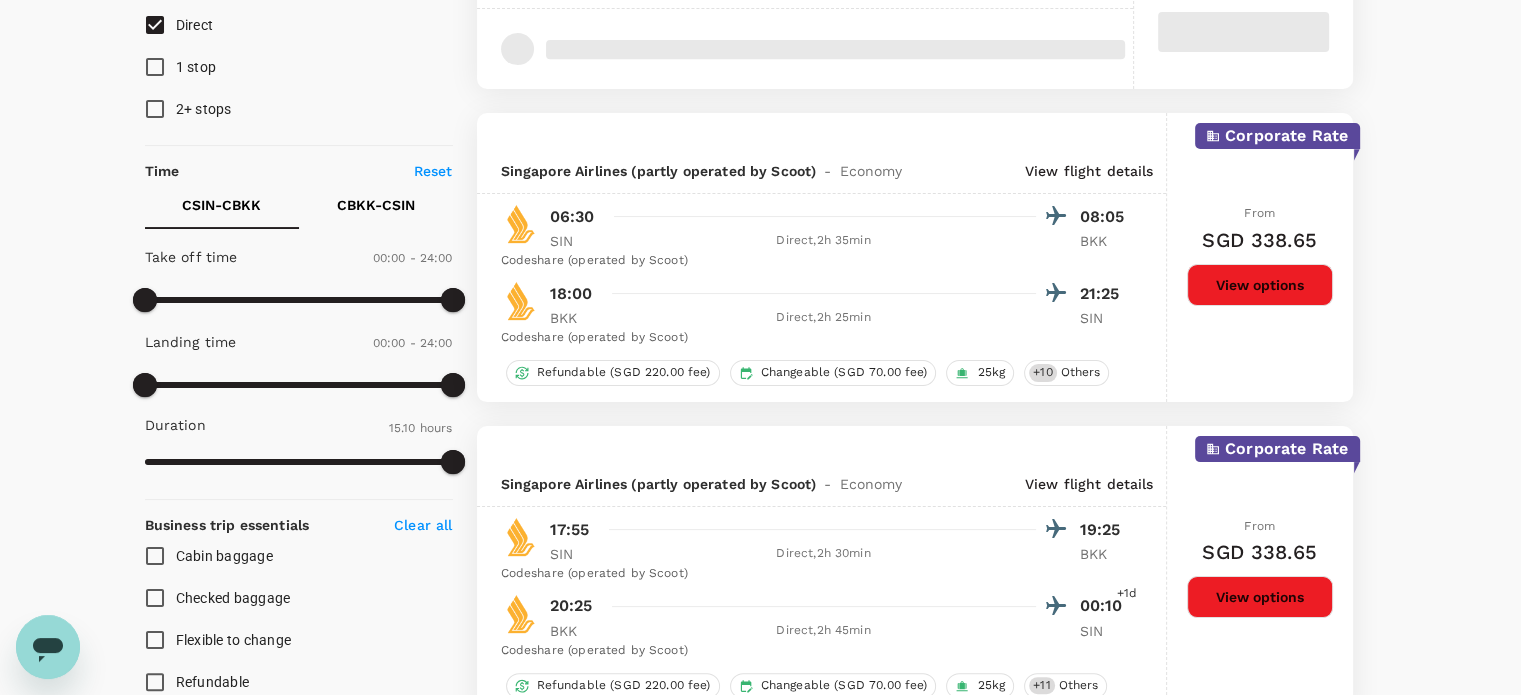 scroll, scrollTop: 300, scrollLeft: 0, axis: vertical 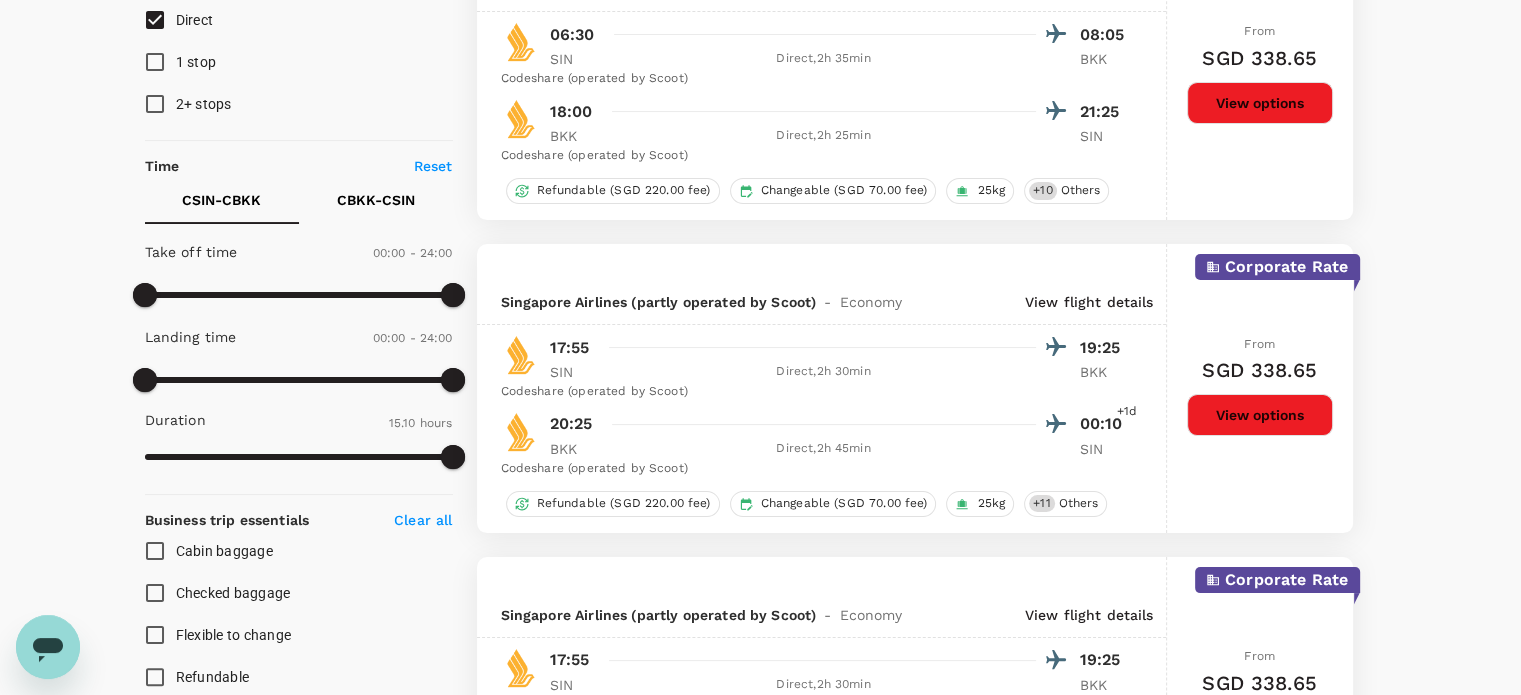 type on "1240" 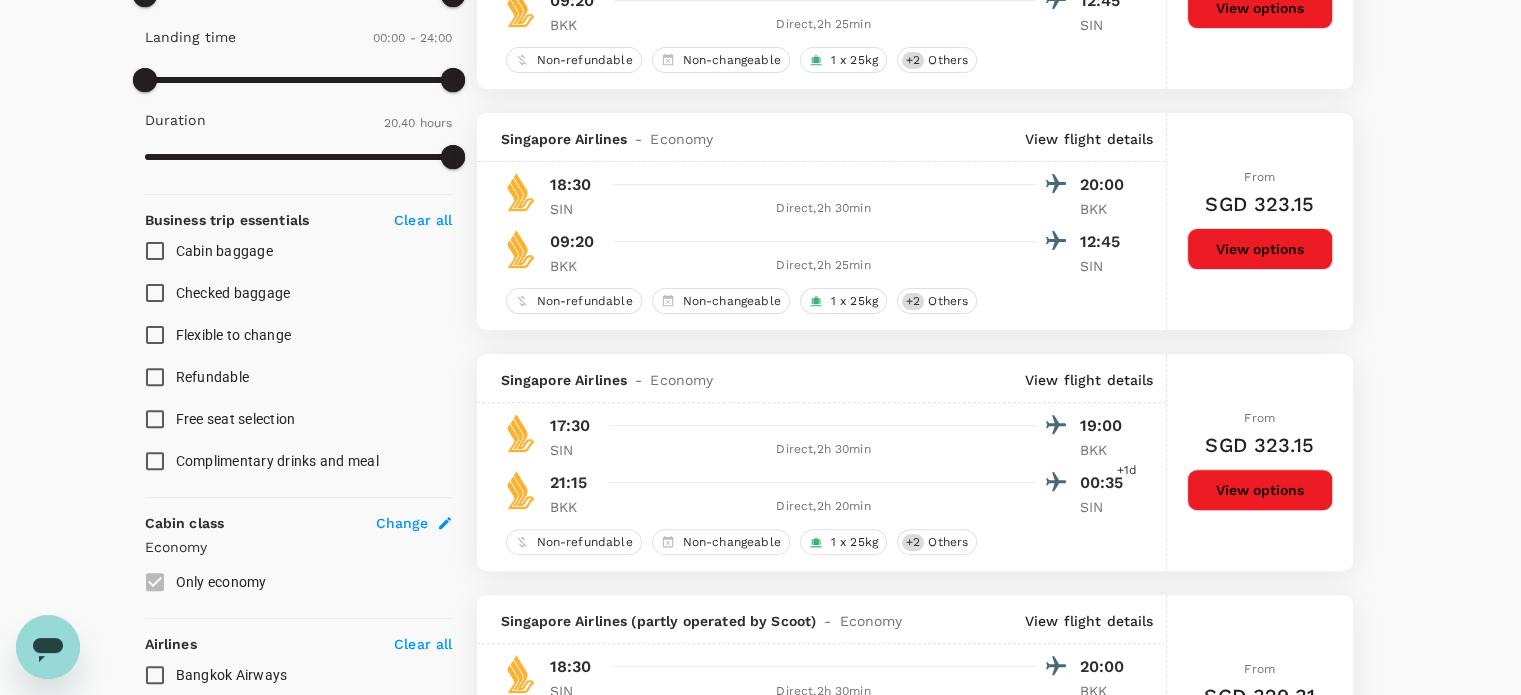 scroll, scrollTop: 0, scrollLeft: 0, axis: both 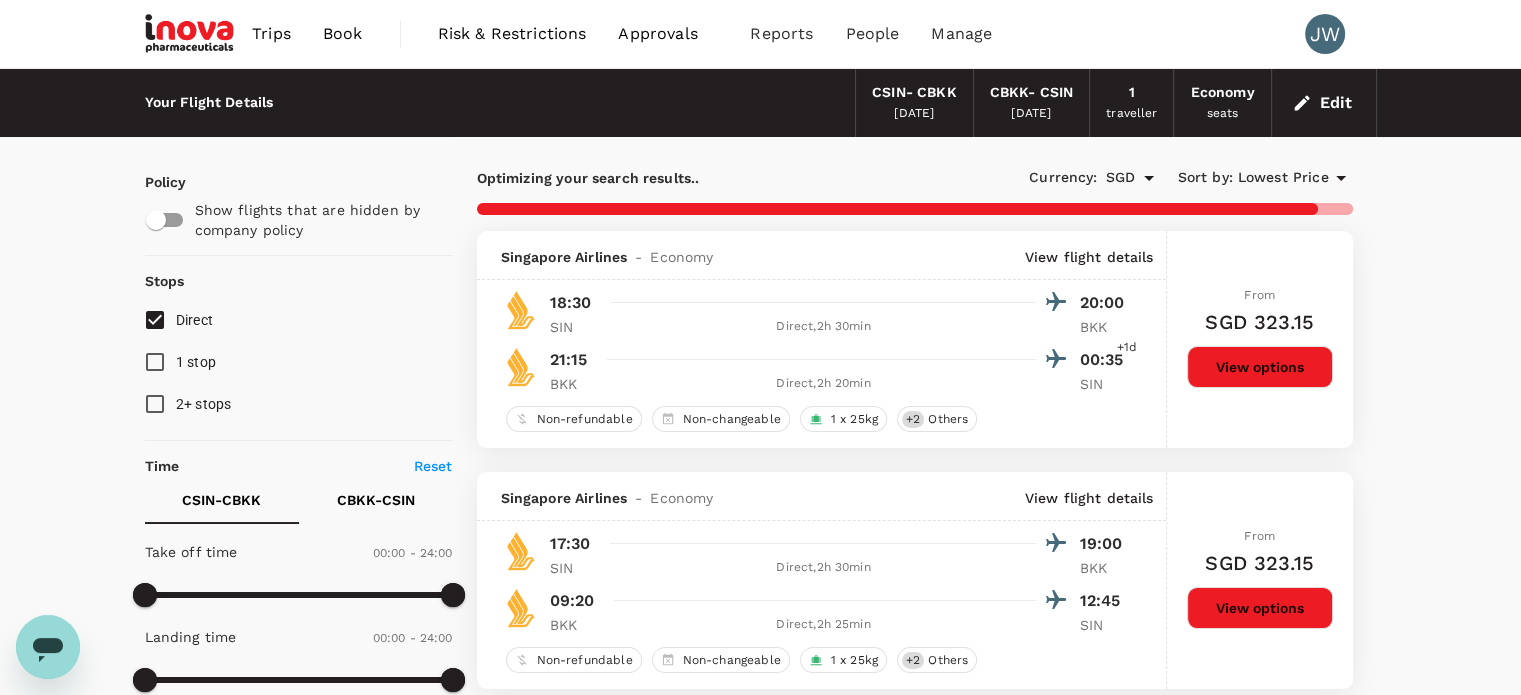 click 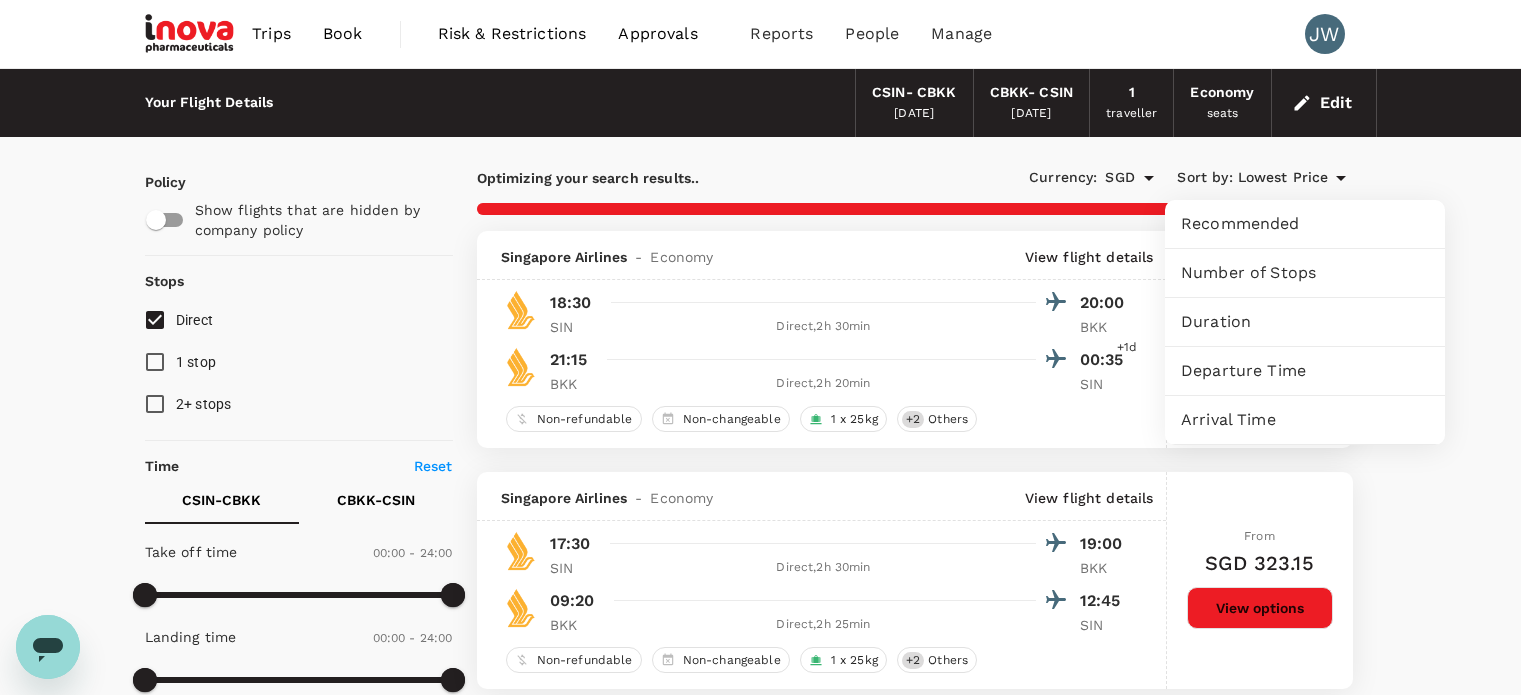 click at bounding box center (768, 347) 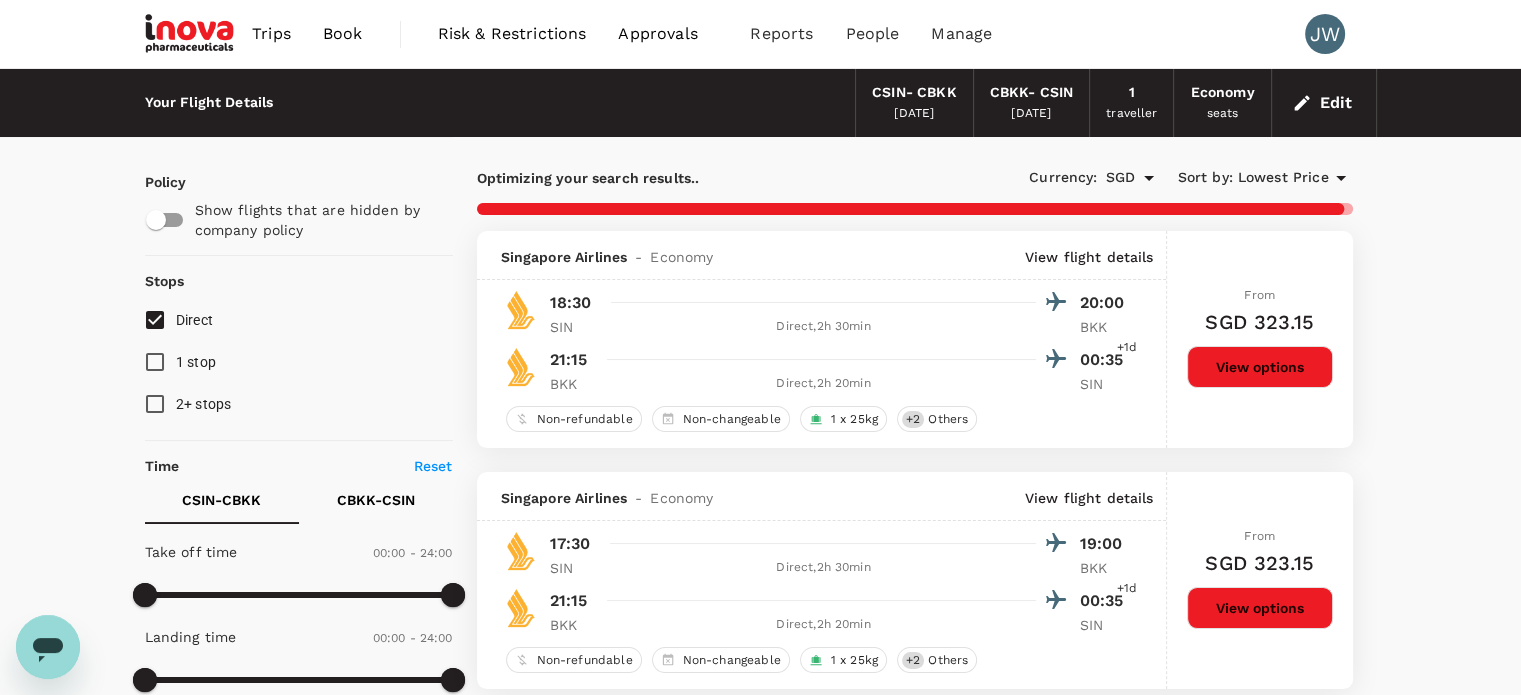 click on "Your Flight Details CSIN  -   CBKK 21 Jul 2025 CBKK  -   CSIN 24 Jul 2025 1 traveller Economy seats Edit Policy Show flights that are hidden by company policy Stops Direct 1 stop 2+ stops Time Reset CSIN - CBKK CBKK - CSIN Take off time 00:00 - 24:00 Landing time 00:00 - 24:00 Duration 20.40 hours Take off time 00:00 - 24:00 Landing time 00:00 - 24:00 Duration 18.0 hours Business trip essentials Clear all Cabin baggage Checked baggage Flexible to change Refundable Free seat selection Complimentary drinks and meal Cabin class Change Economy Only economy Airlines Clear all Bangkok Airways Batik Air Malaysia Cathay Pacific Airways Garuda Indonesia Jetstar Asia Malaysia Airlines Scoot Singapore Airlines Thai AirAsia Thai Airways International Thai Lion Air Other Only show corporate rates Exclude code share flights Optimizing your search results.. Currency :  SGD Sort by :  Lowest Price Singapore Airlines     - Economy   View flight details 18:30 20:00 SIN Direct ,  2h 30min BKK 21:15 00:35 +1d BKK Direct ,  SIN +" at bounding box center [760, 3121] 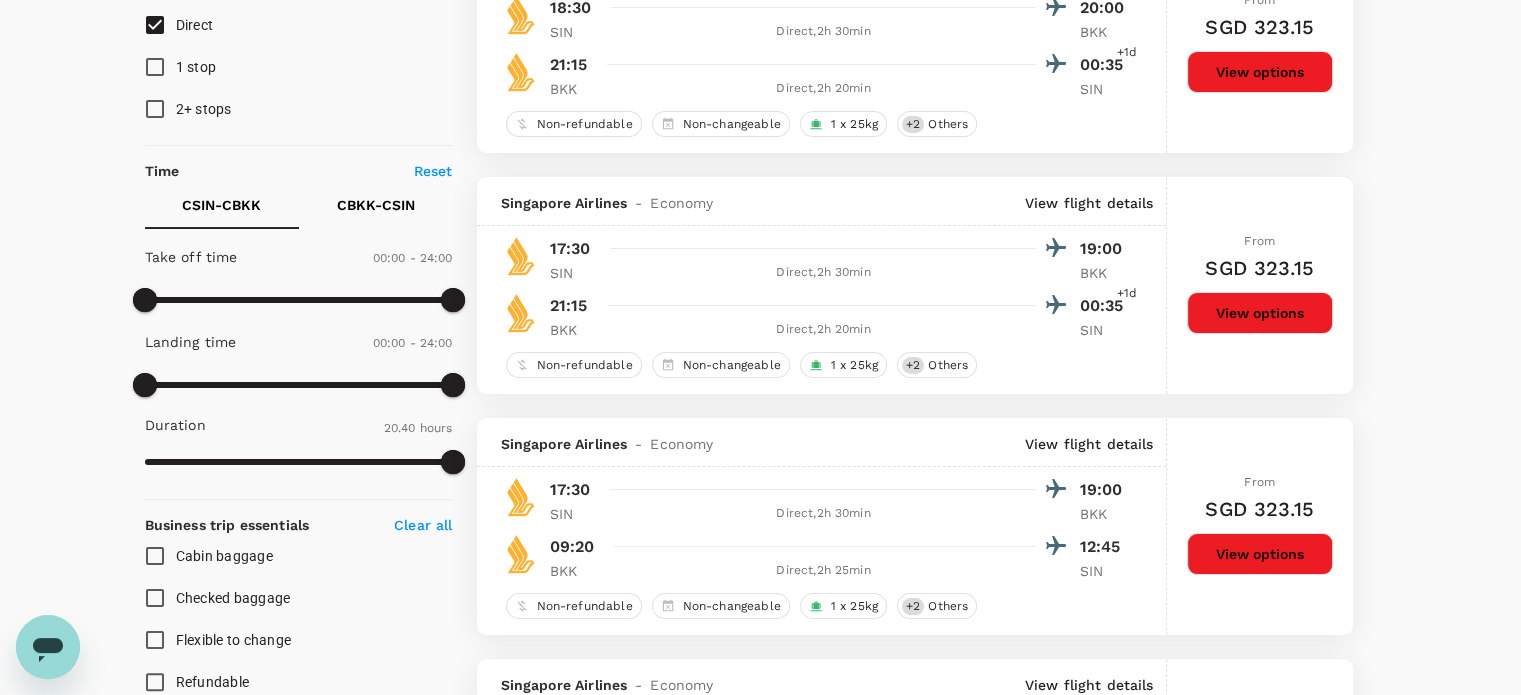 scroll, scrollTop: 300, scrollLeft: 0, axis: vertical 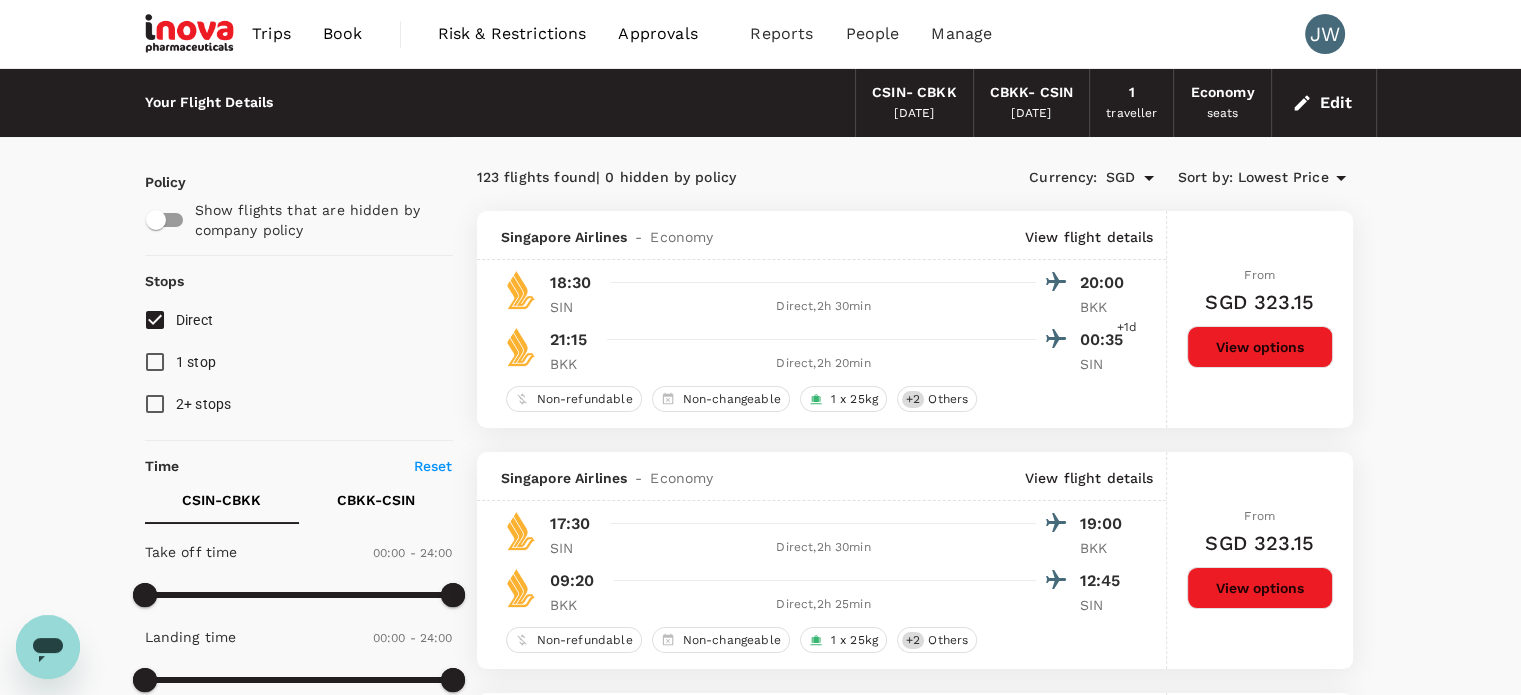 click 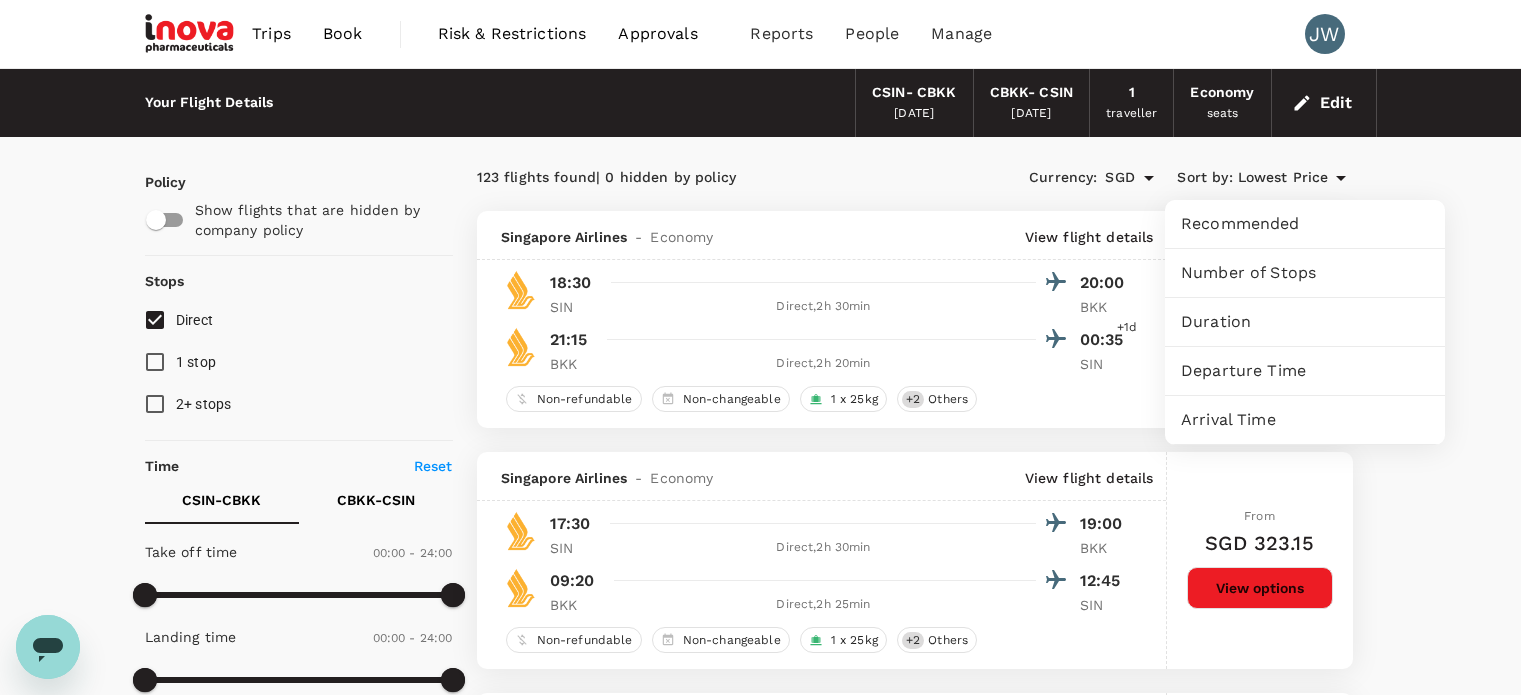 click at bounding box center [768, 347] 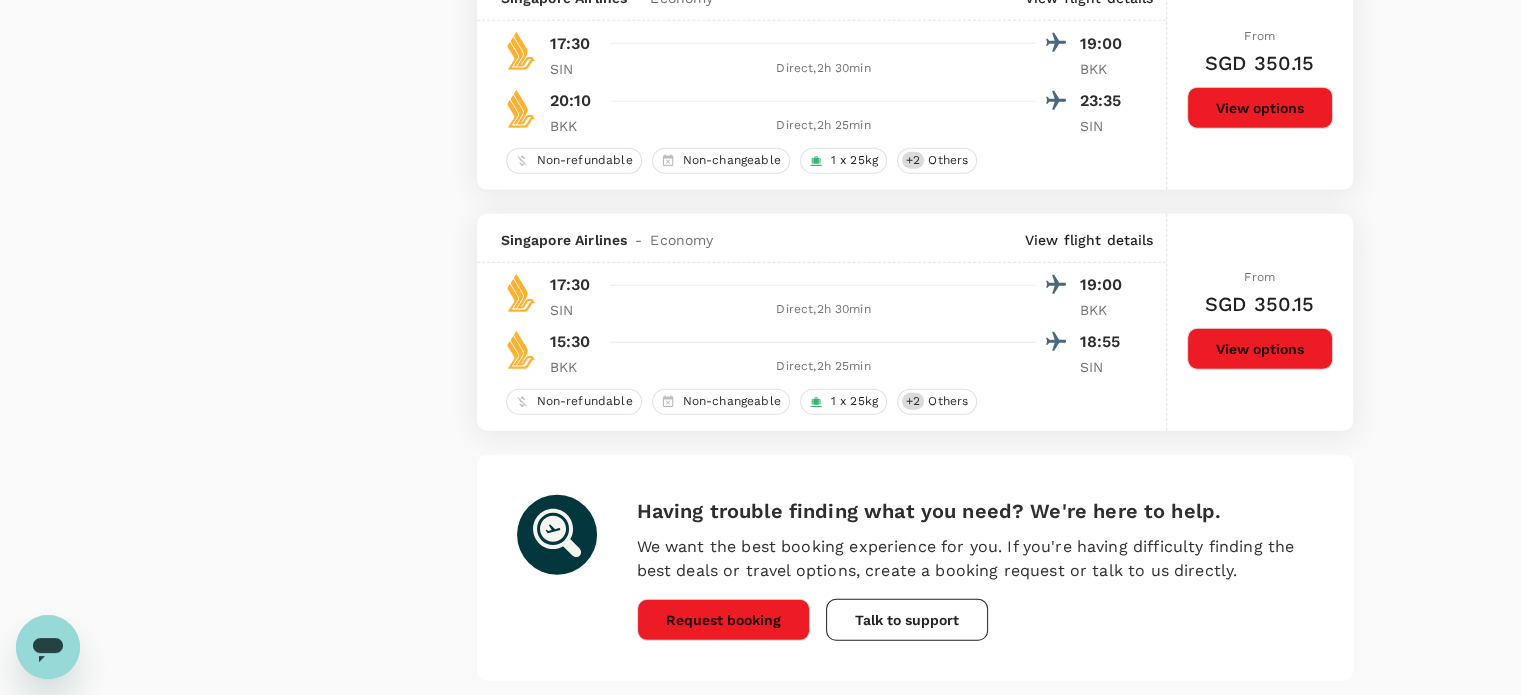 scroll, scrollTop: 5553, scrollLeft: 0, axis: vertical 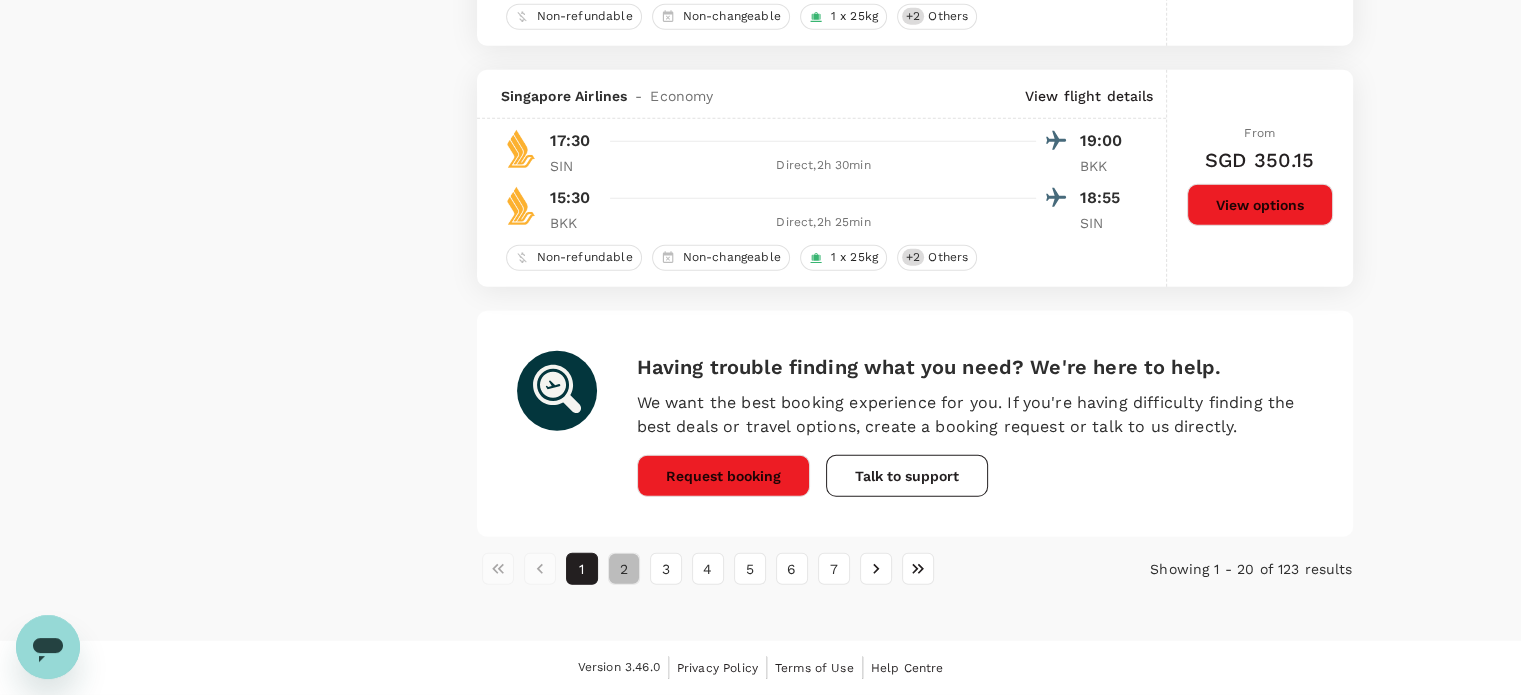 click on "2" at bounding box center (624, 569) 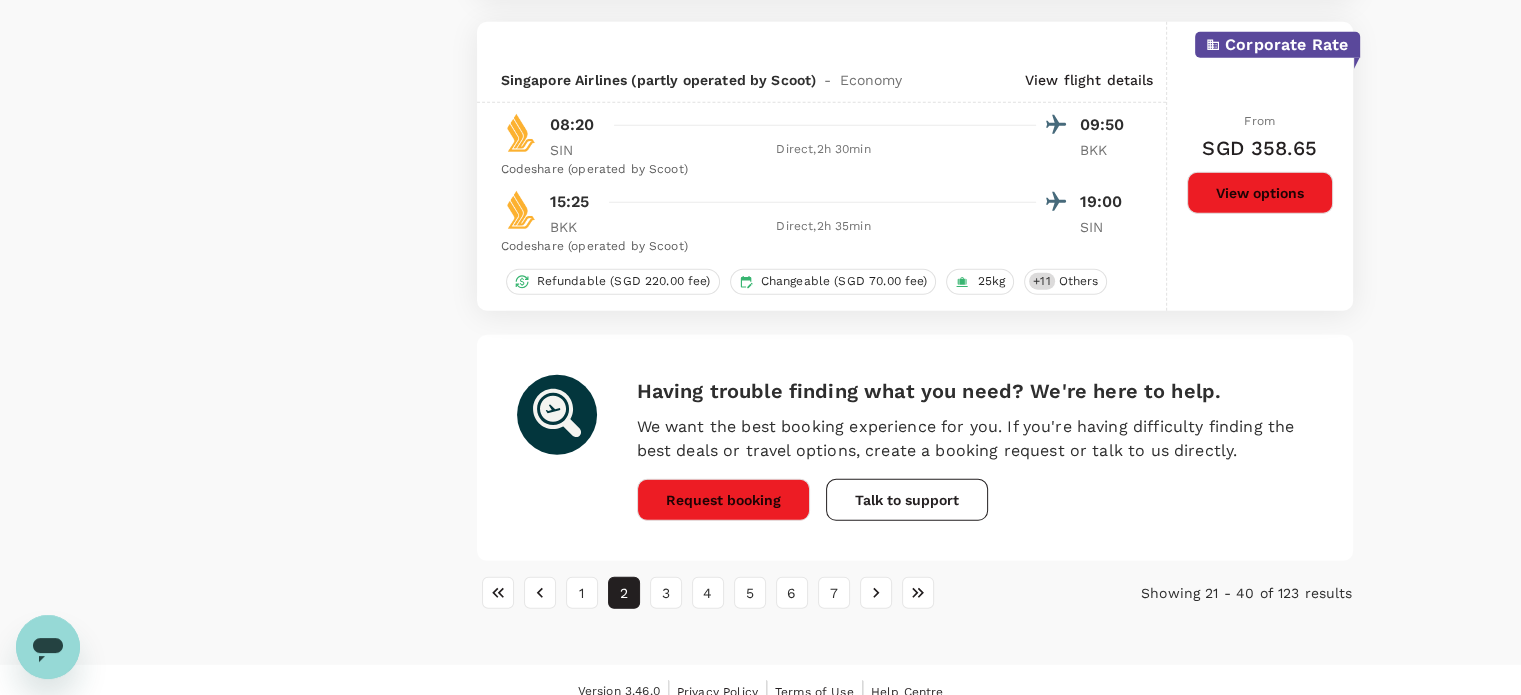 scroll, scrollTop: 5597, scrollLeft: 0, axis: vertical 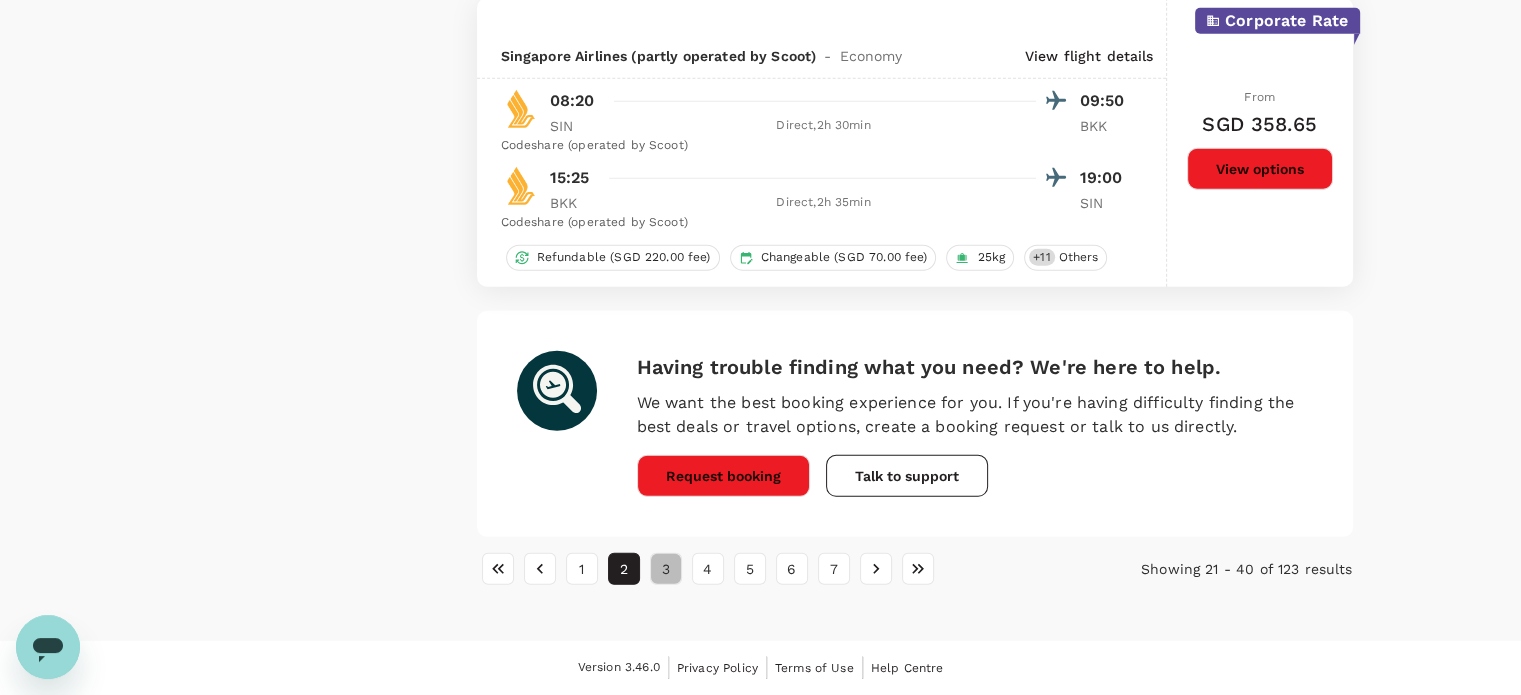click on "3" at bounding box center [666, 569] 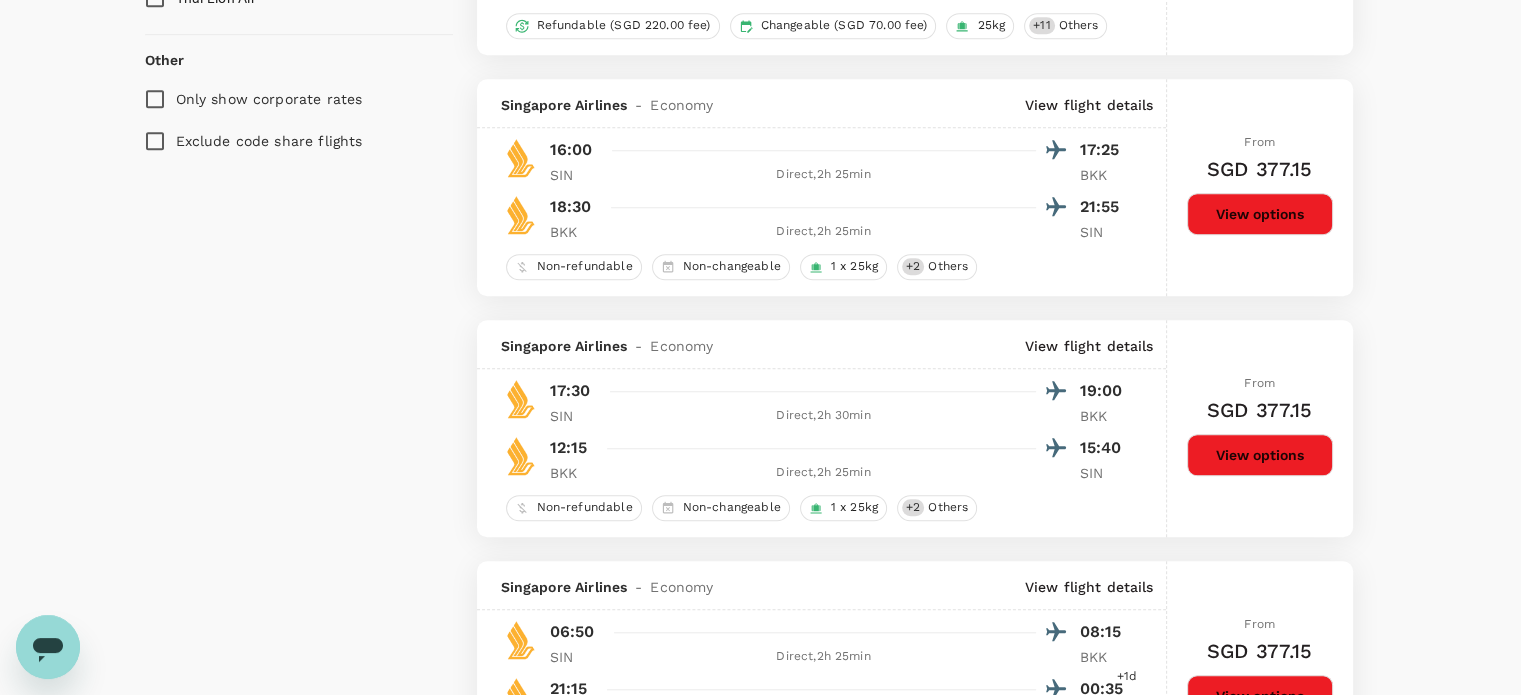scroll, scrollTop: 1800, scrollLeft: 0, axis: vertical 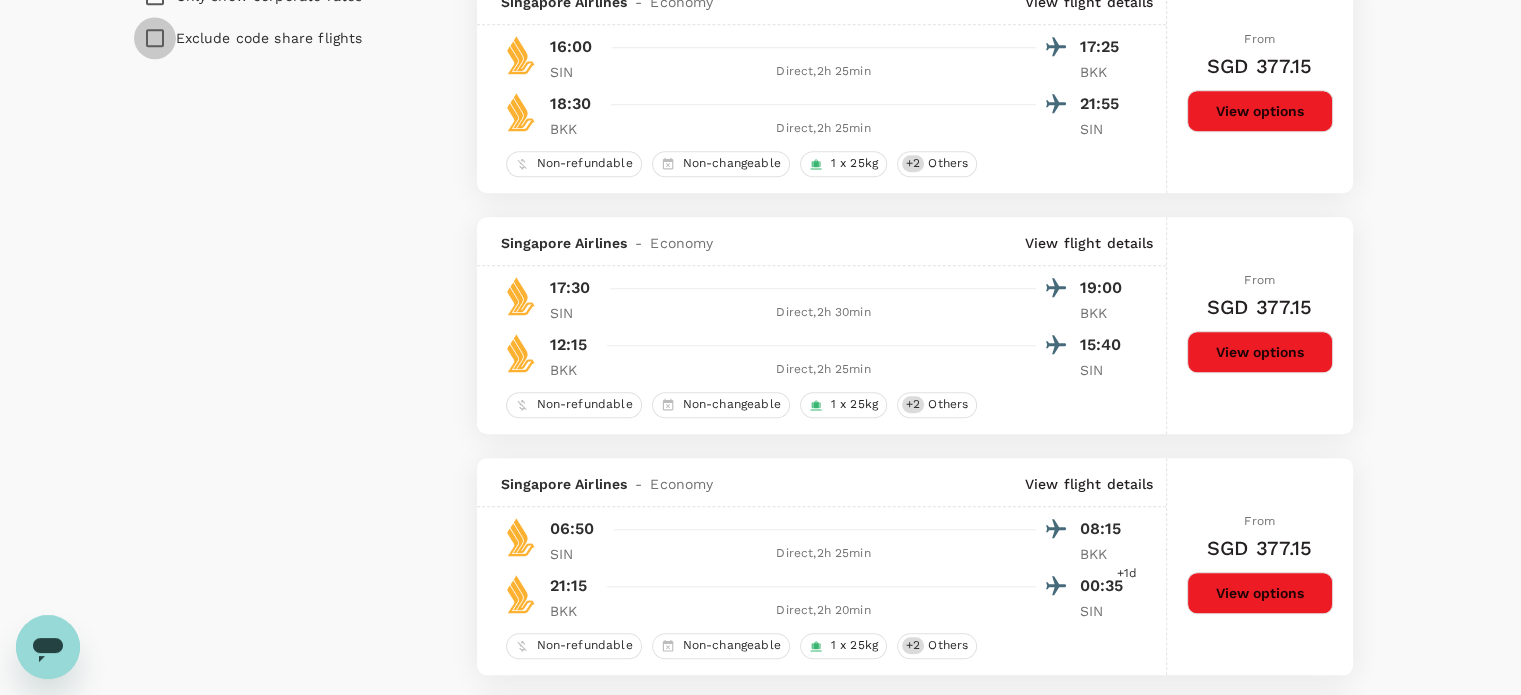 click on "Exclude code share flights" at bounding box center [155, 38] 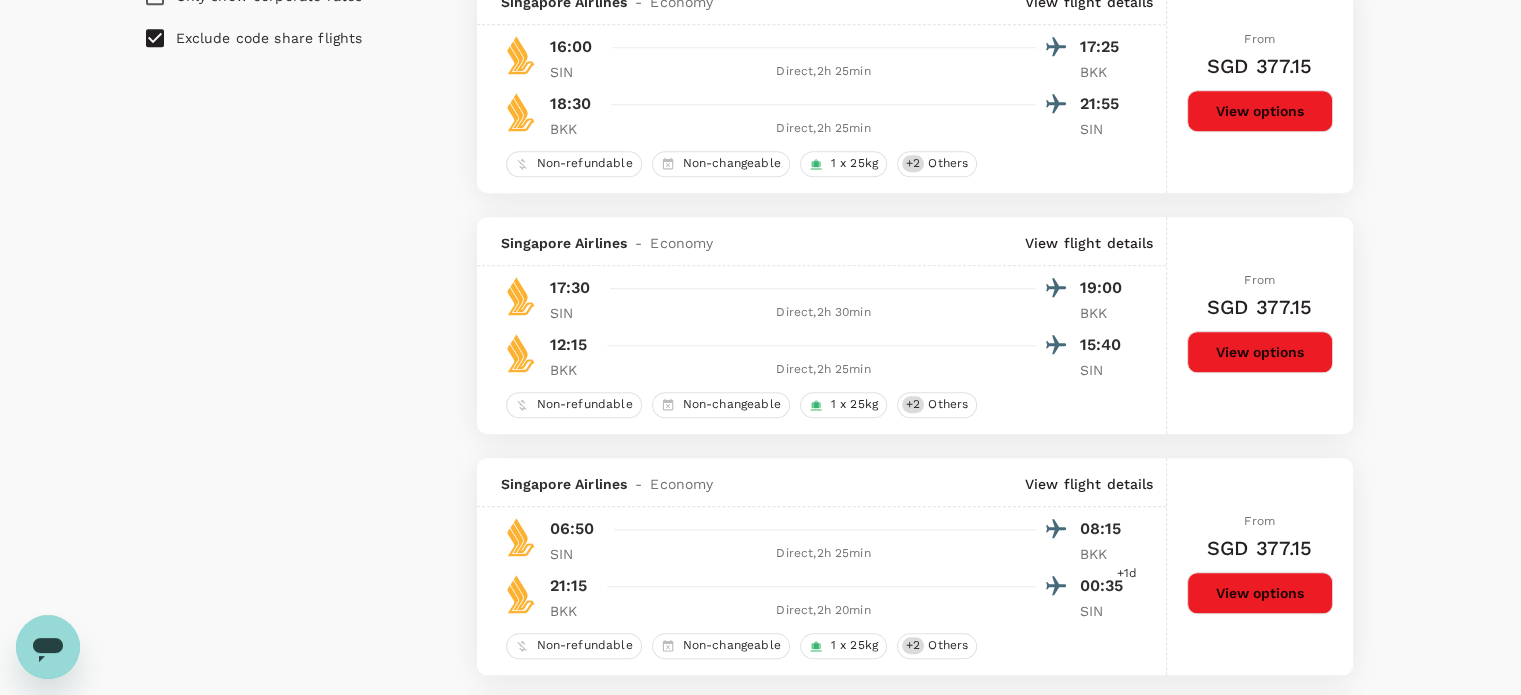 scroll, scrollTop: 1245, scrollLeft: 0, axis: vertical 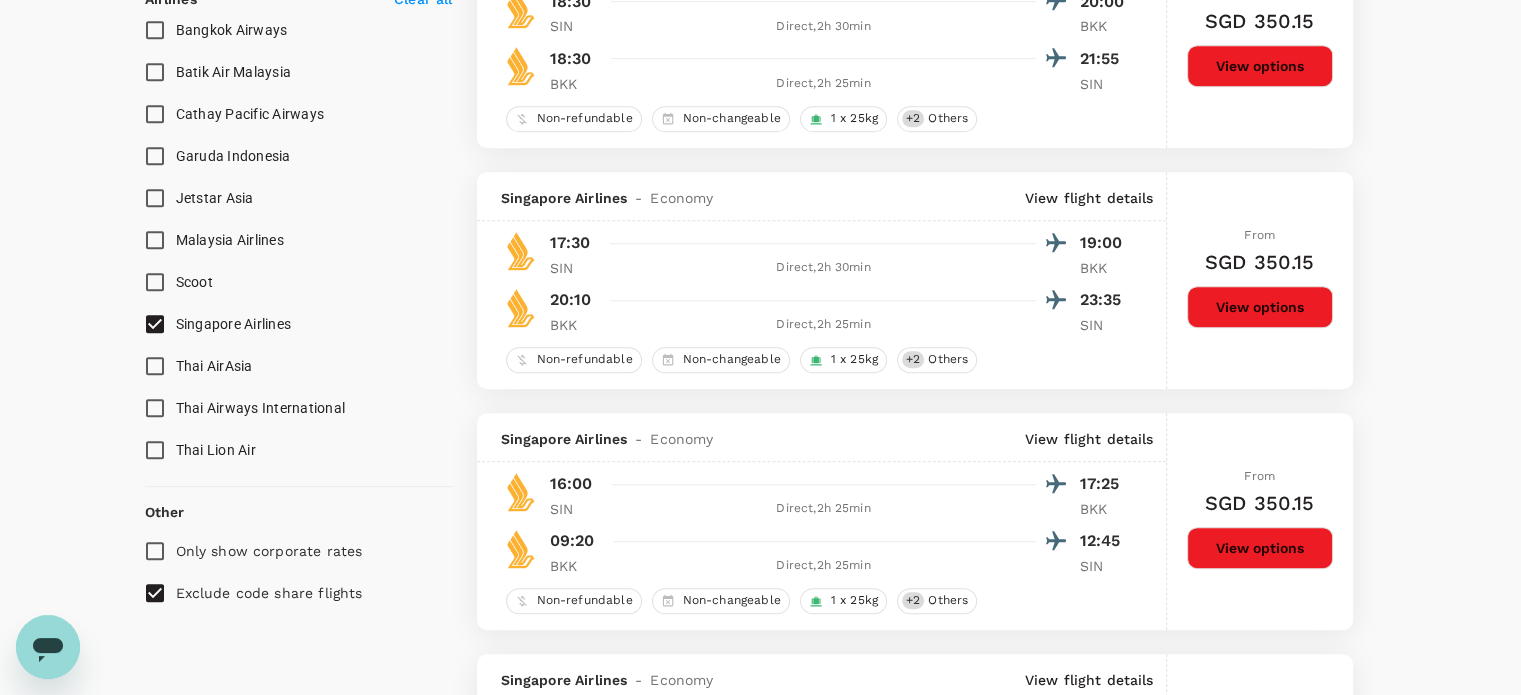 type on "SGD" 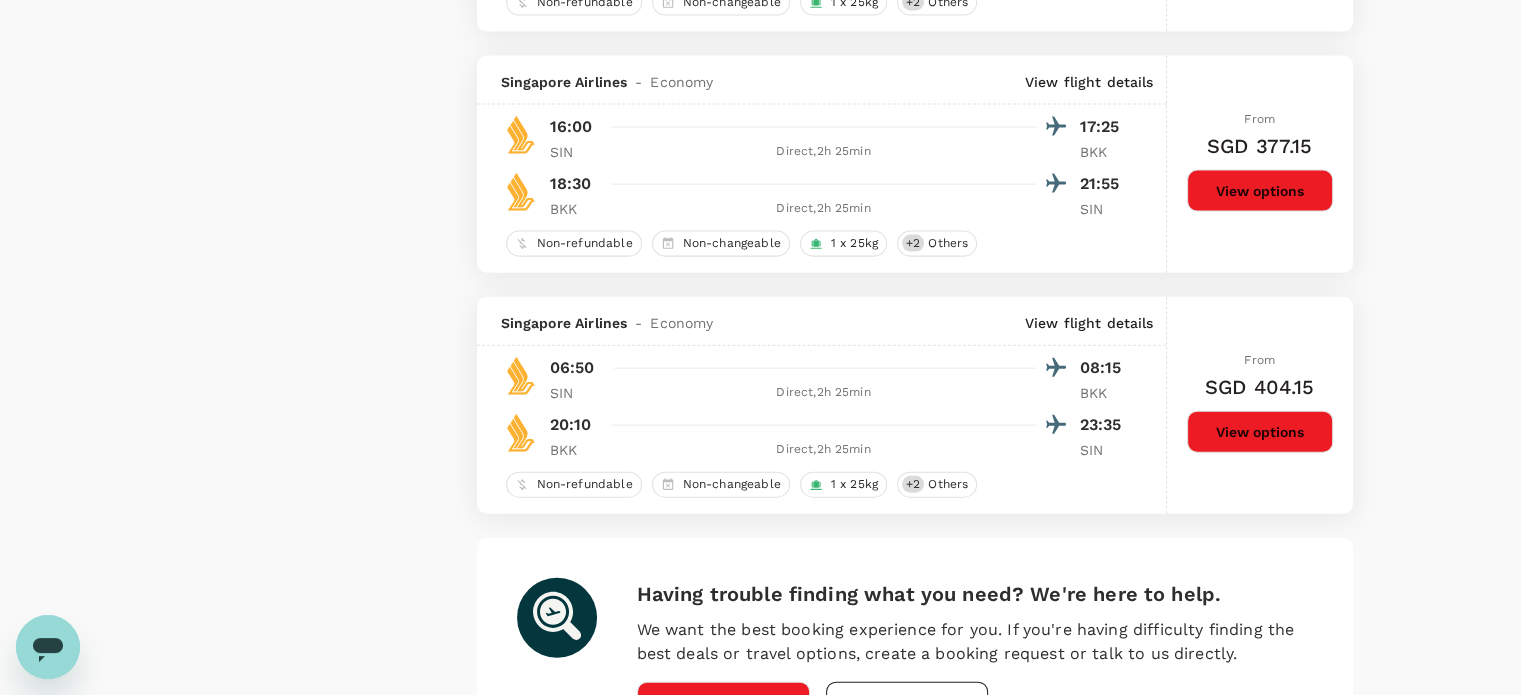 scroll, scrollTop: 4500, scrollLeft: 0, axis: vertical 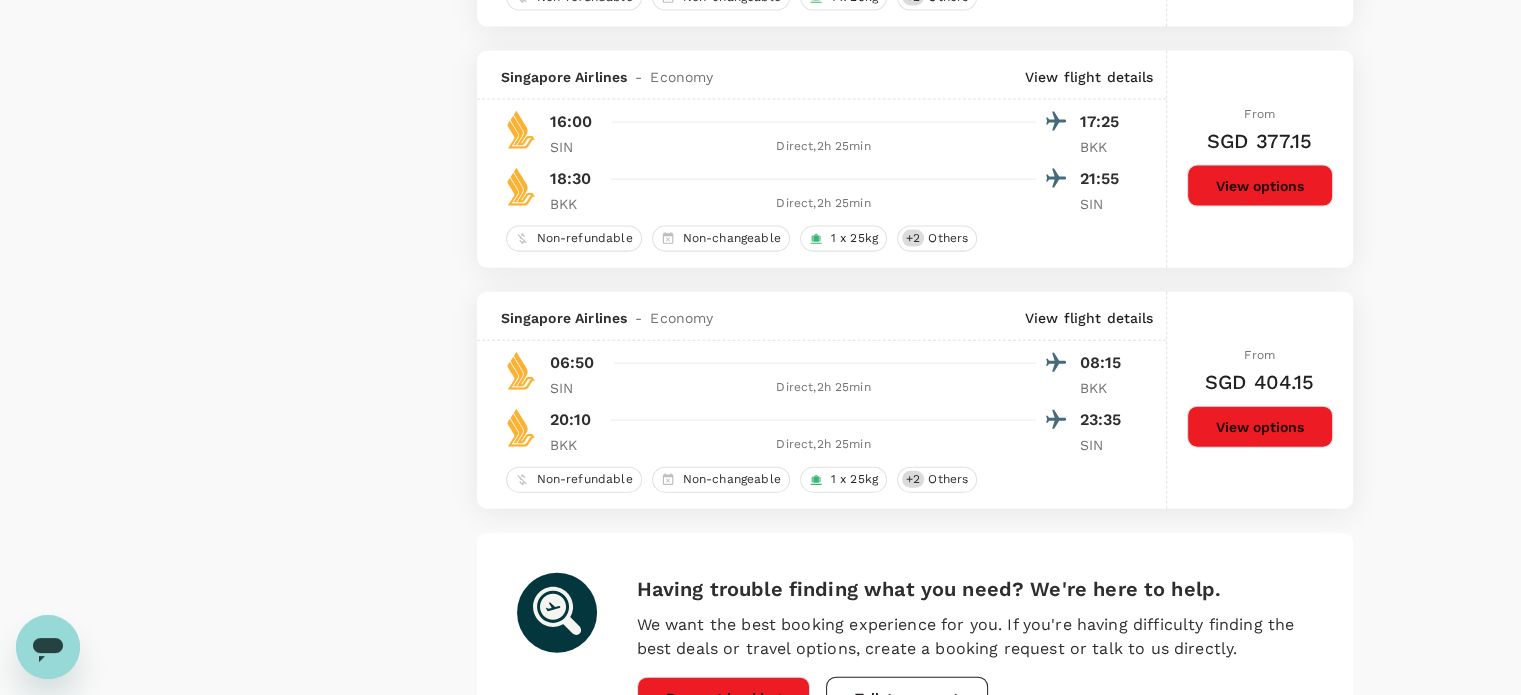 click on "View options" at bounding box center (1260, 427) 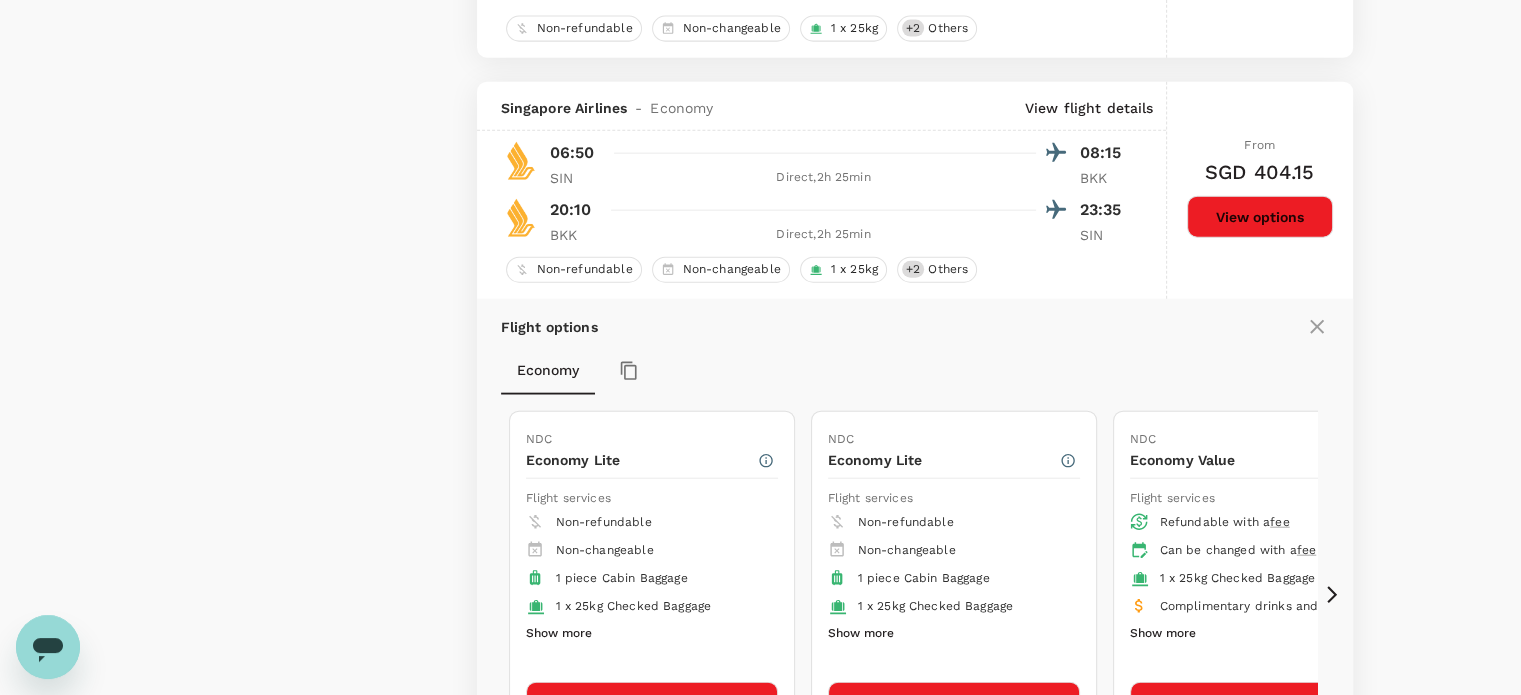 scroll, scrollTop: 4802, scrollLeft: 0, axis: vertical 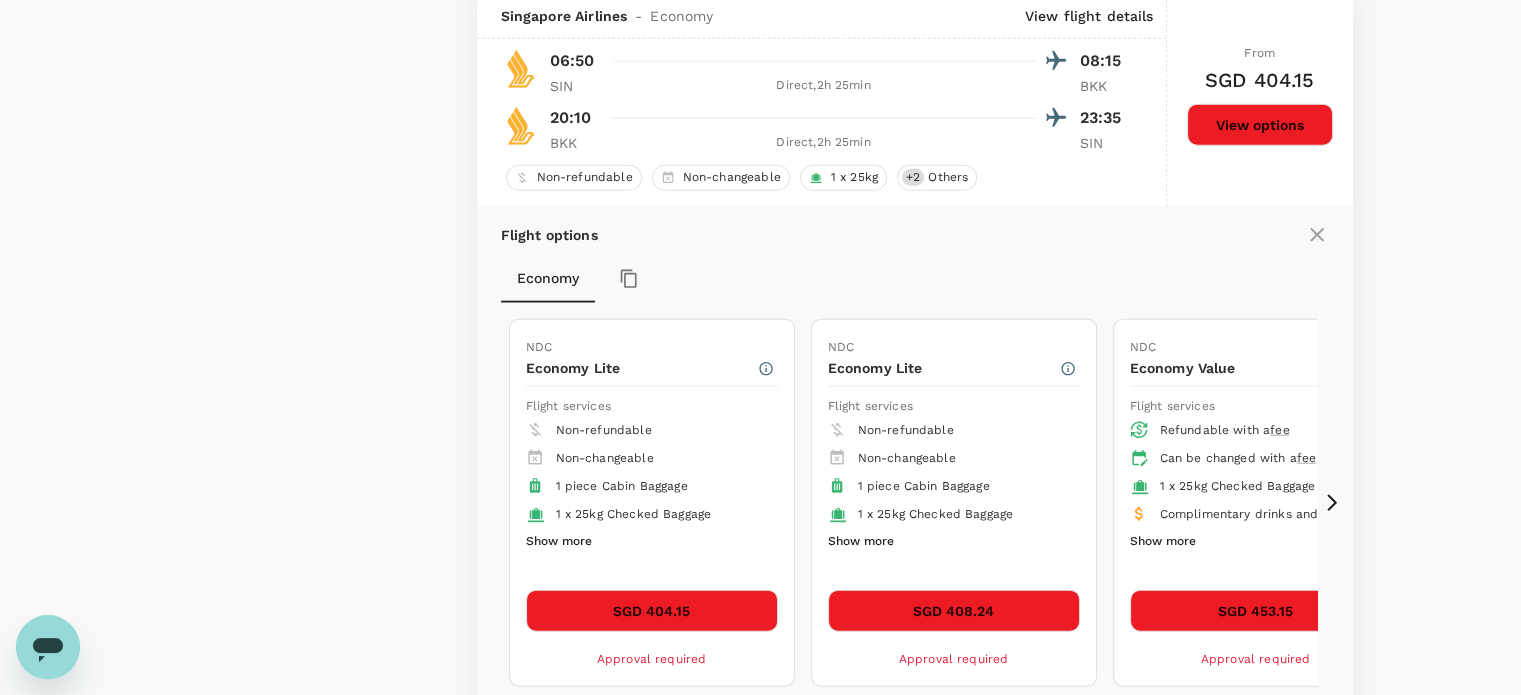 click 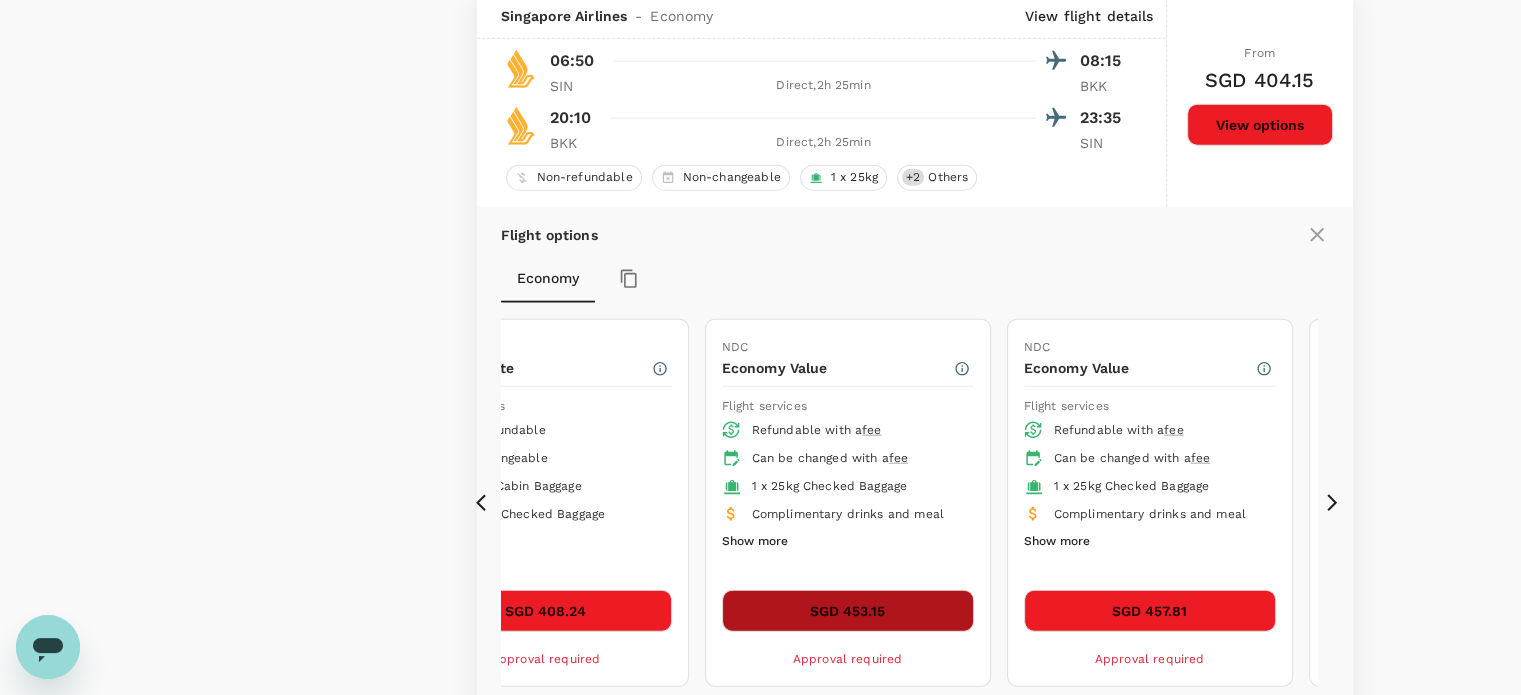 click on "SGD 453.15" at bounding box center (848, 611) 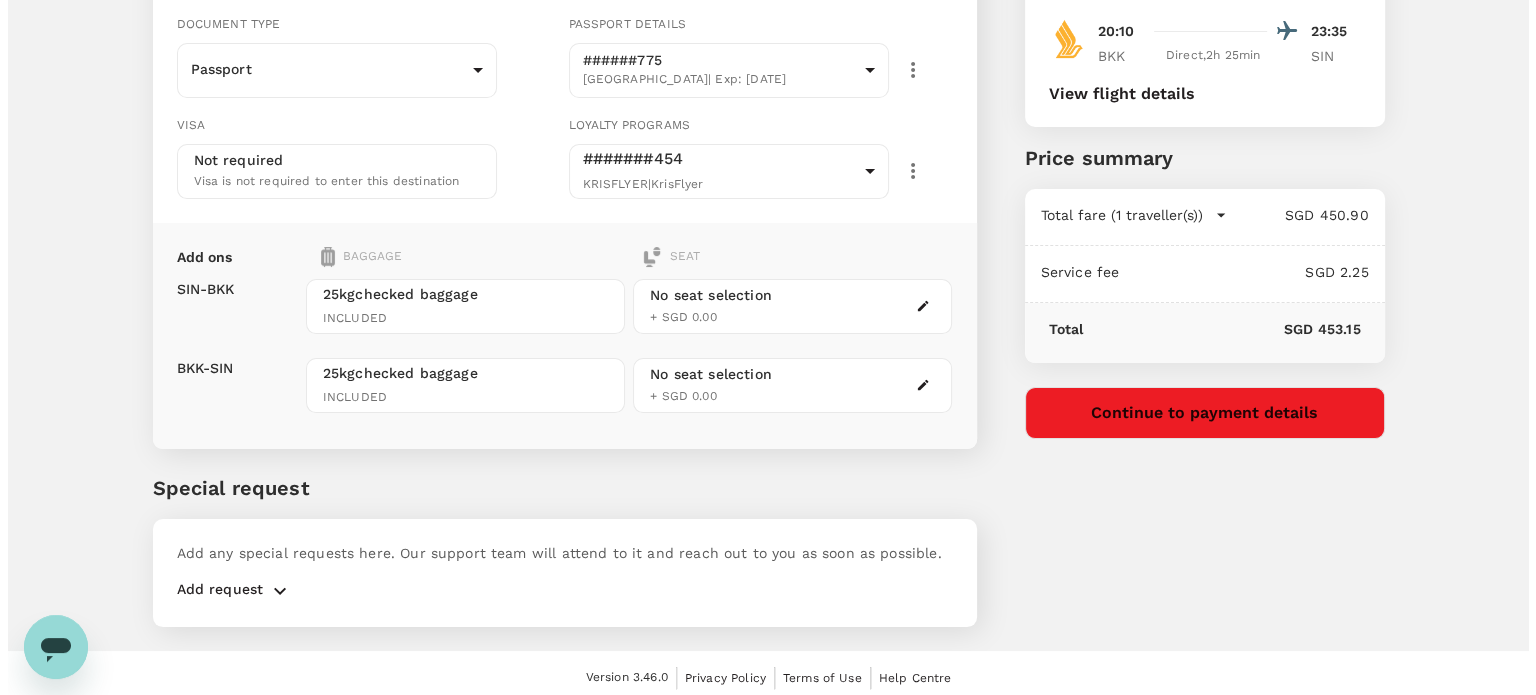 scroll, scrollTop: 264, scrollLeft: 0, axis: vertical 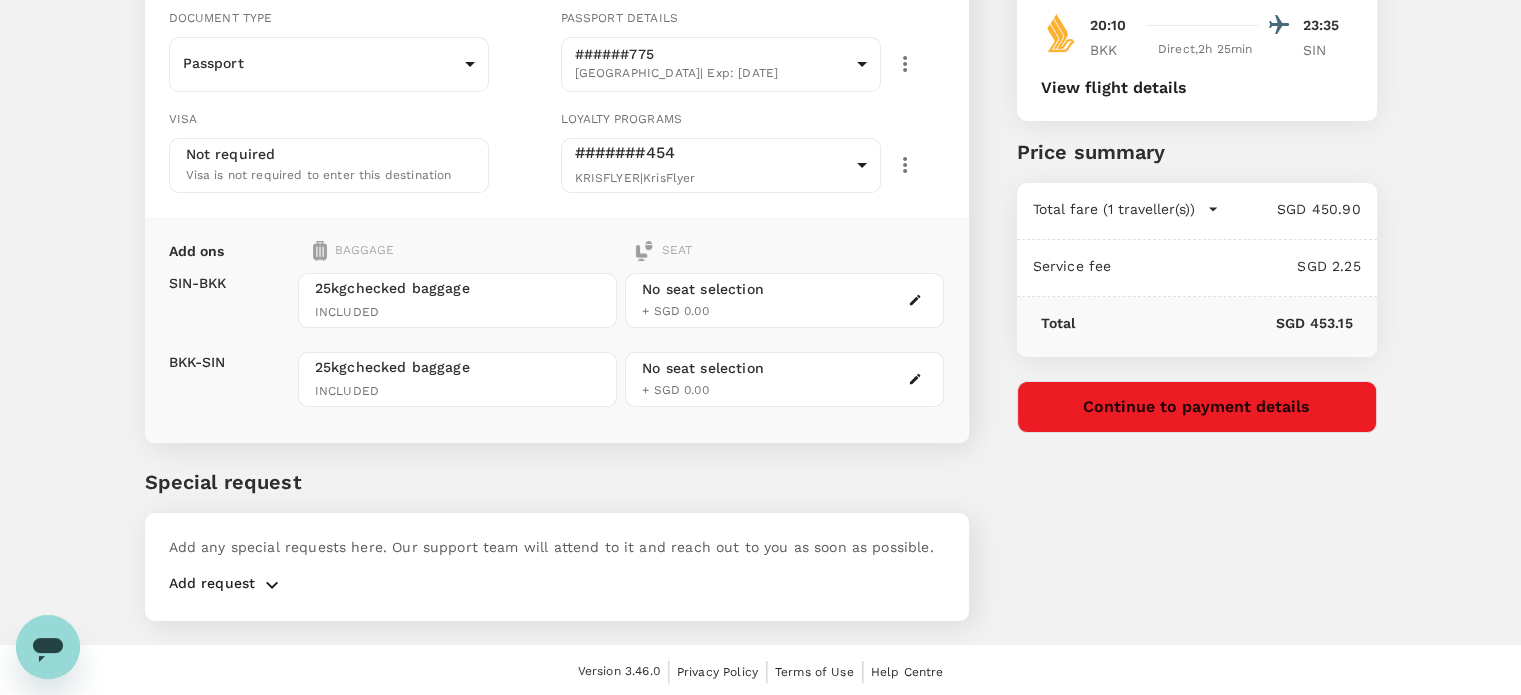 click on "No seat selection" at bounding box center [703, 289] 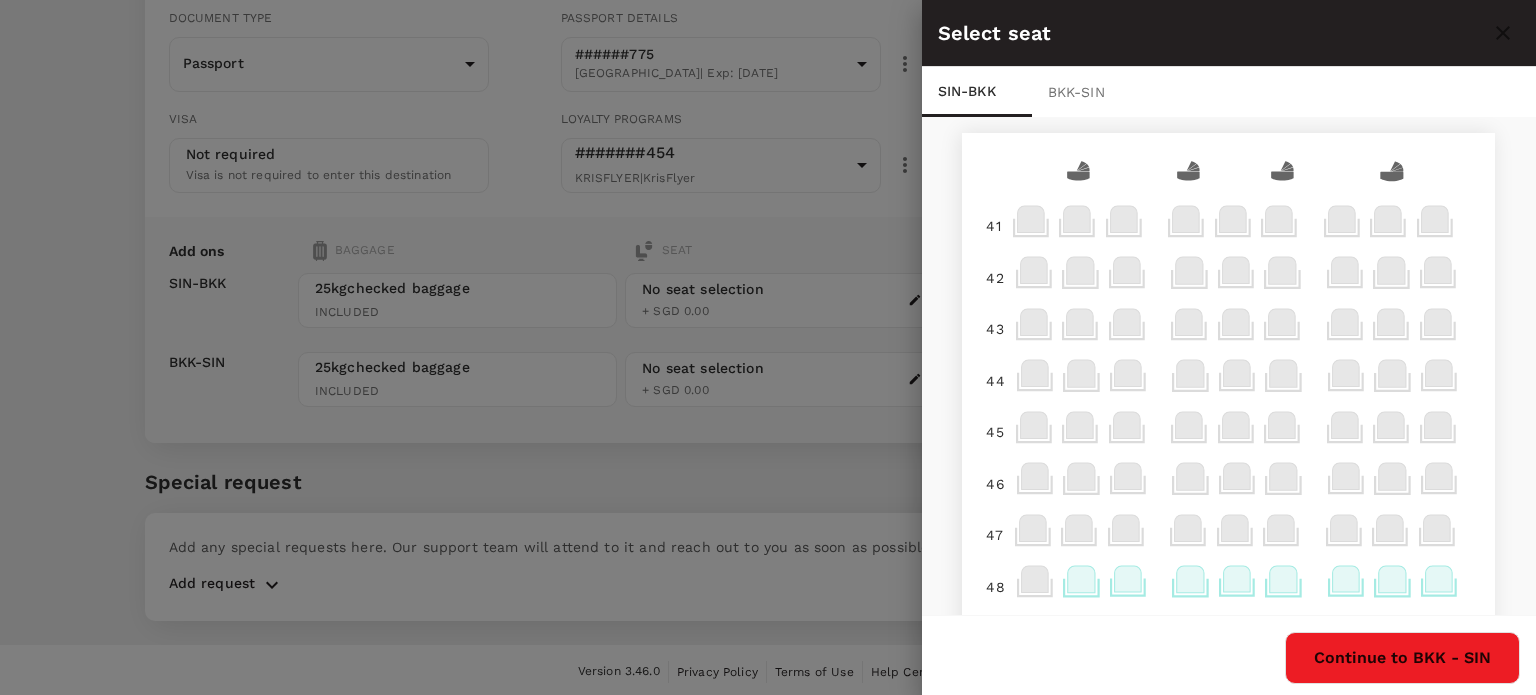 scroll, scrollTop: 300, scrollLeft: 0, axis: vertical 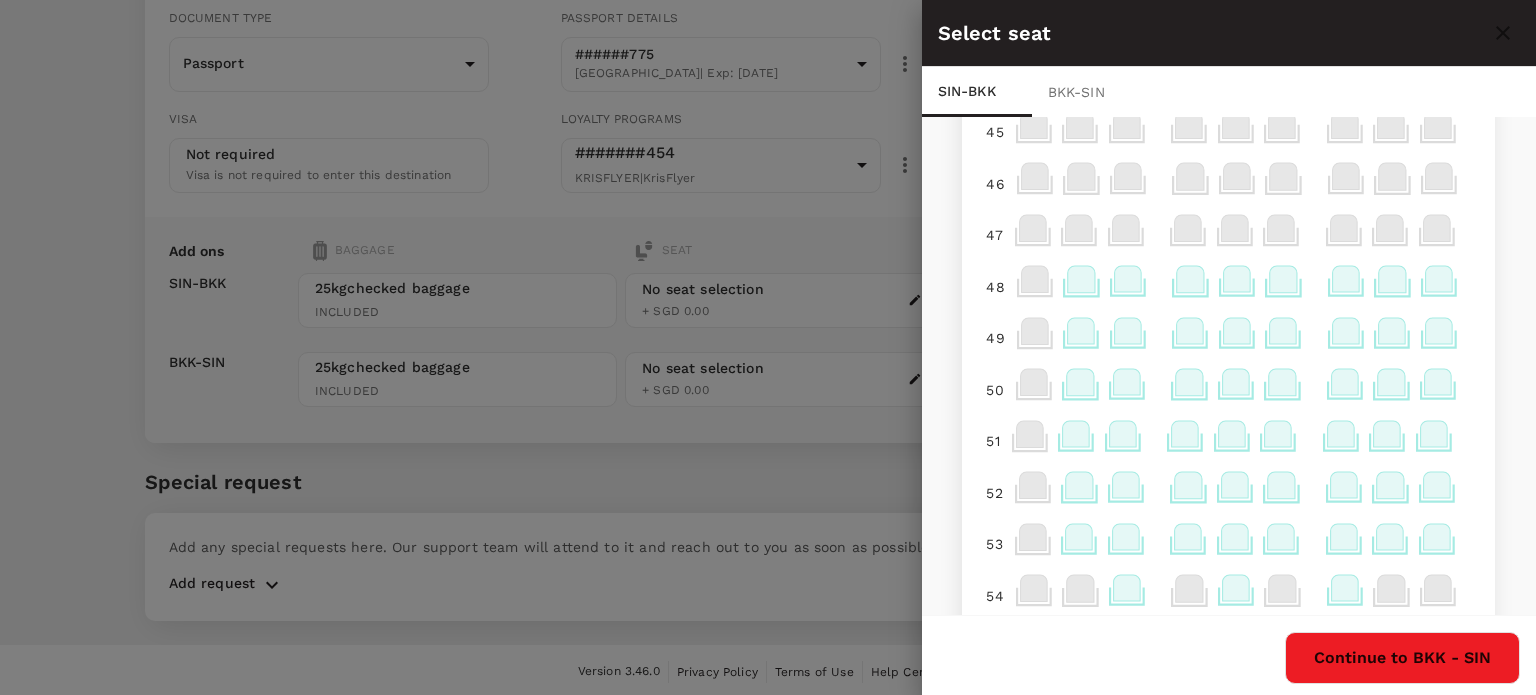click 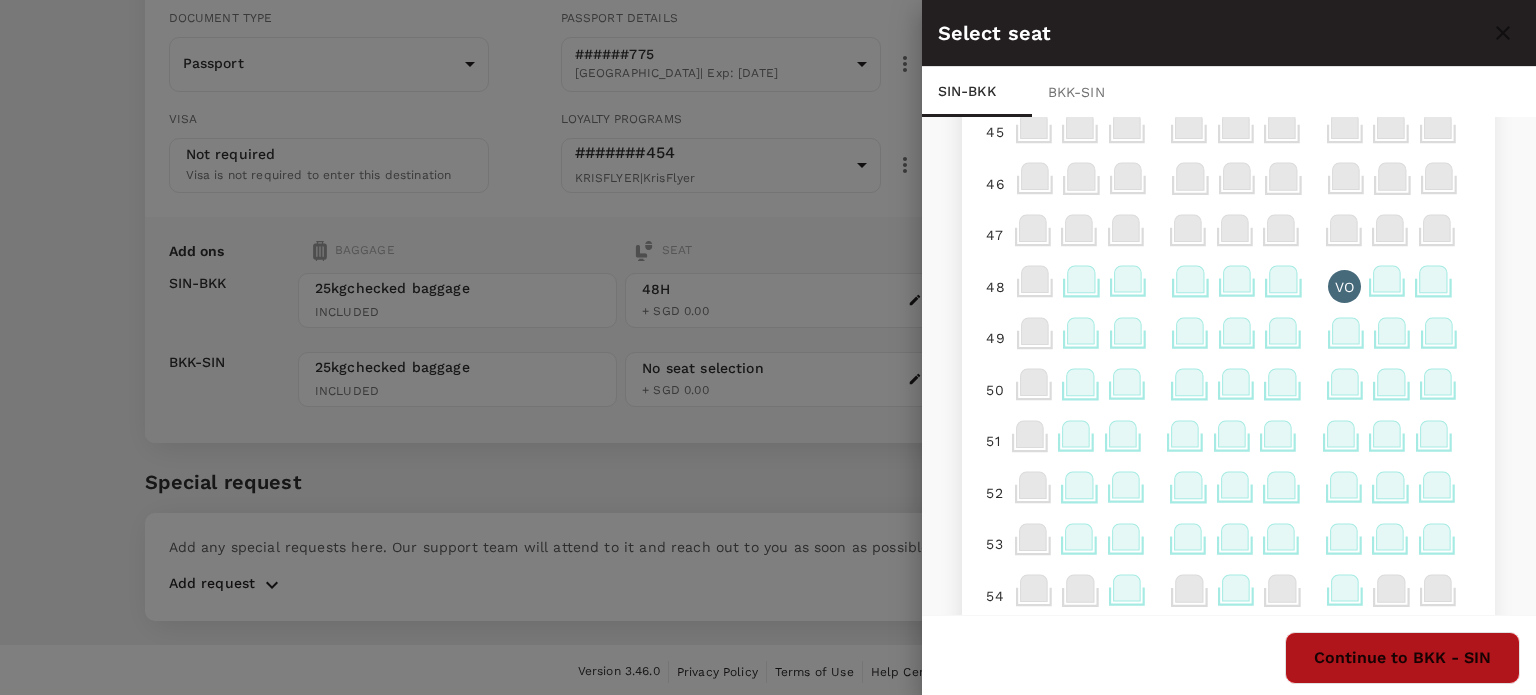 click on "Continue to   BKK - SIN" at bounding box center (1402, 658) 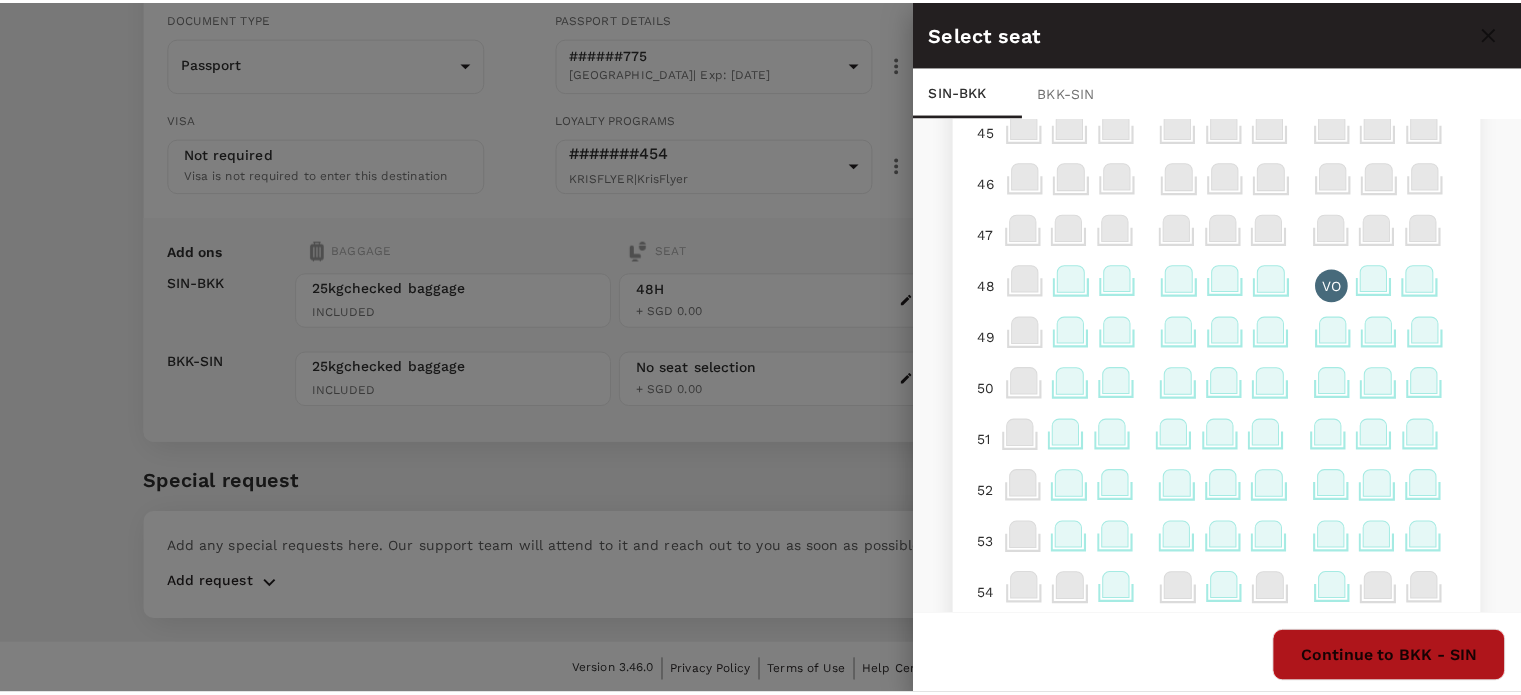 scroll, scrollTop: 0, scrollLeft: 0, axis: both 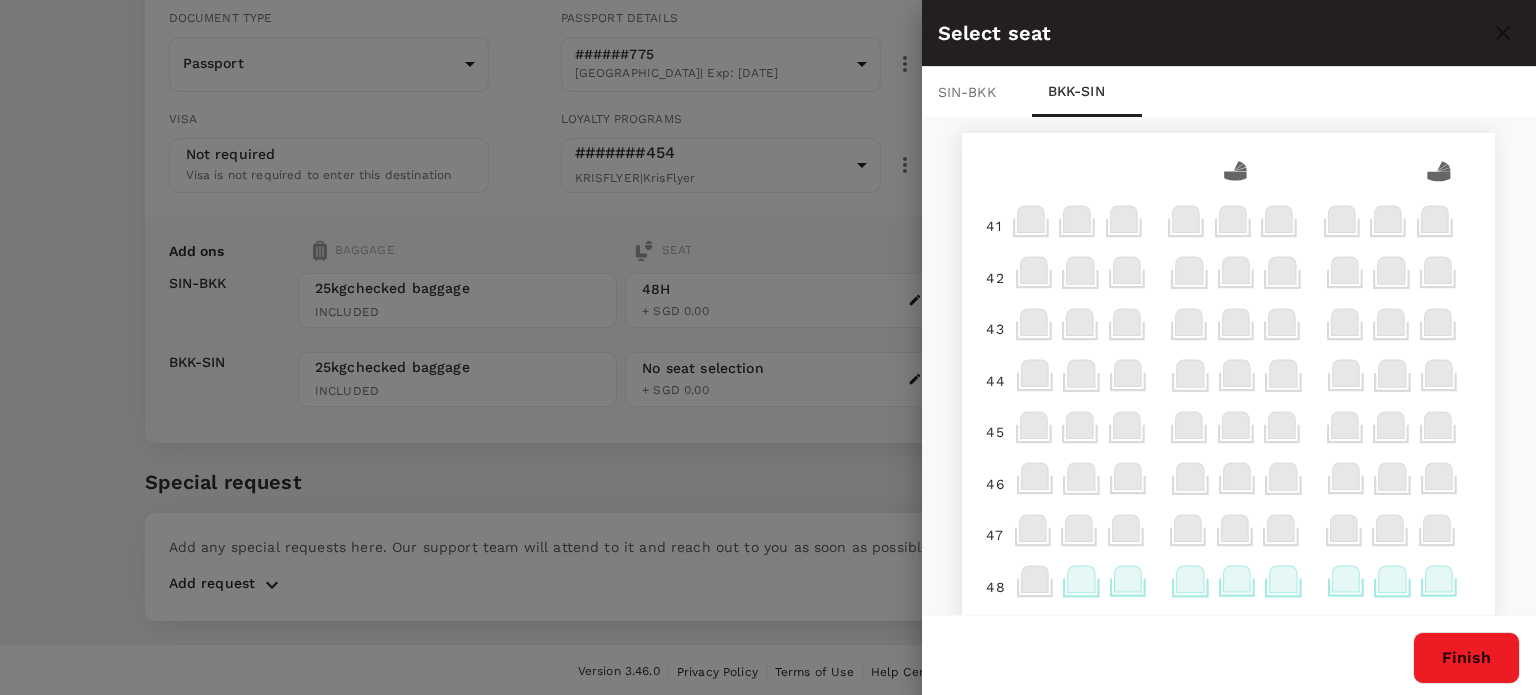 click 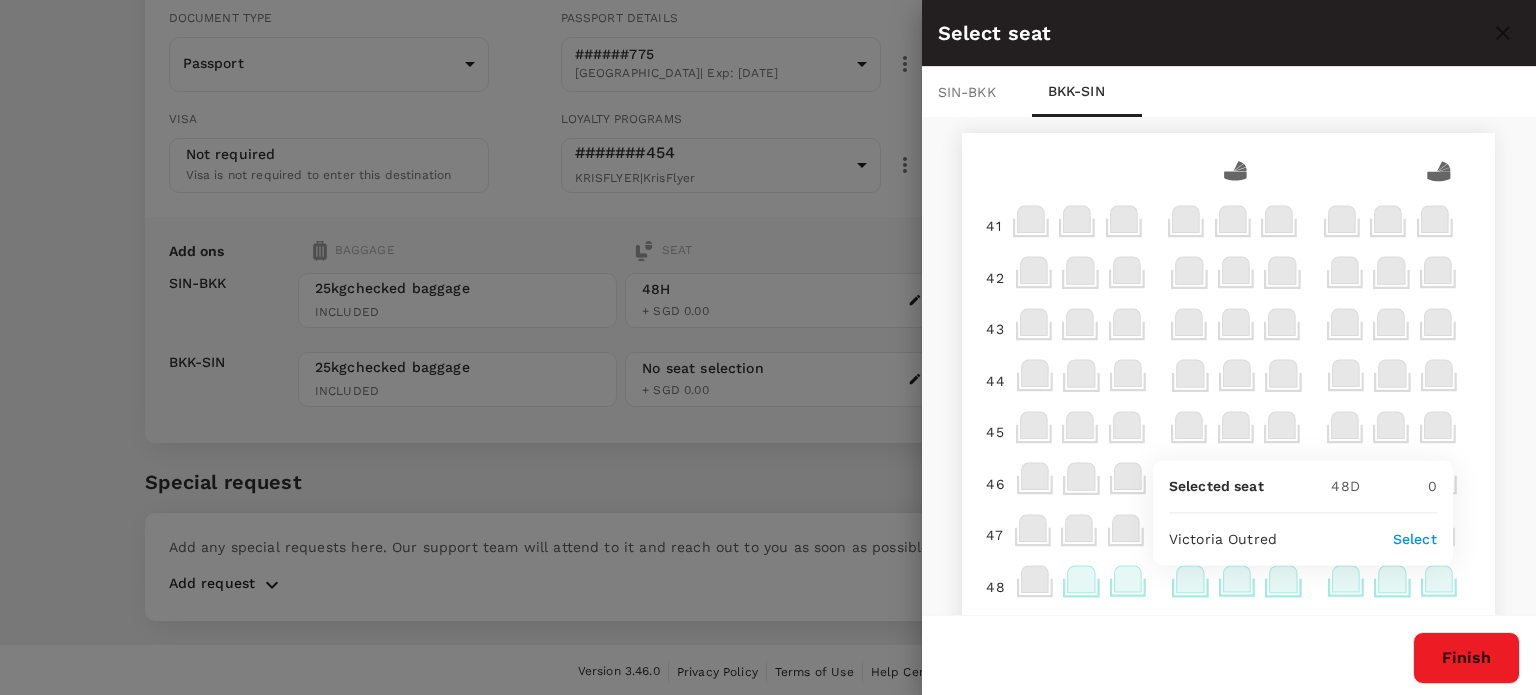 click on "Select" at bounding box center (1415, 539) 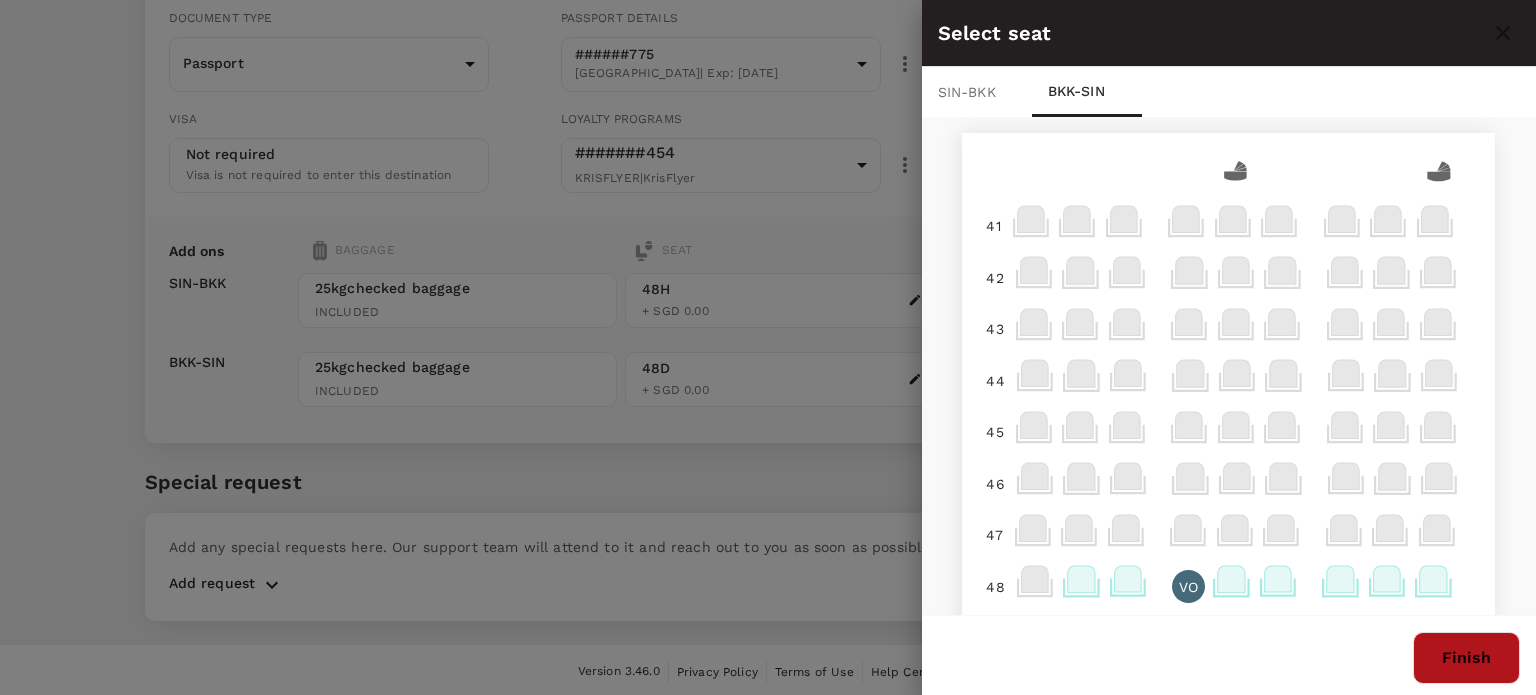 click on "Finish" at bounding box center [1466, 658] 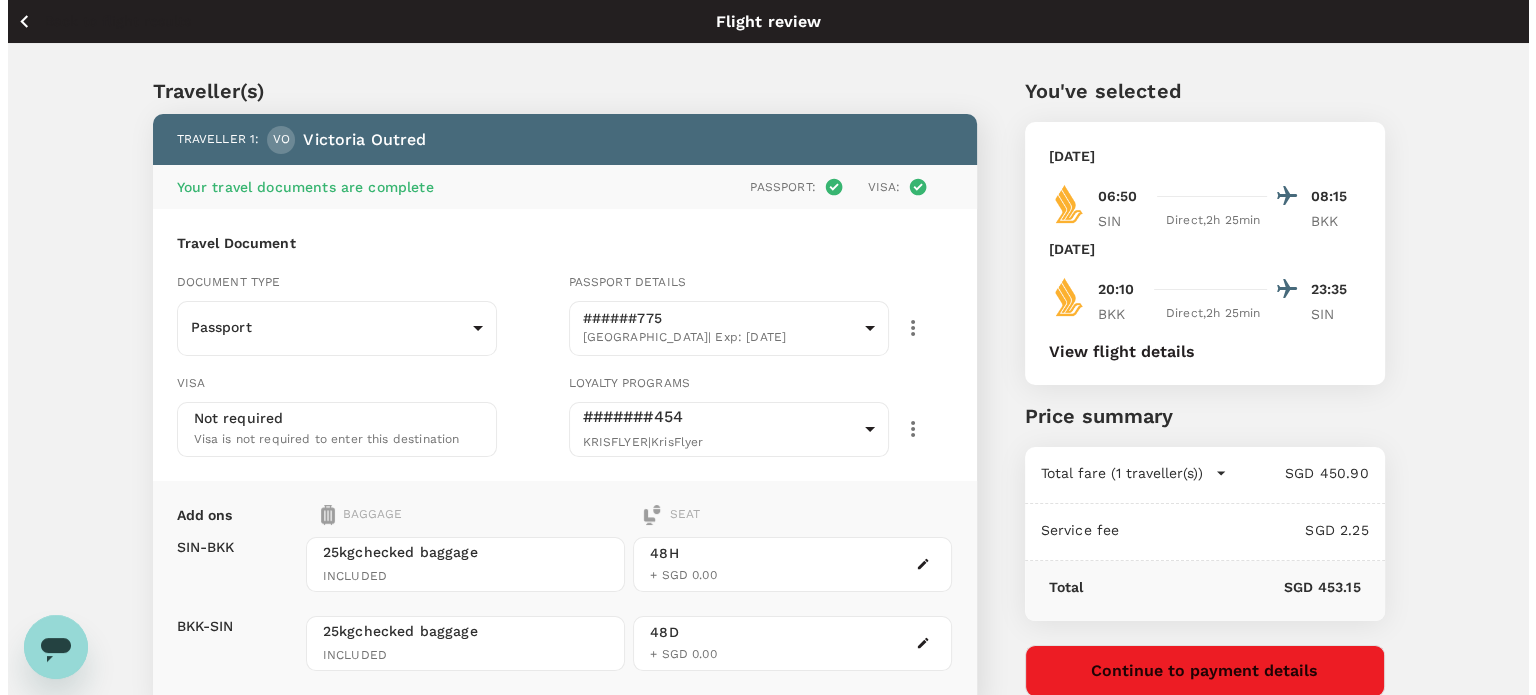 scroll, scrollTop: 264, scrollLeft: 0, axis: vertical 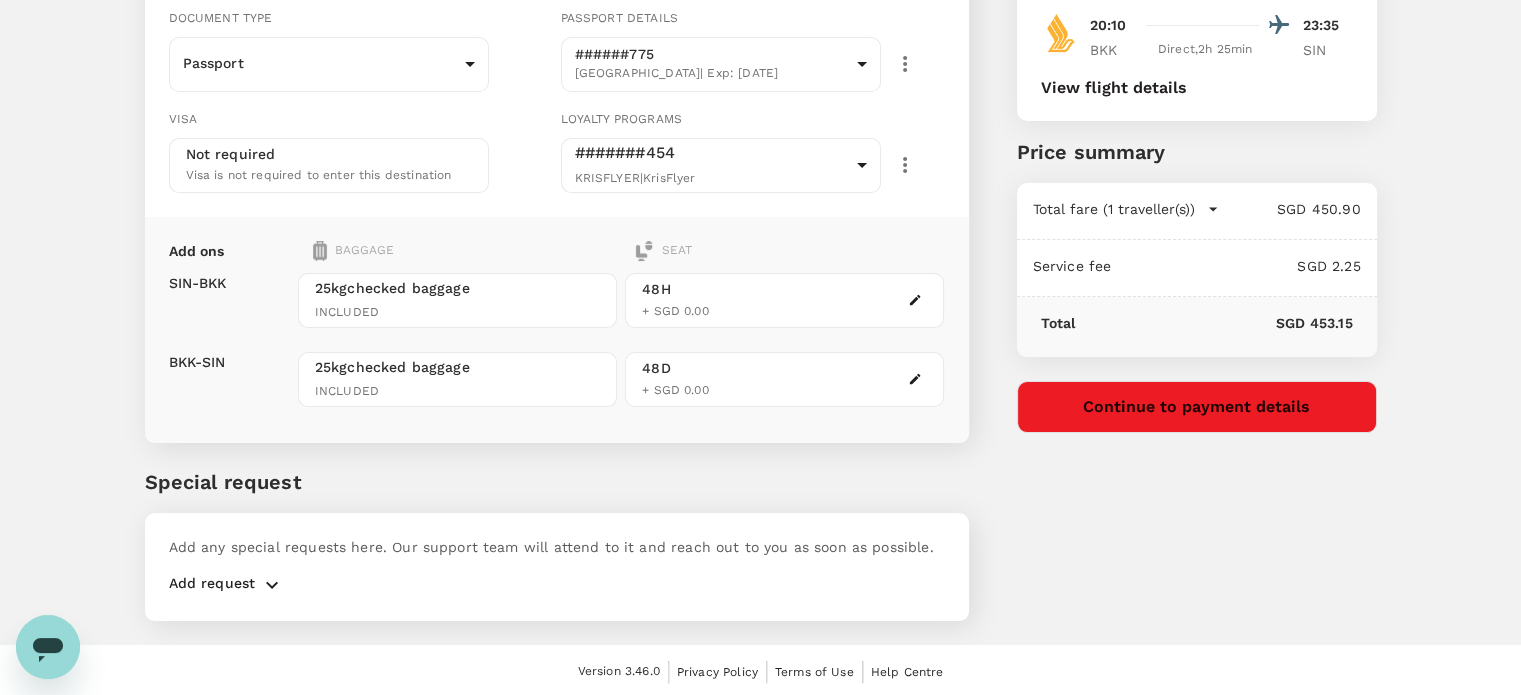 click on "Continue to payment details" at bounding box center [1197, 407] 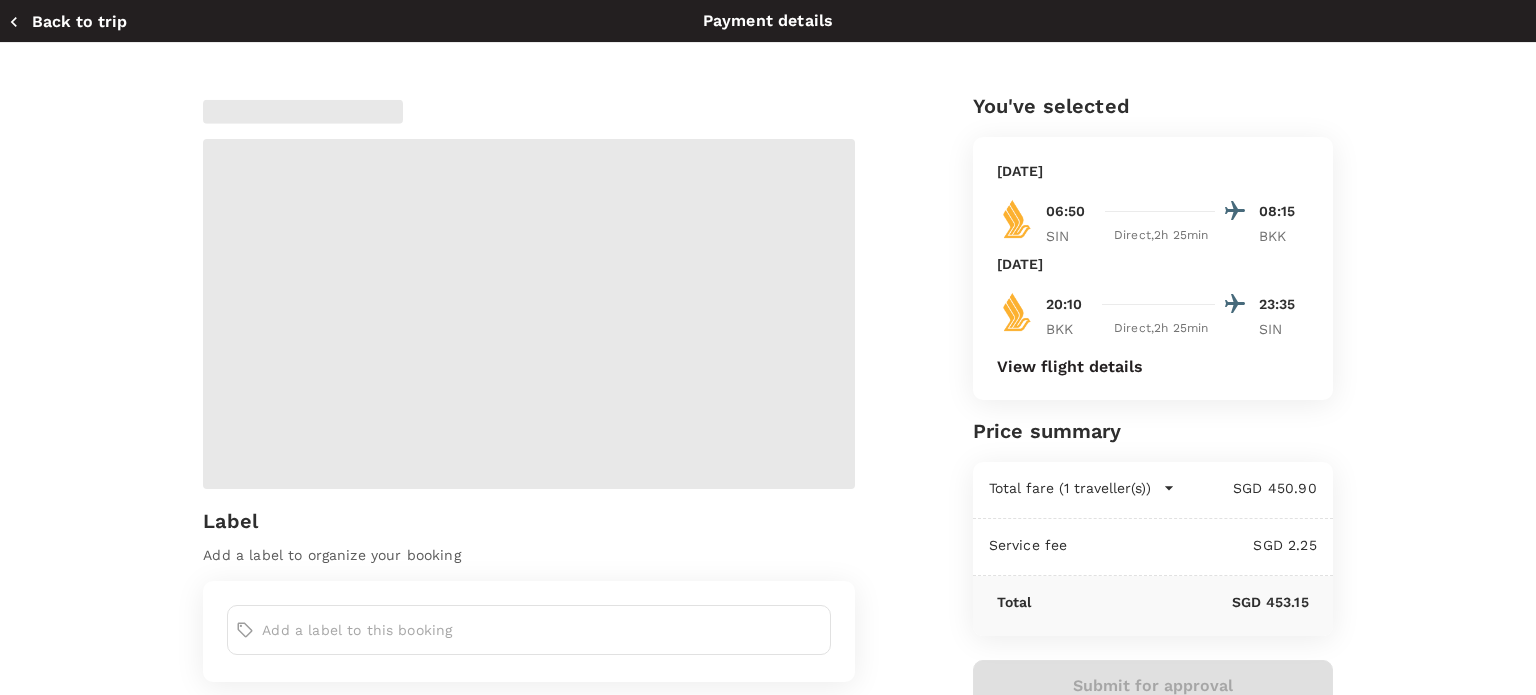 radio on "true" 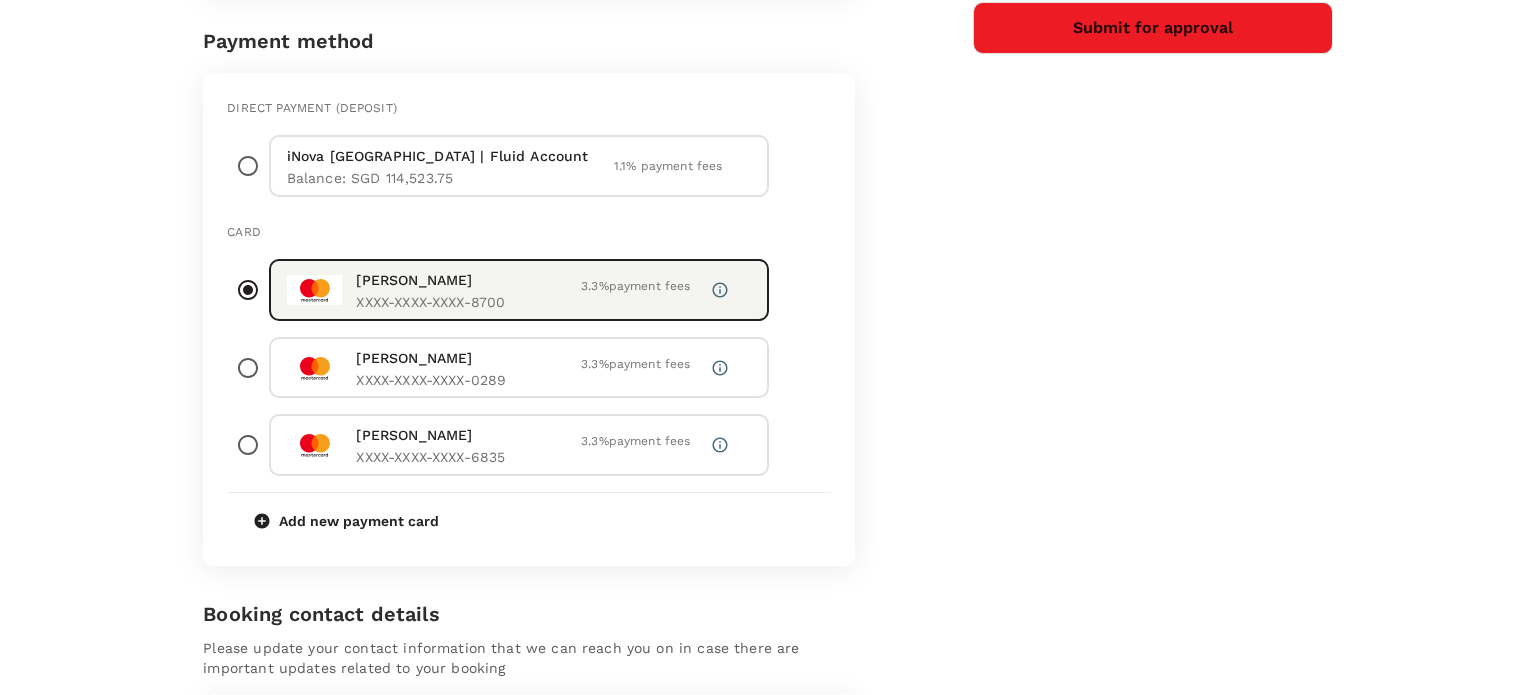 scroll, scrollTop: 685, scrollLeft: 0, axis: vertical 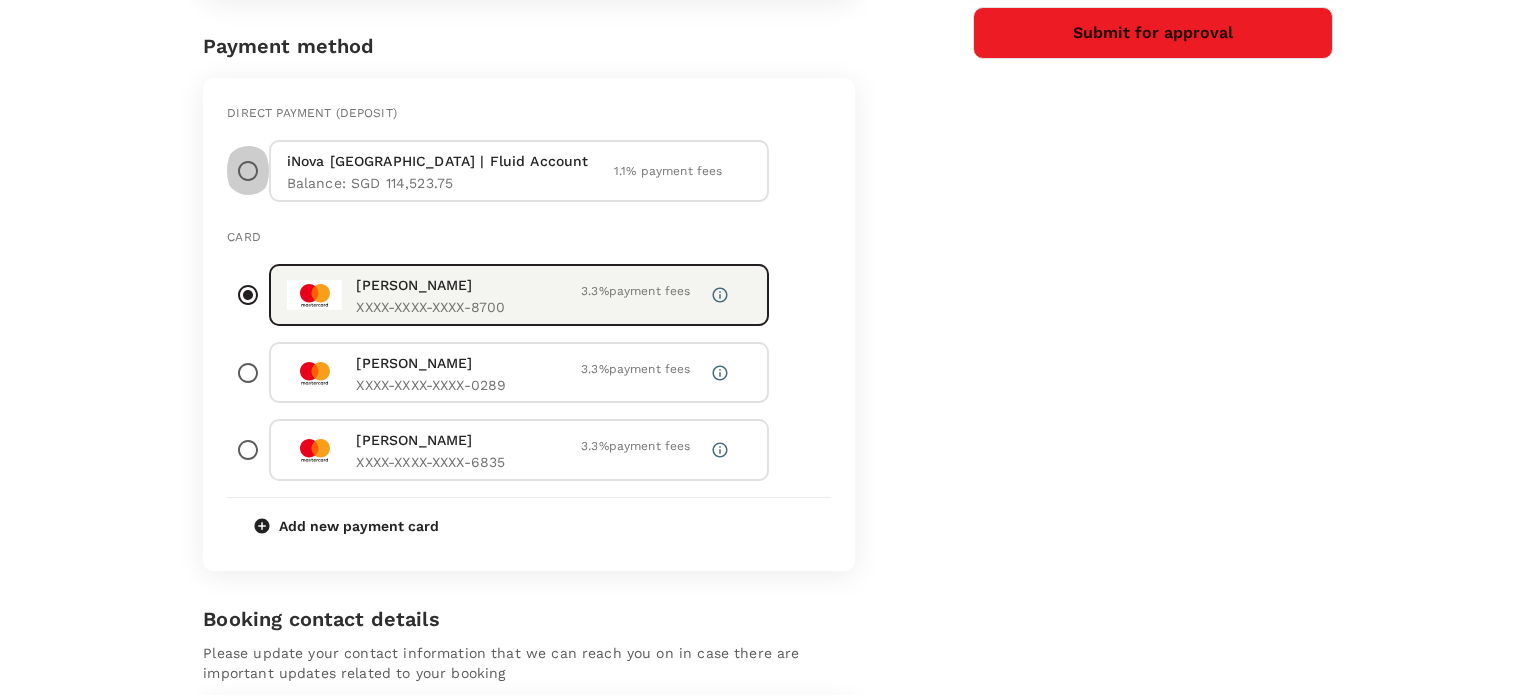 click at bounding box center (248, 171) 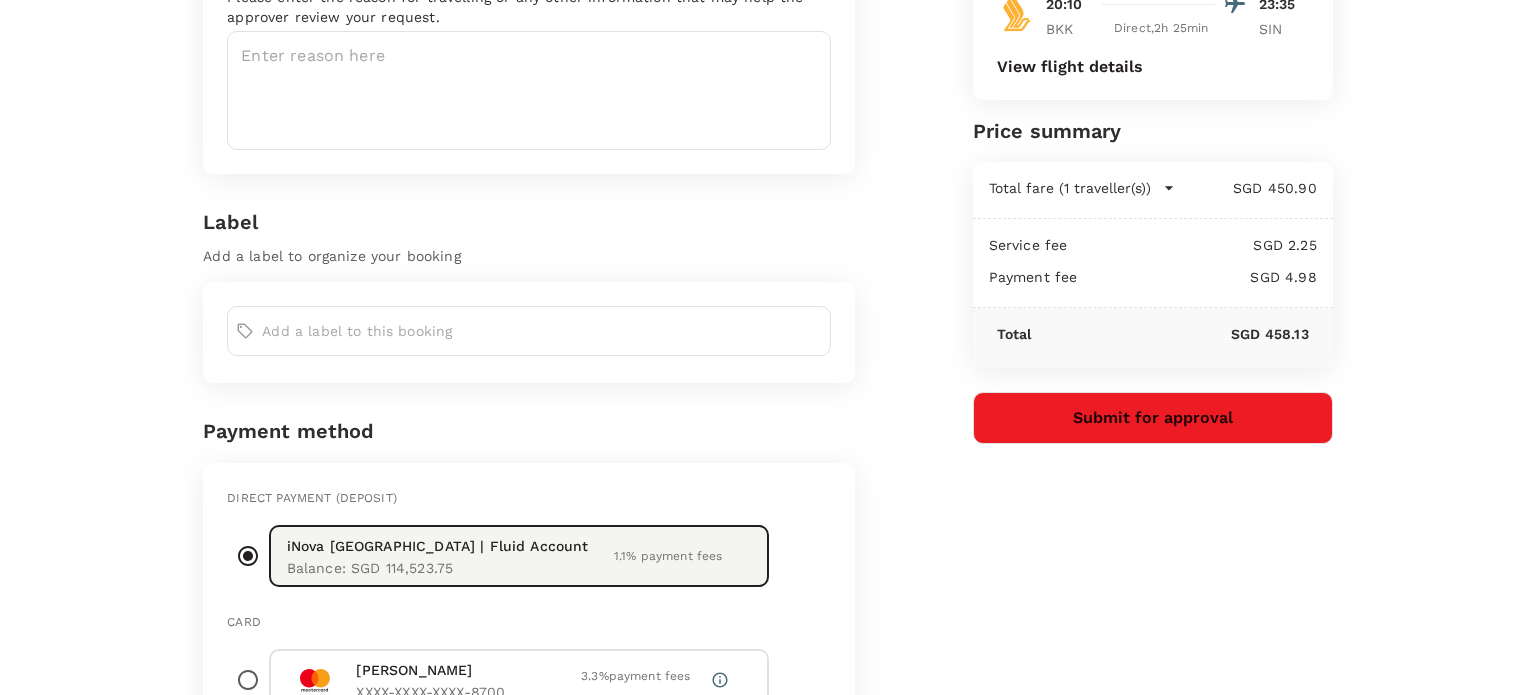 scroll, scrollTop: 0, scrollLeft: 0, axis: both 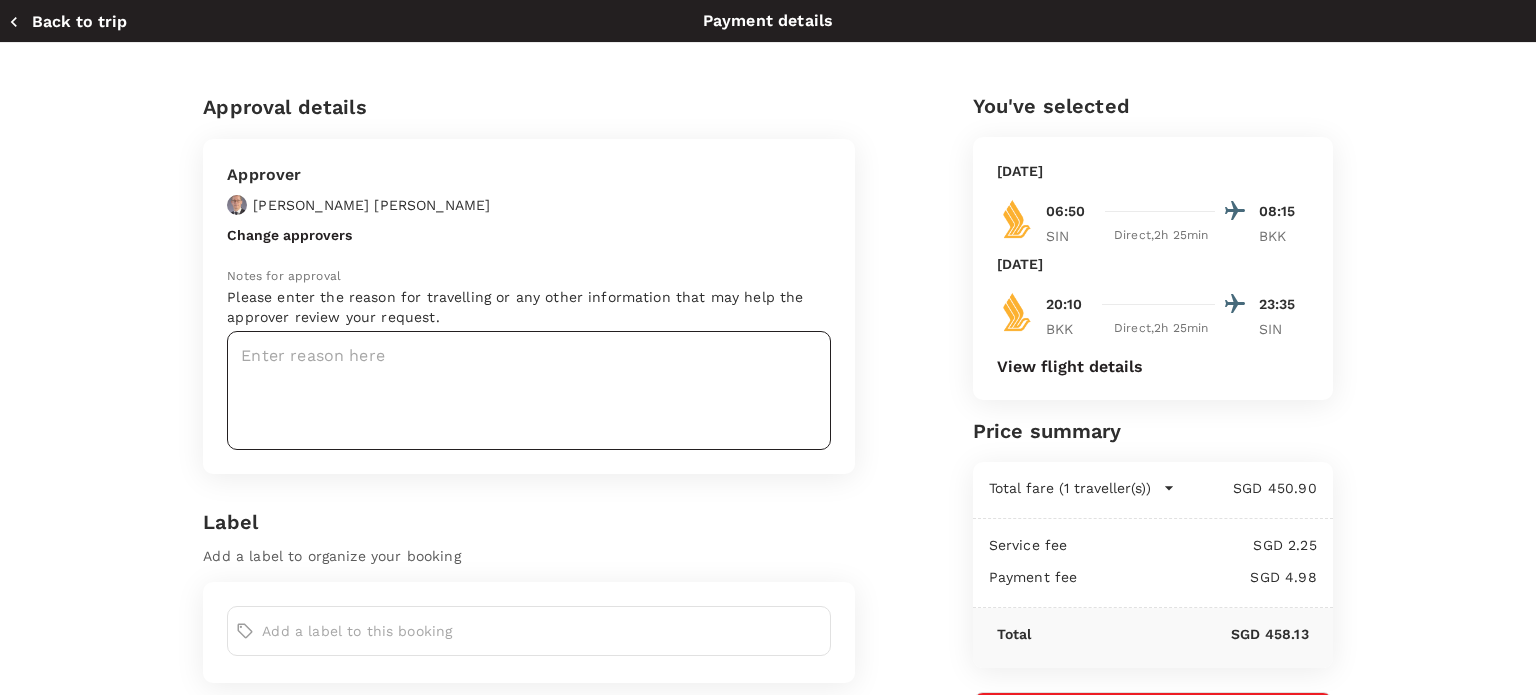 click at bounding box center [529, 390] 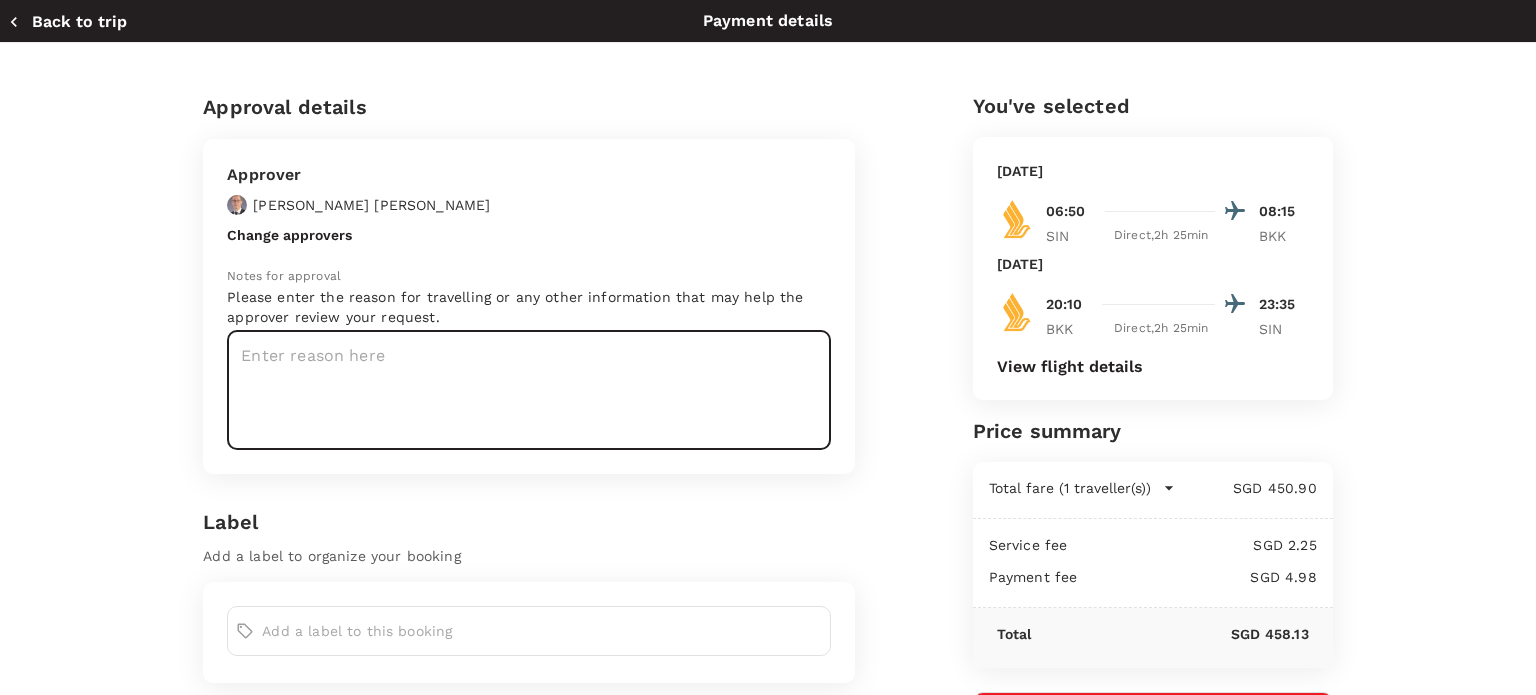 paste on "the Marketing team for Acne-Aid" 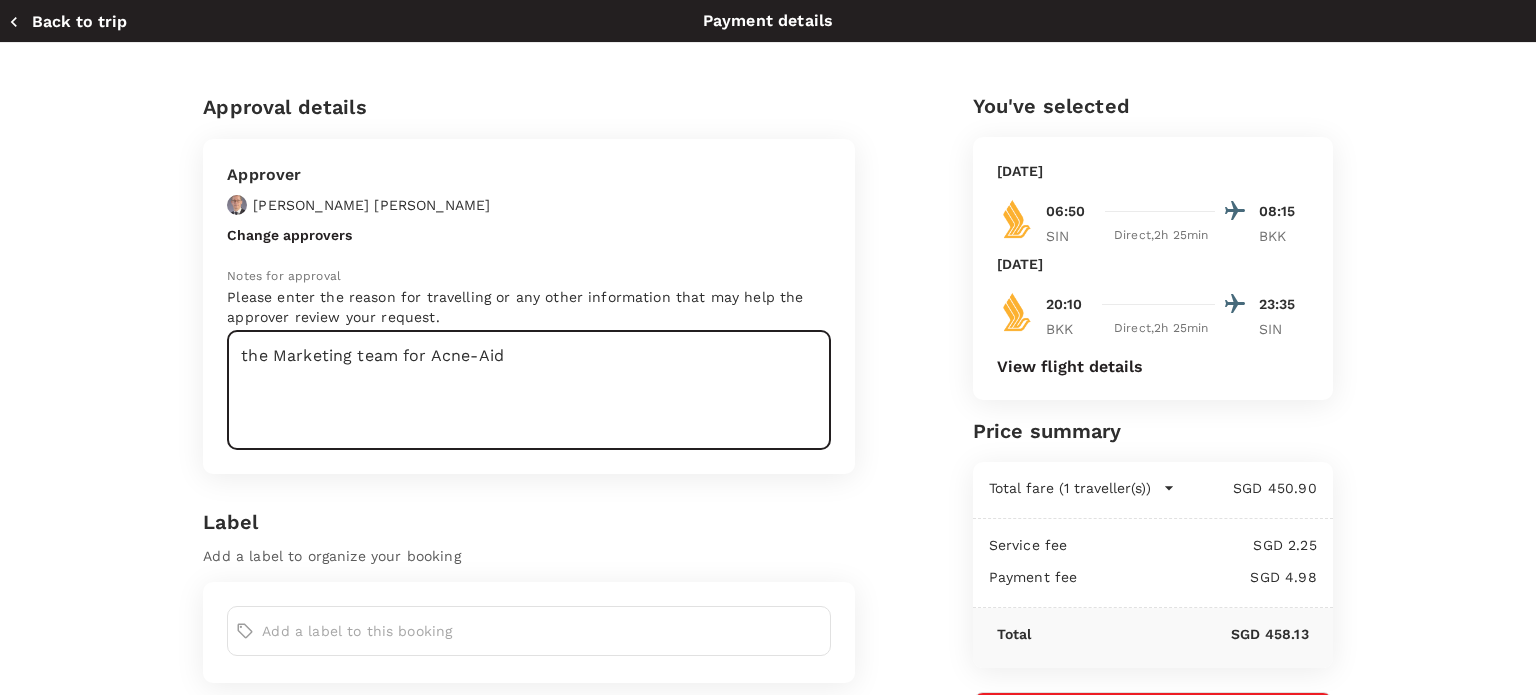 click on "the Marketing team for Acne-Aid" at bounding box center [529, 390] 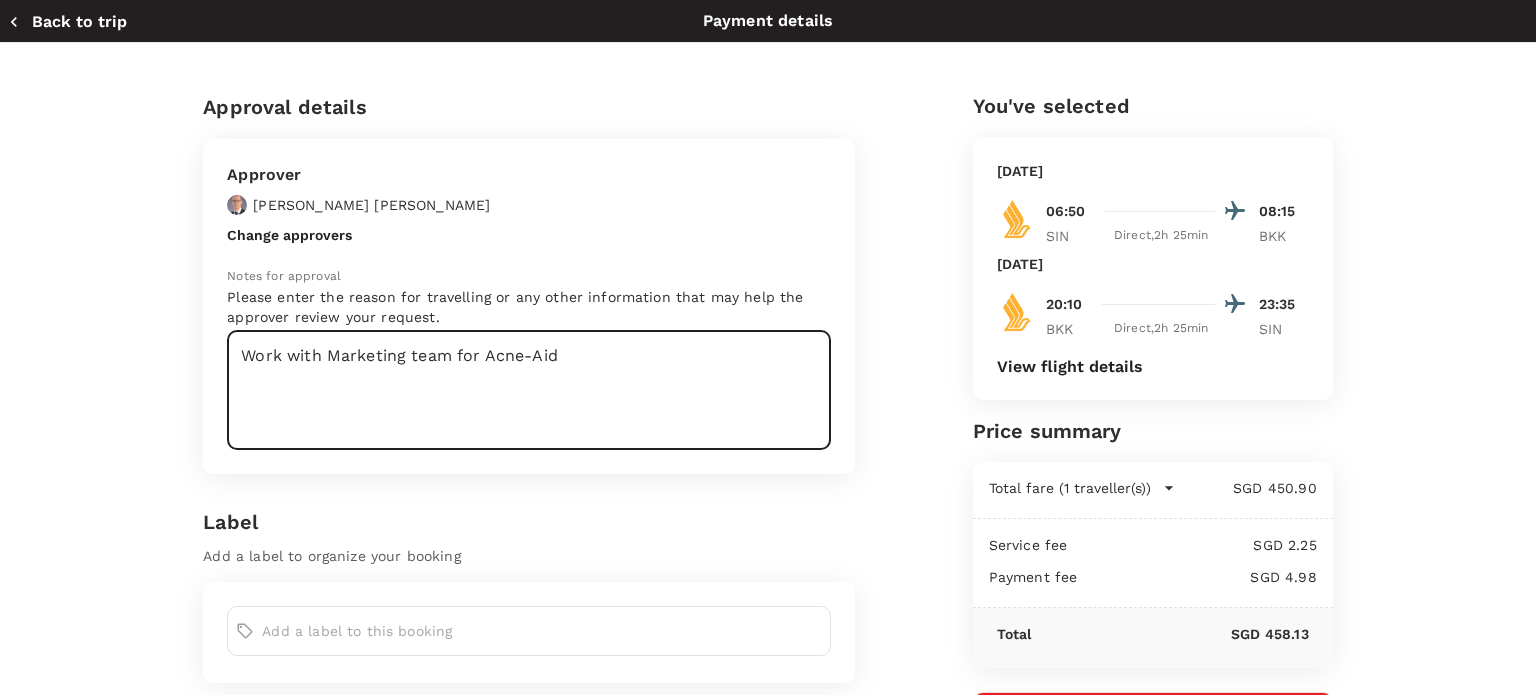 click on "Work with Marketing team for Acne-Aid" at bounding box center (529, 390) 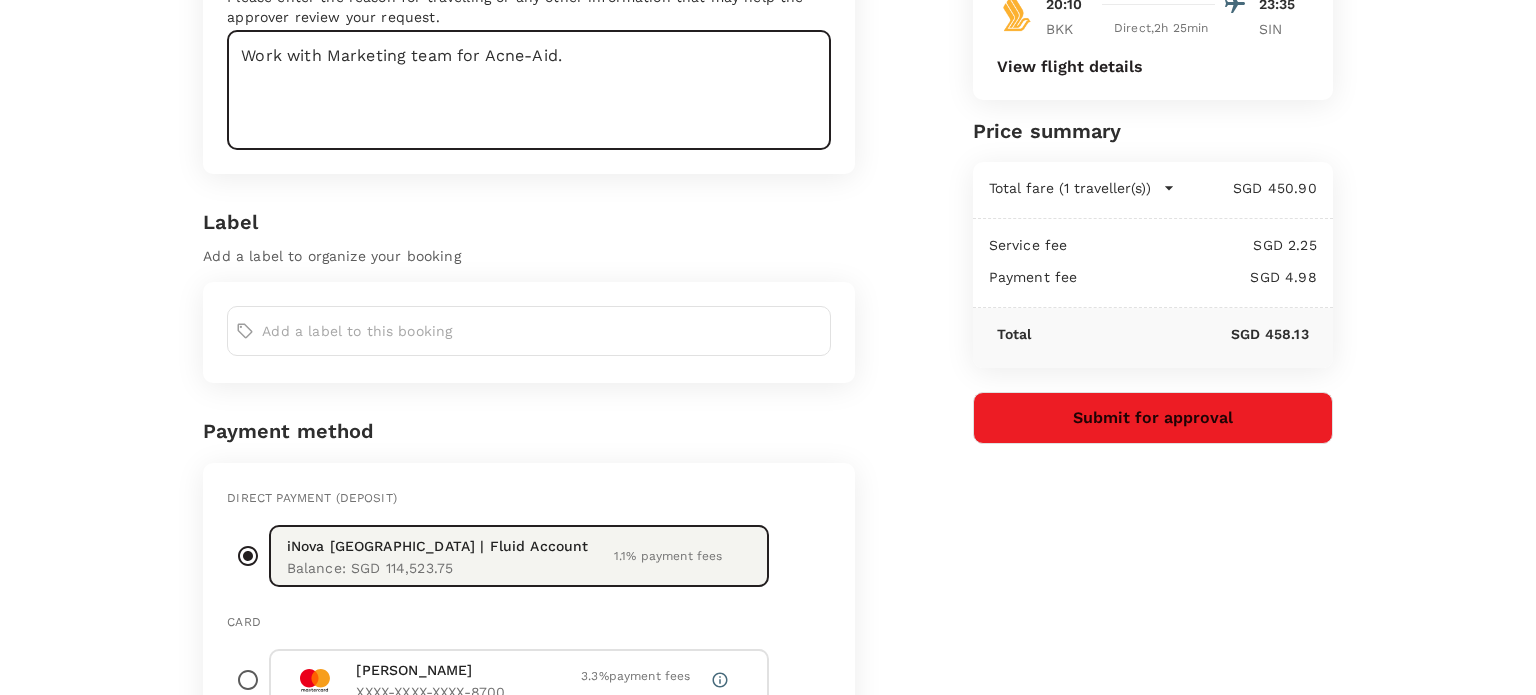 scroll, scrollTop: 85, scrollLeft: 0, axis: vertical 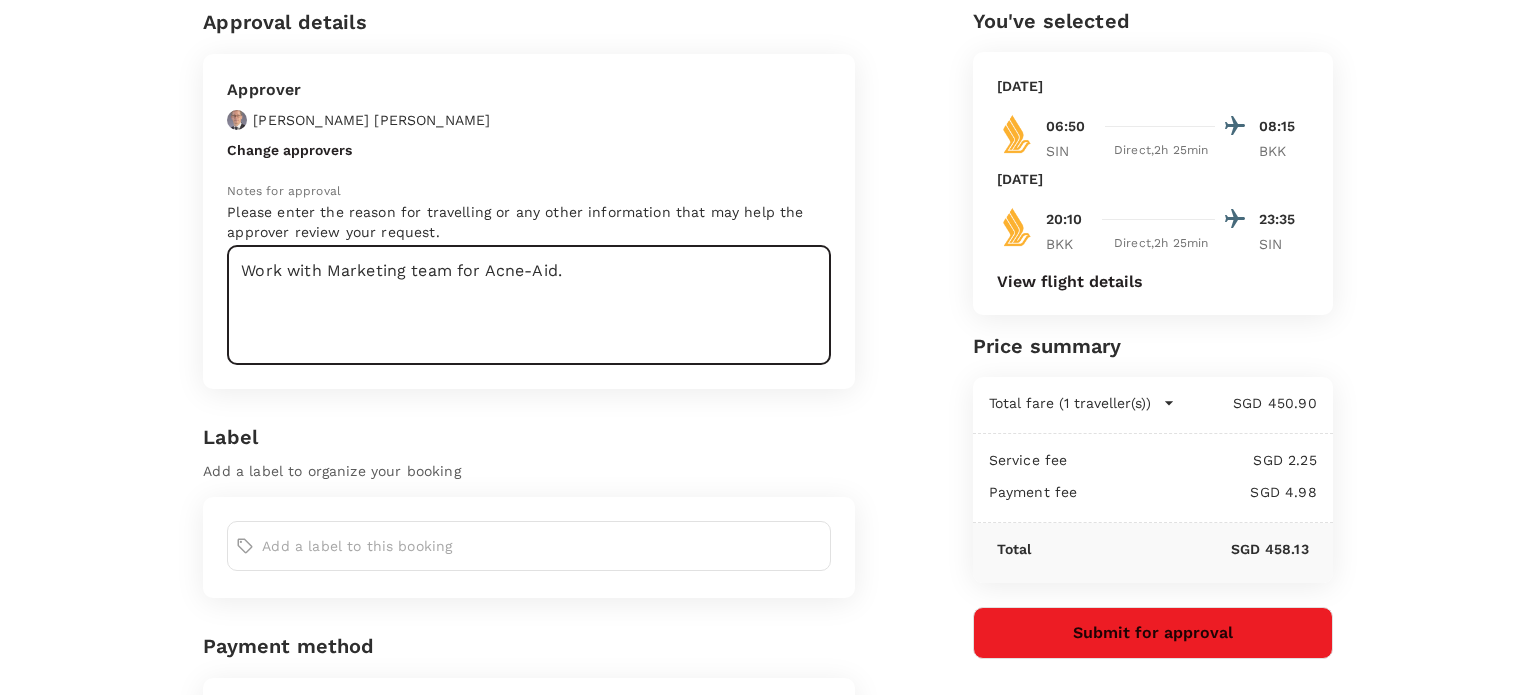 type on "Work with Marketing team for Acne-Aid." 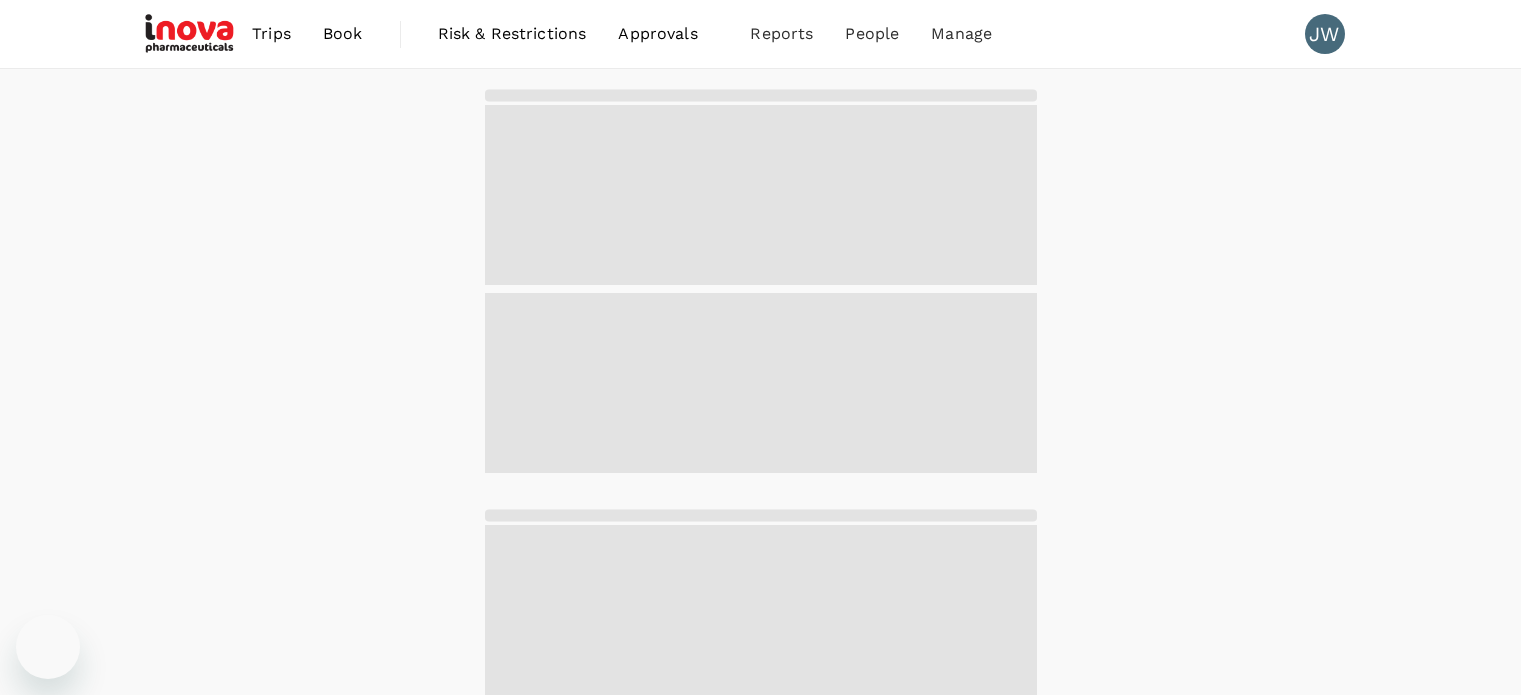scroll, scrollTop: 0, scrollLeft: 0, axis: both 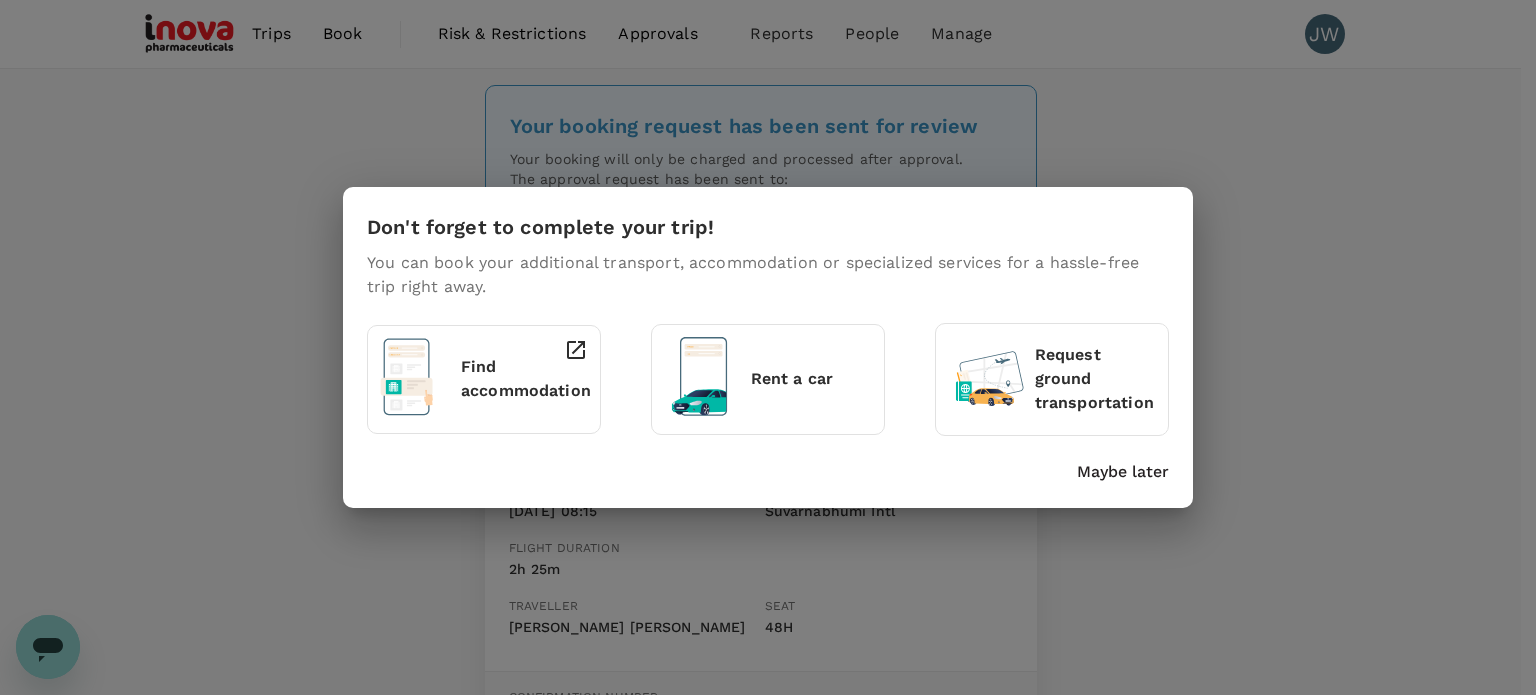 click at bounding box center (570, 375) 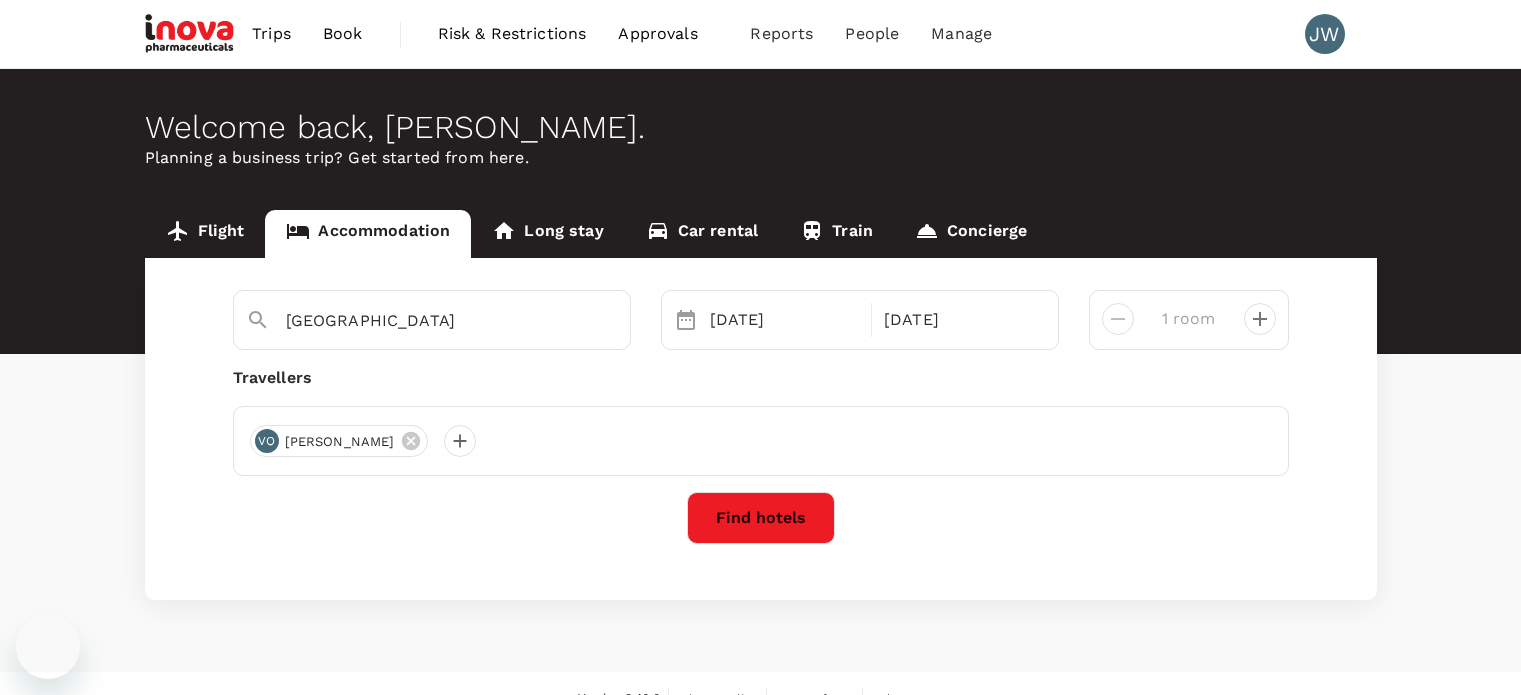 scroll, scrollTop: 0, scrollLeft: 0, axis: both 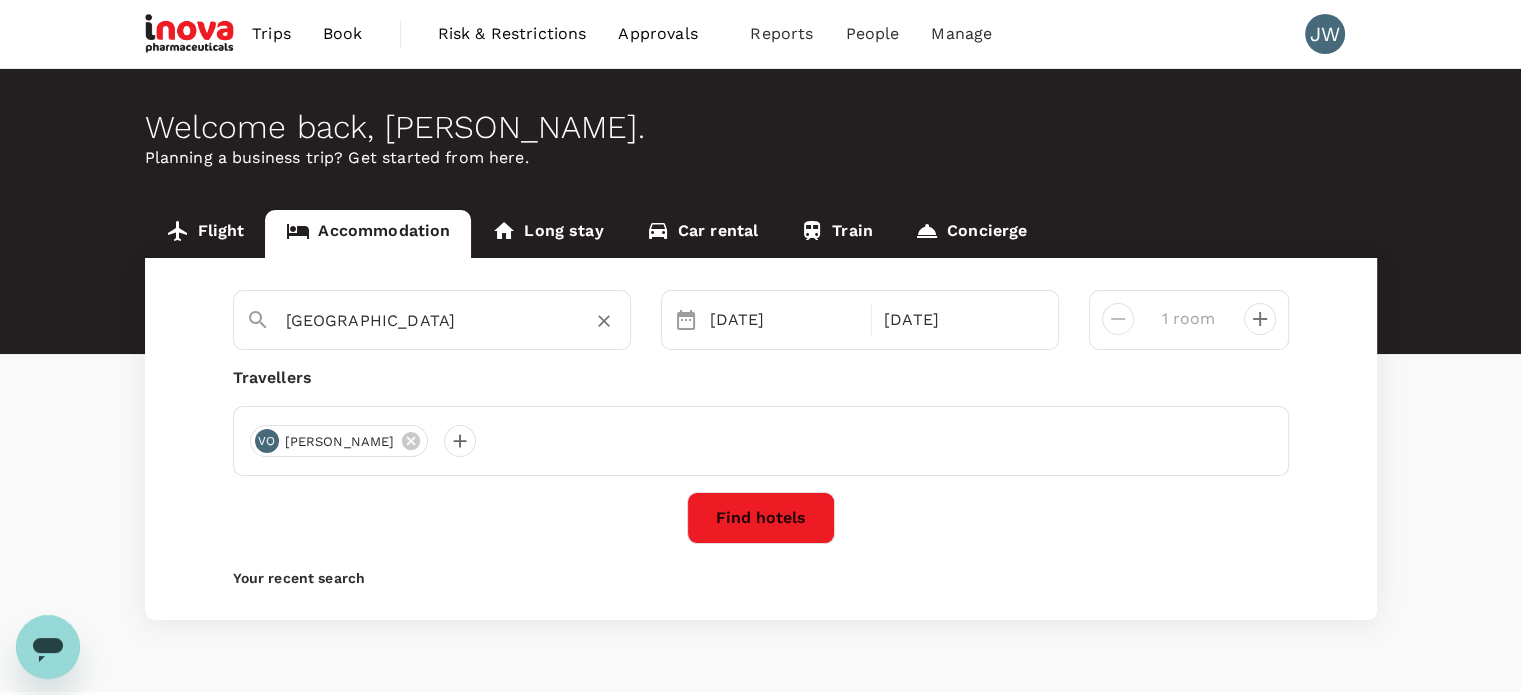 click on "Bangkok" at bounding box center [424, 320] 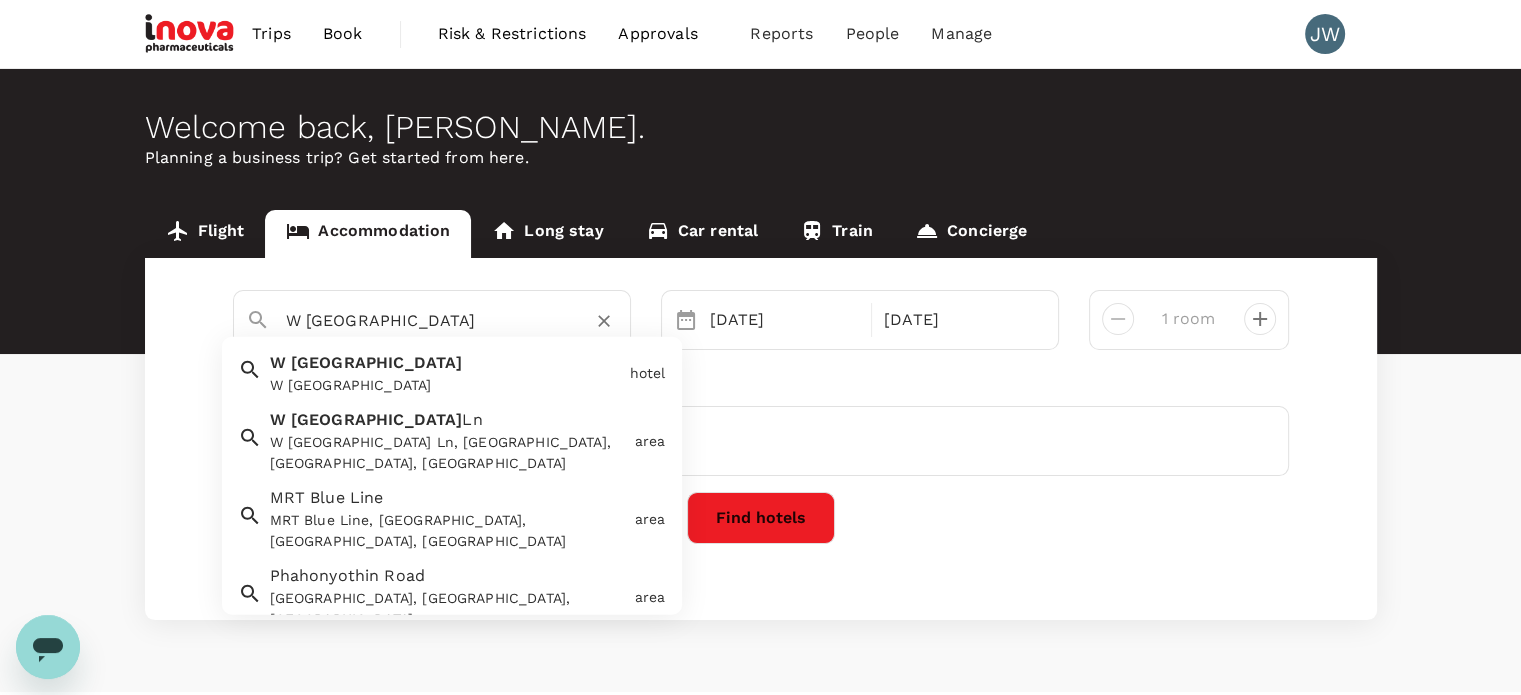 click on "Bangkok" at bounding box center (377, 362) 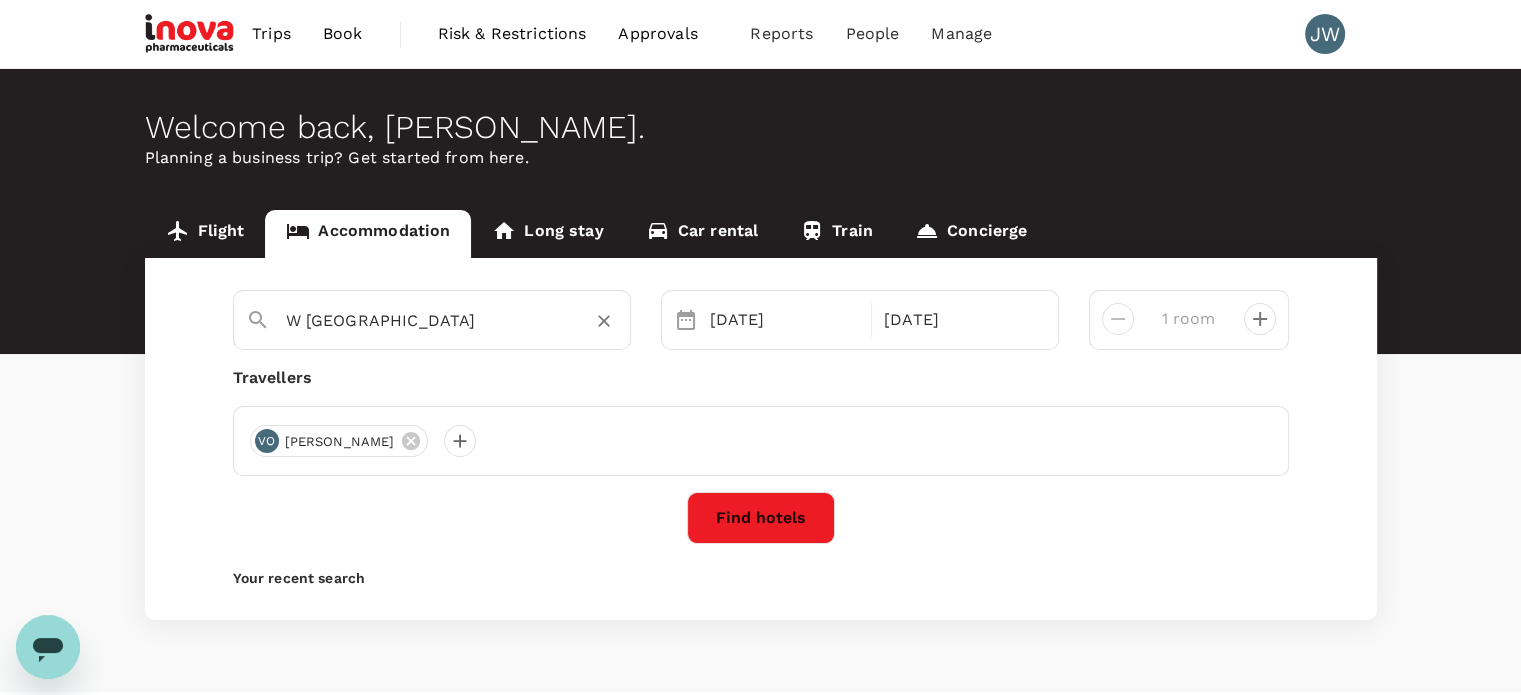 type on "W Bangkok" 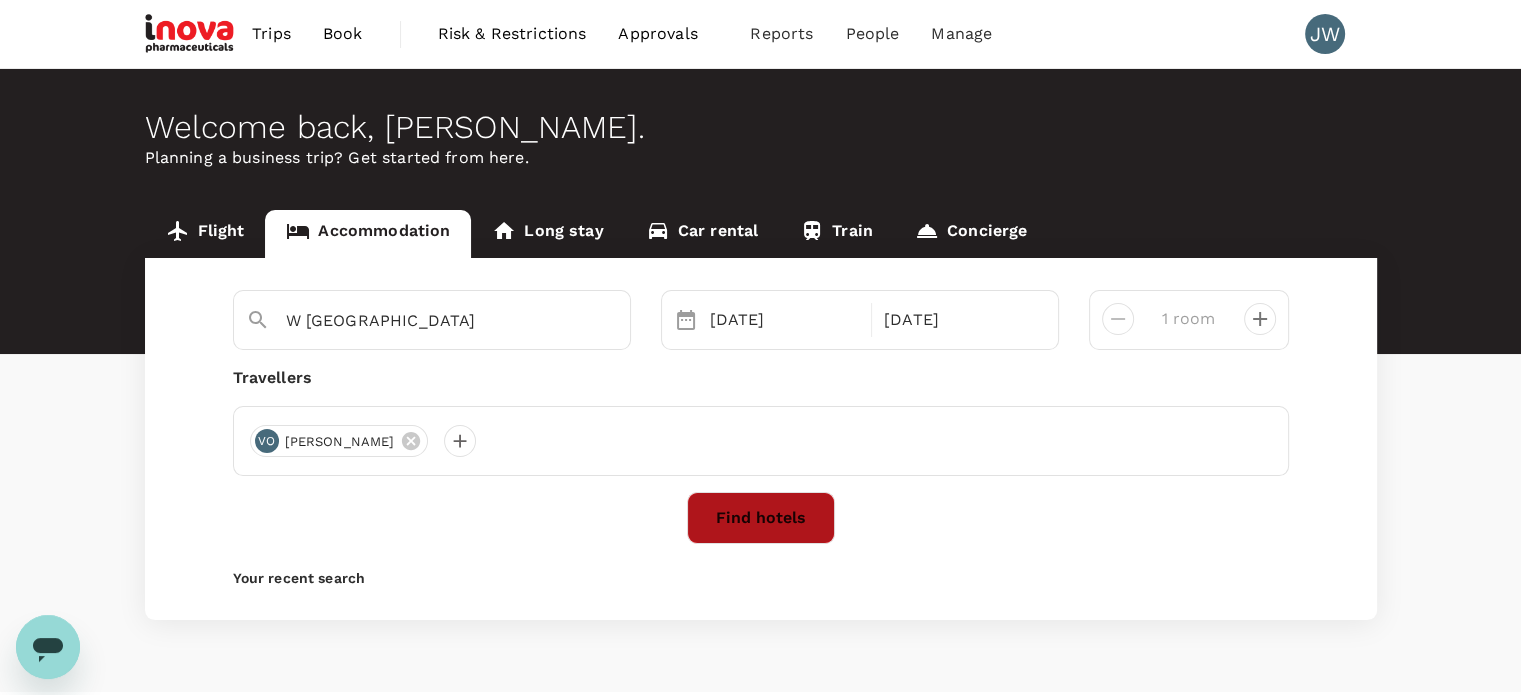click on "Find hotels" at bounding box center (761, 518) 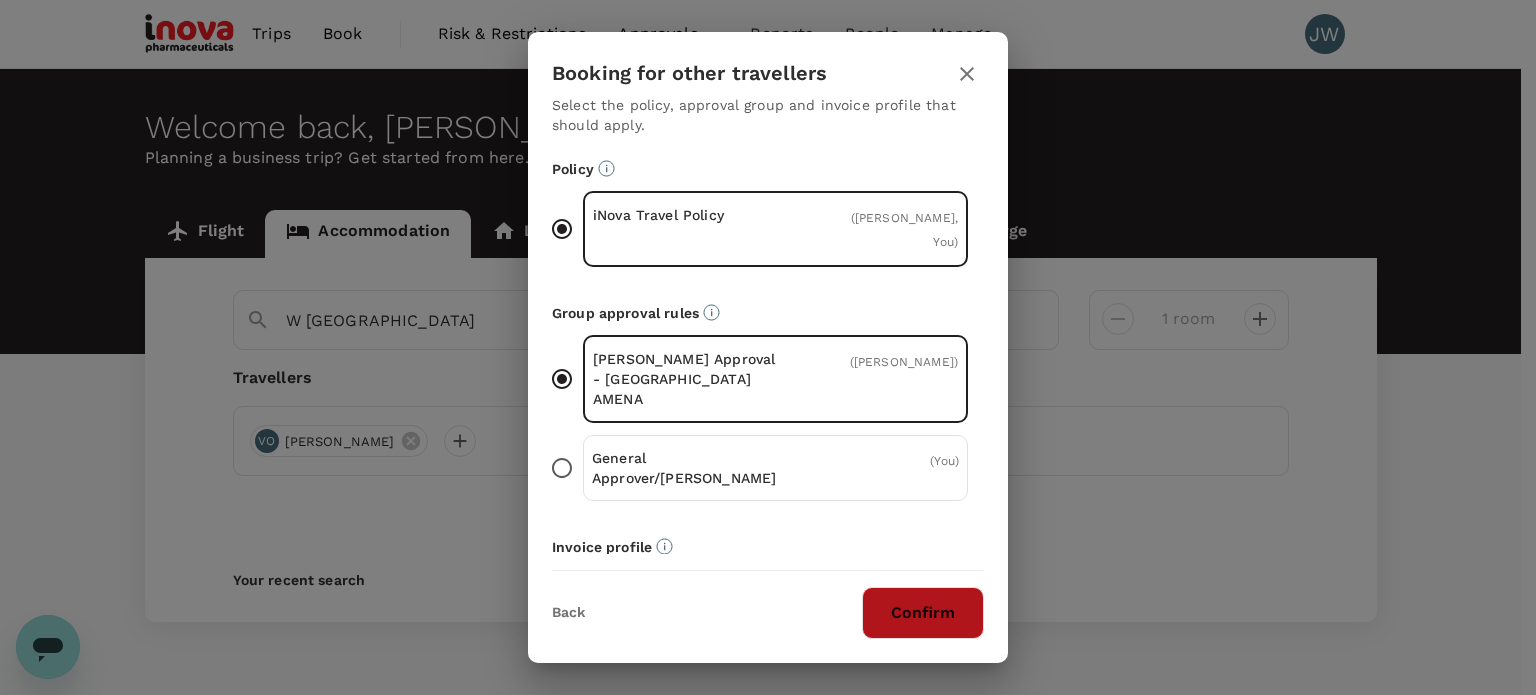click on "Confirm" at bounding box center (923, 613) 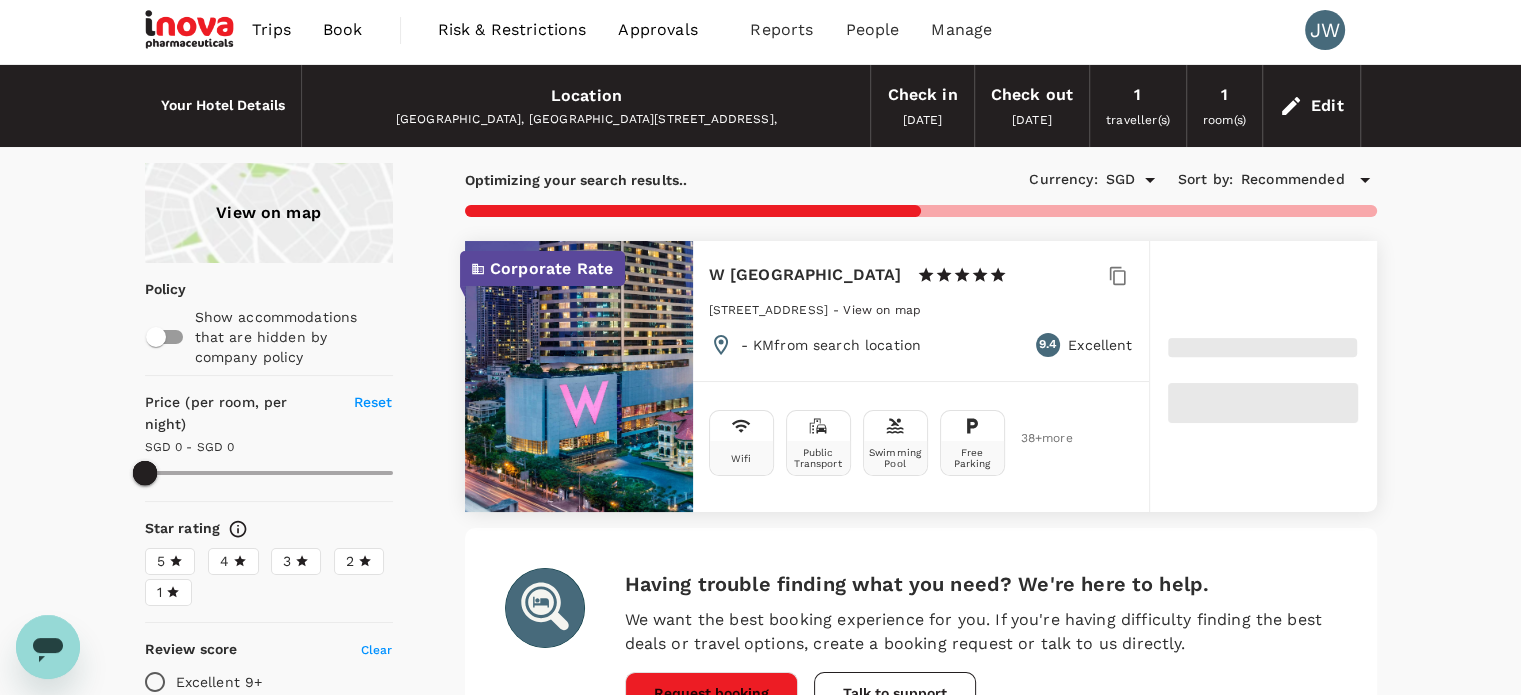 scroll, scrollTop: 0, scrollLeft: 0, axis: both 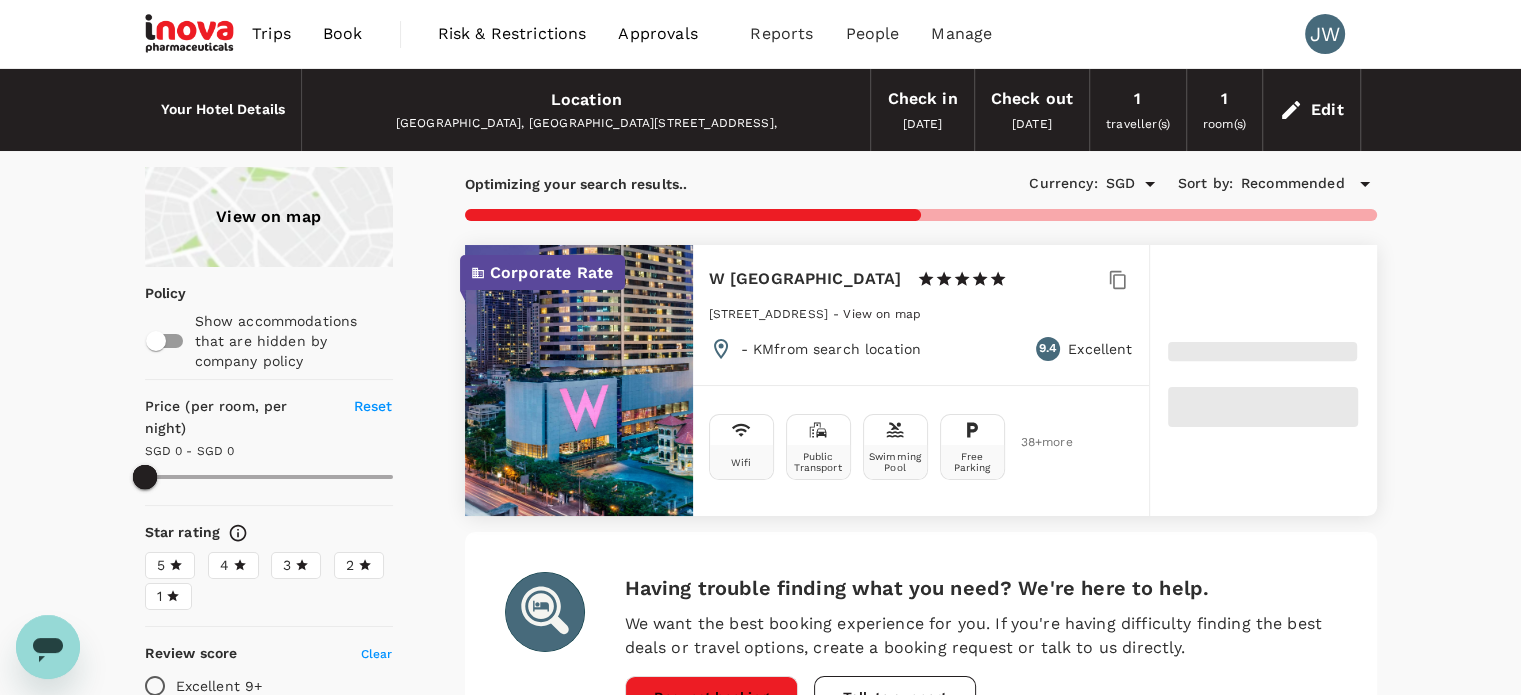 click on "Corporate Rate" at bounding box center [579, 380] 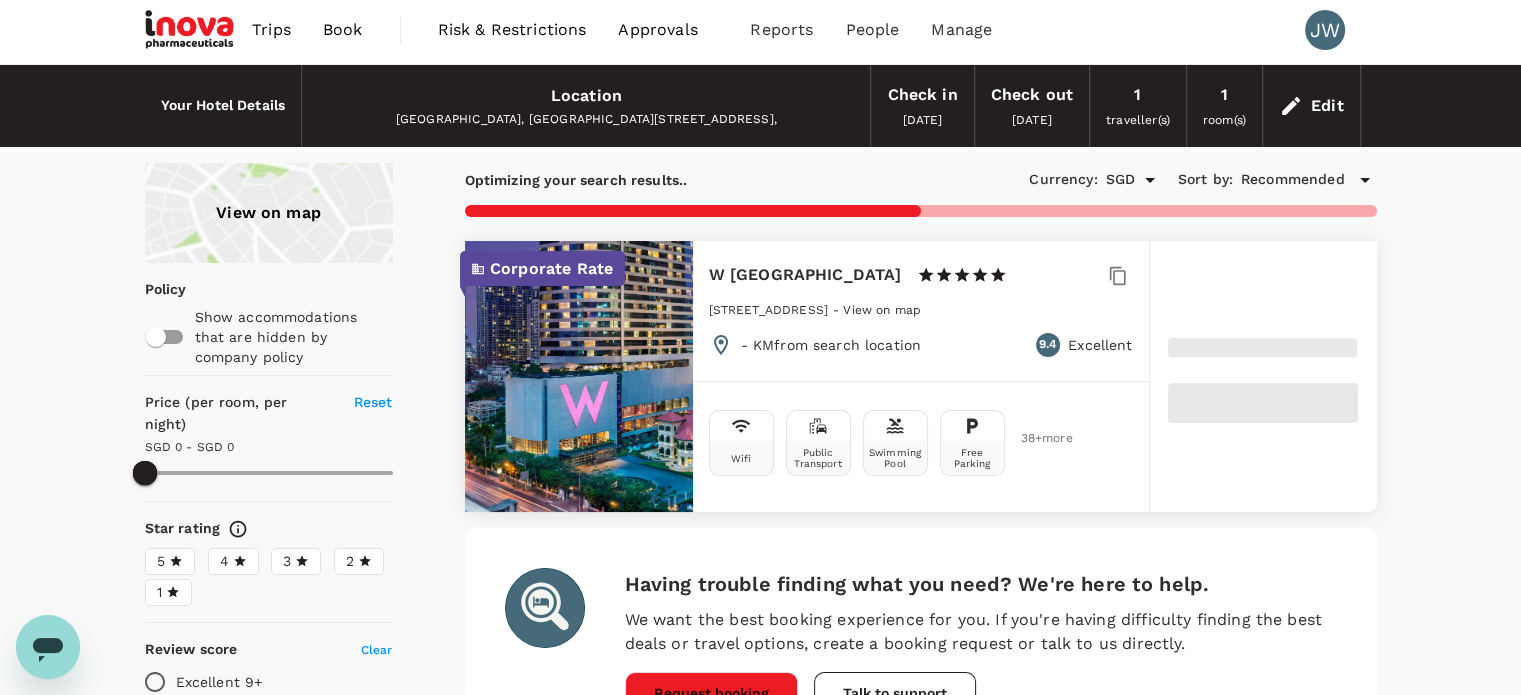 scroll, scrollTop: 0, scrollLeft: 0, axis: both 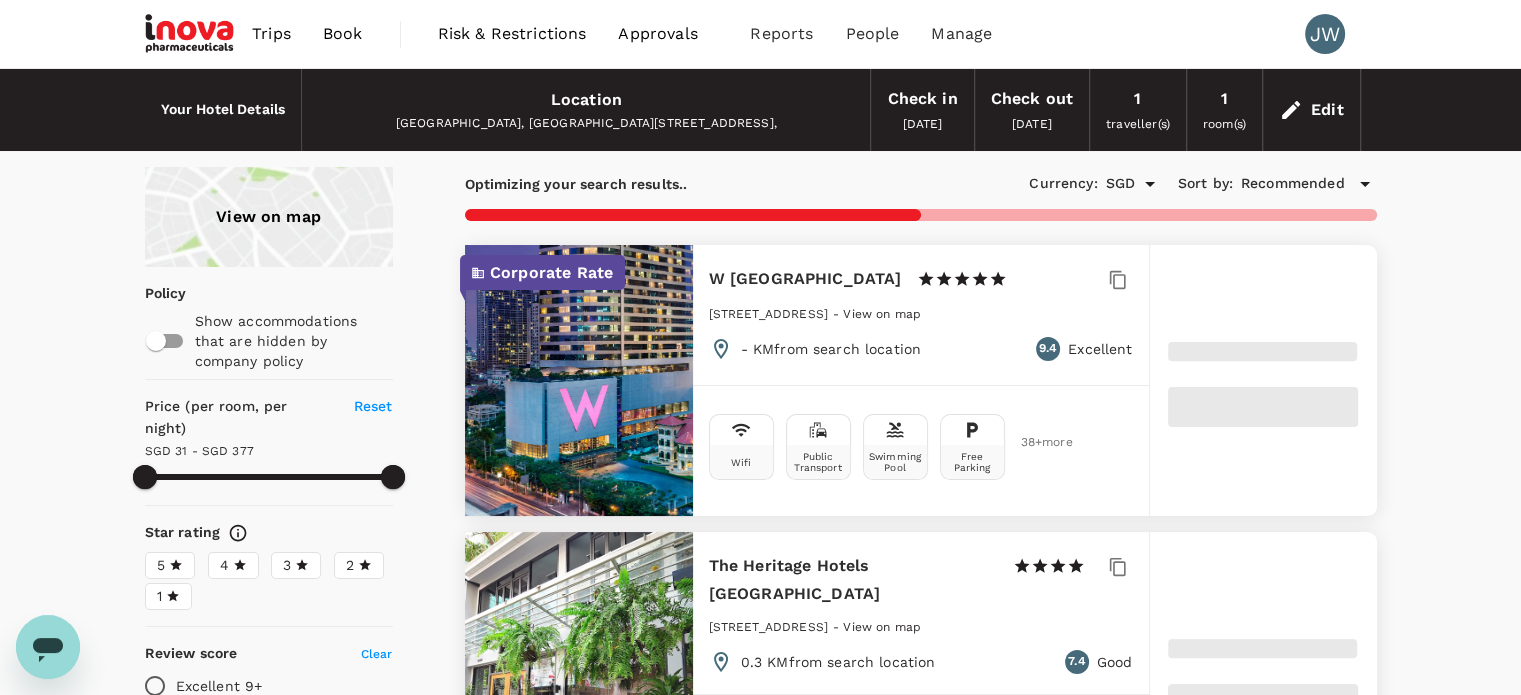 type on "376.19" 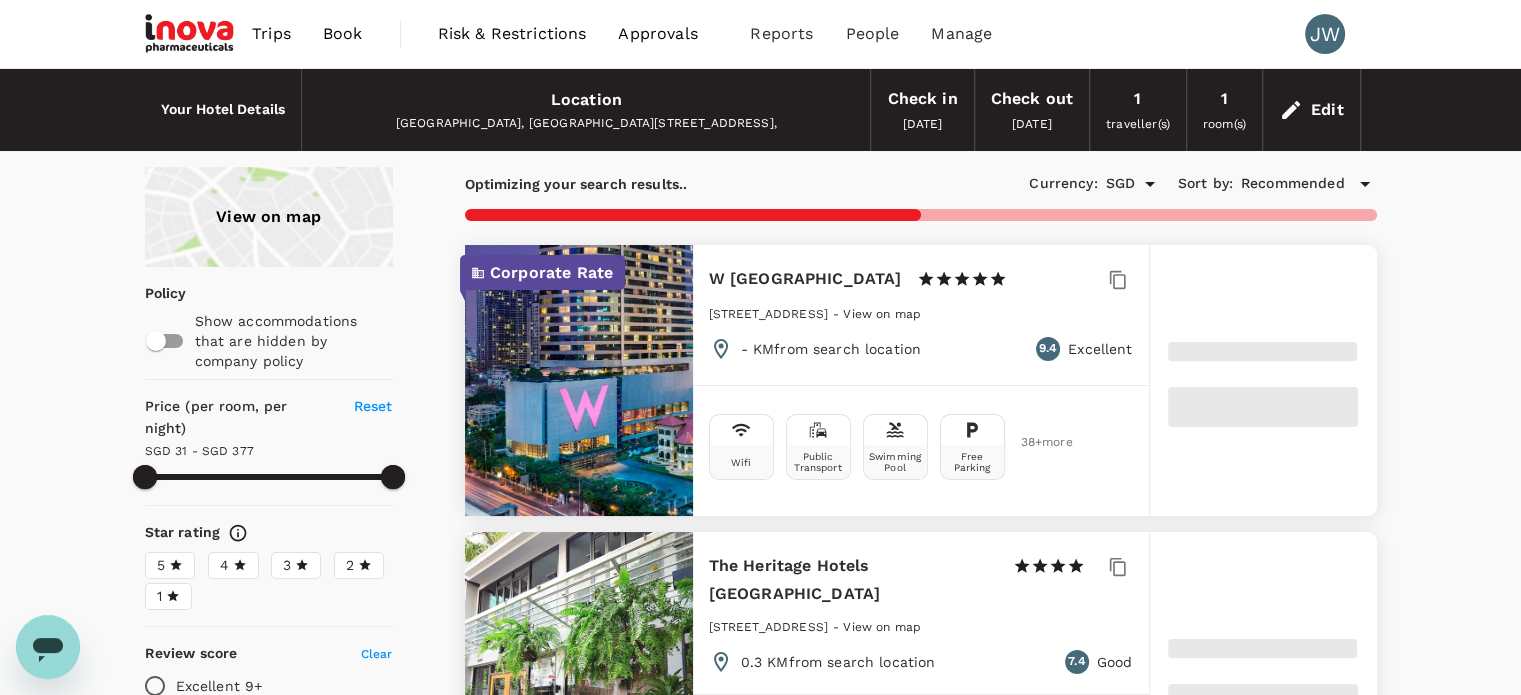 scroll, scrollTop: 300, scrollLeft: 0, axis: vertical 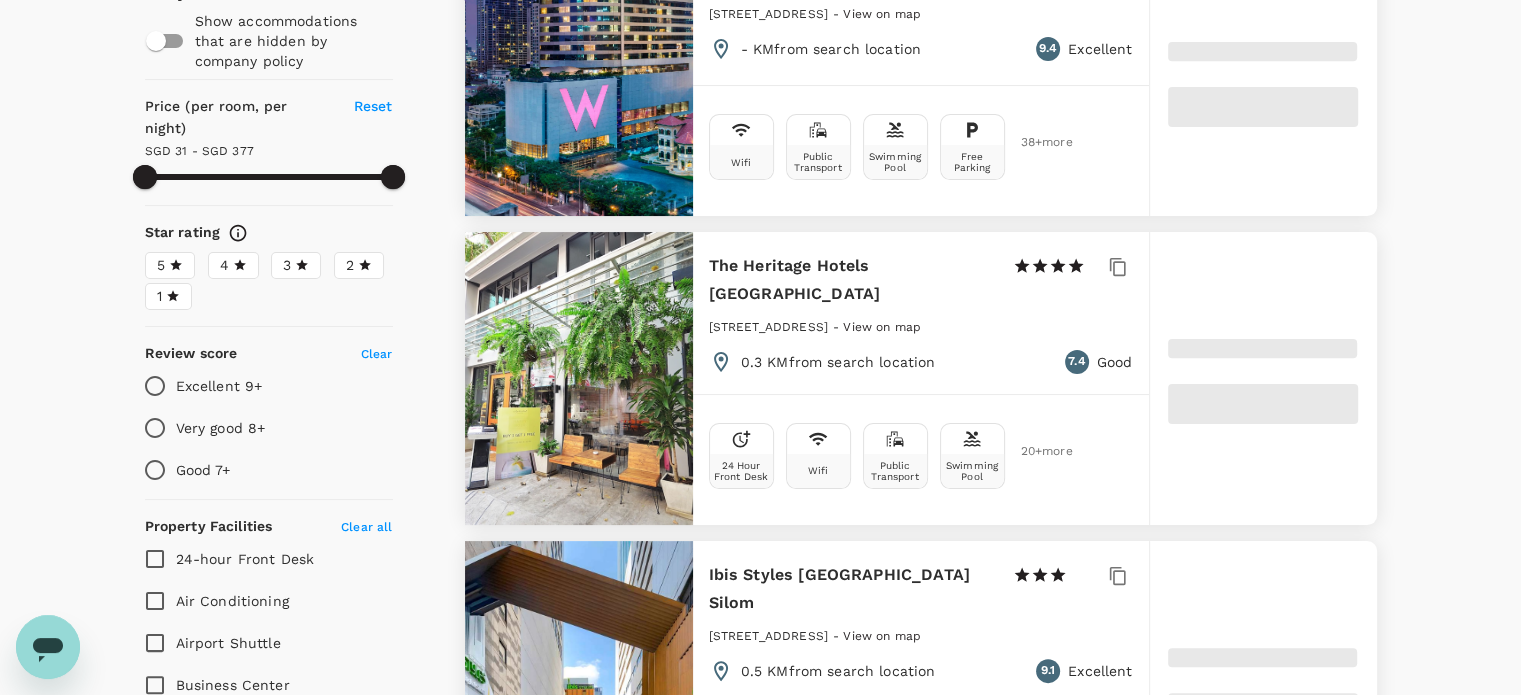 type on "31.38" 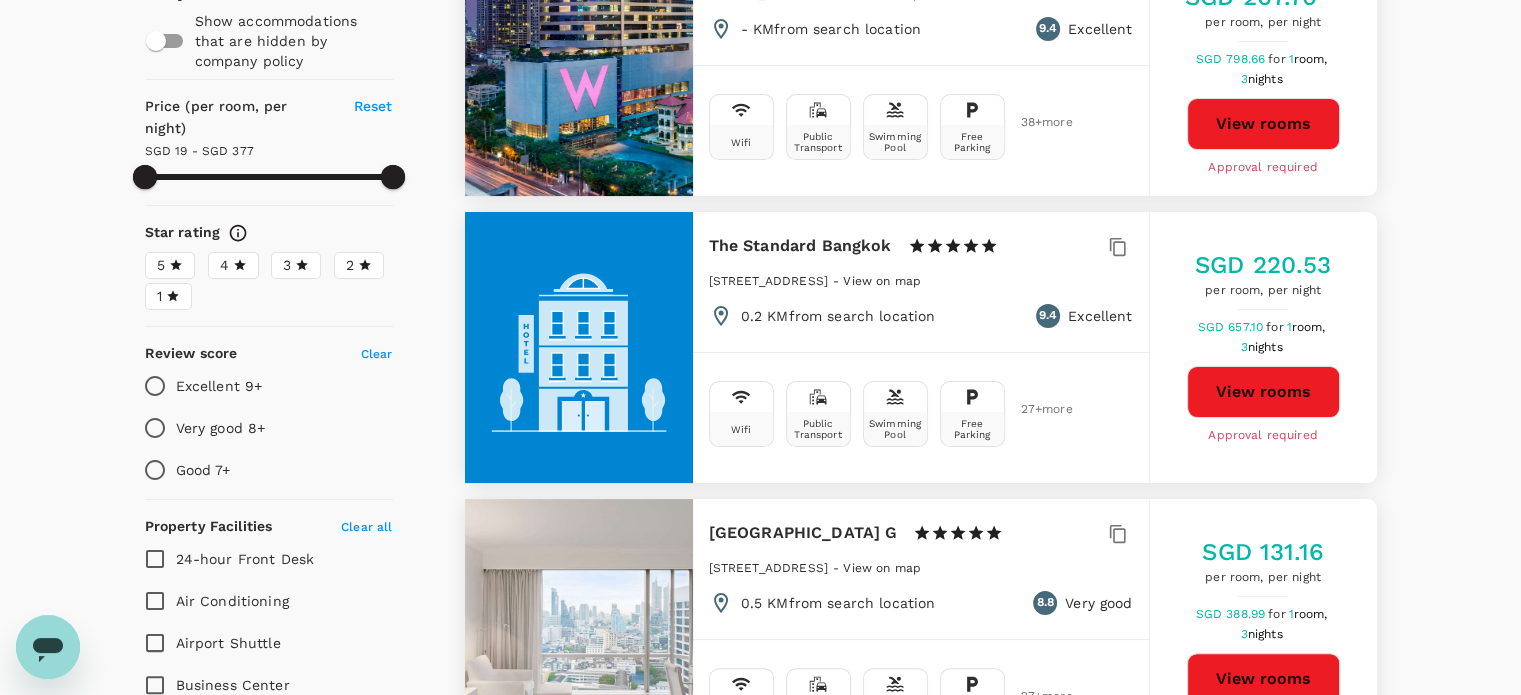 type on "19.38" 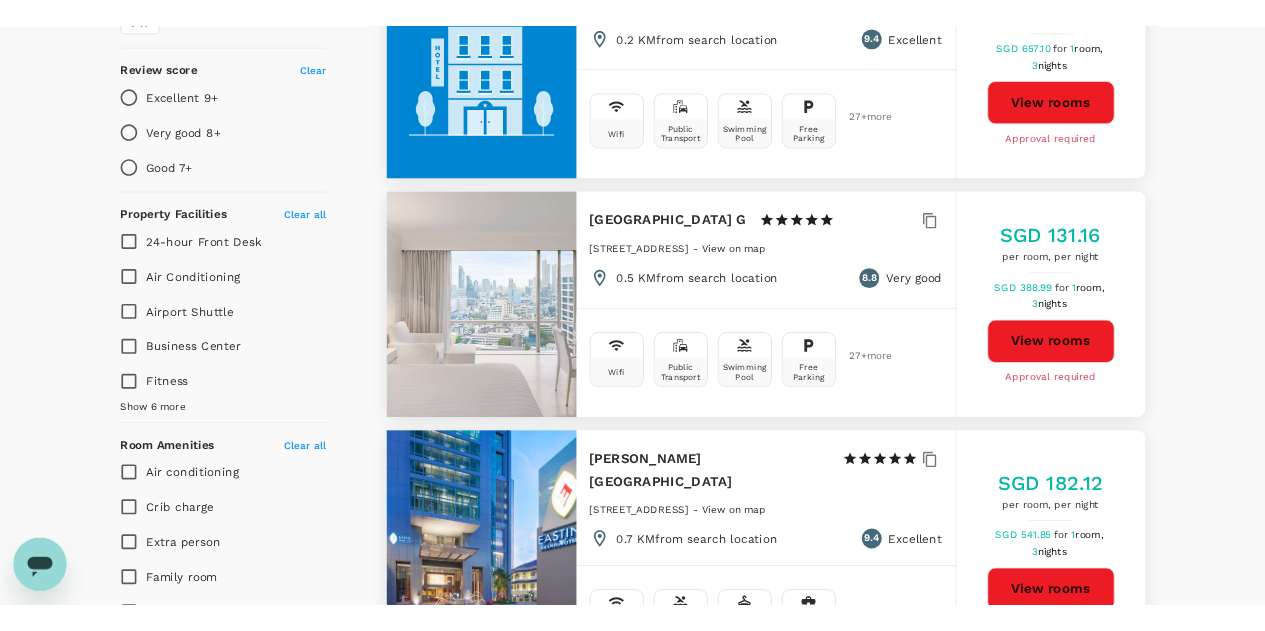 scroll, scrollTop: 0, scrollLeft: 0, axis: both 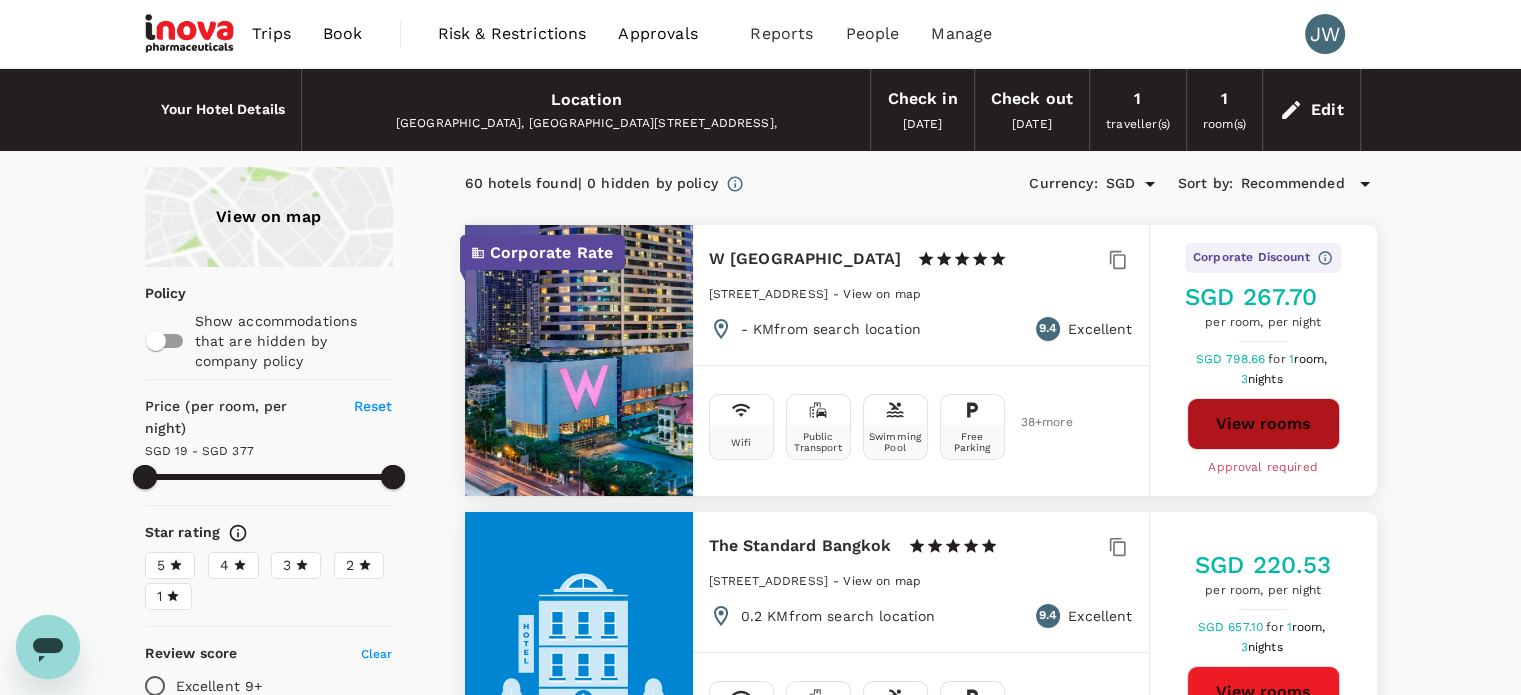 click on "View rooms" at bounding box center (1263, 424) 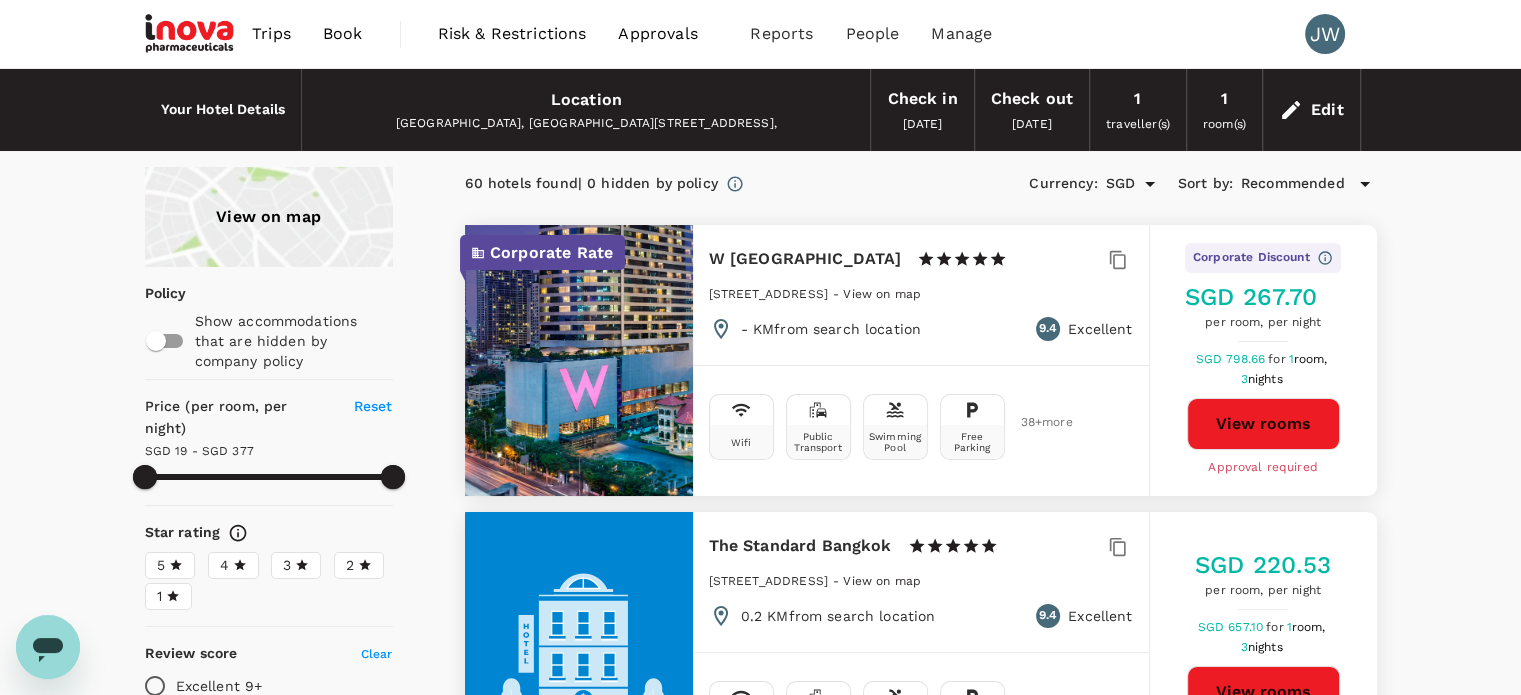 type on "376.38" 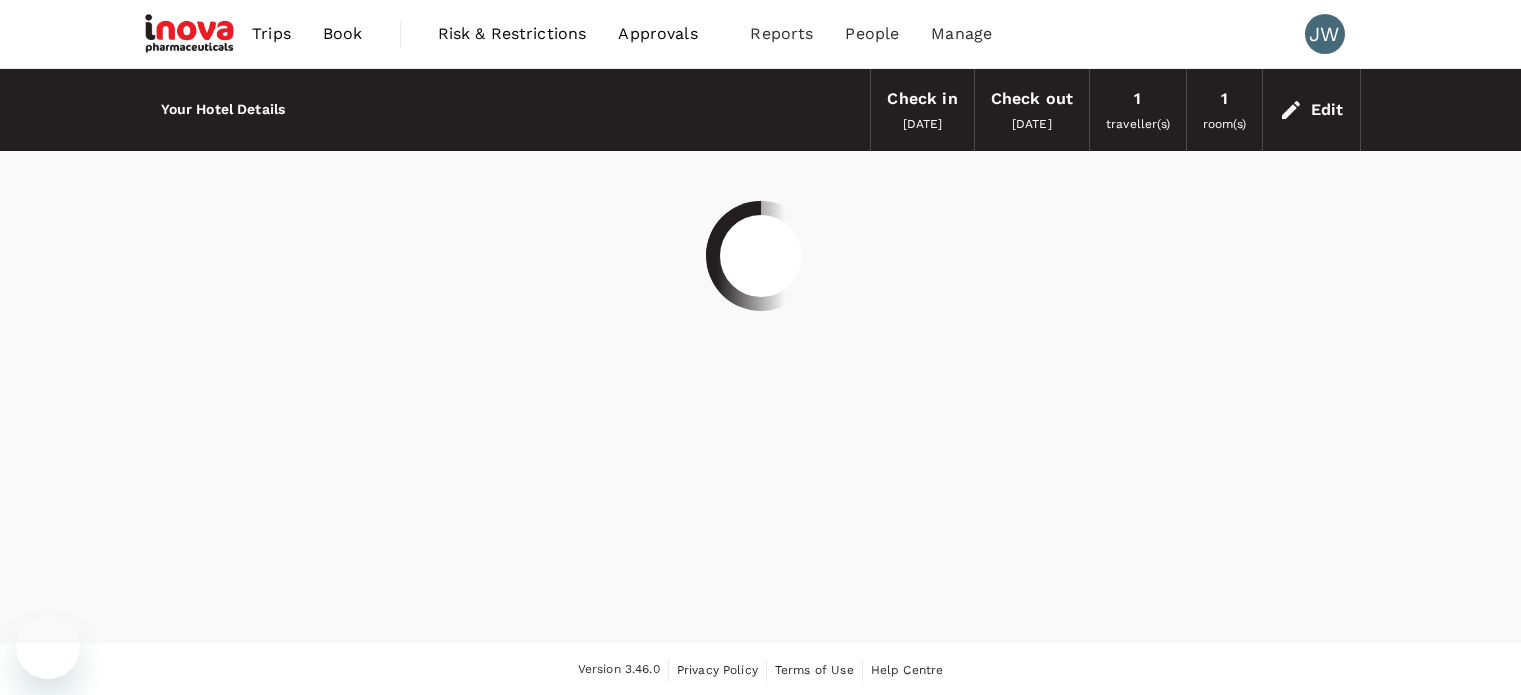 scroll, scrollTop: 0, scrollLeft: 0, axis: both 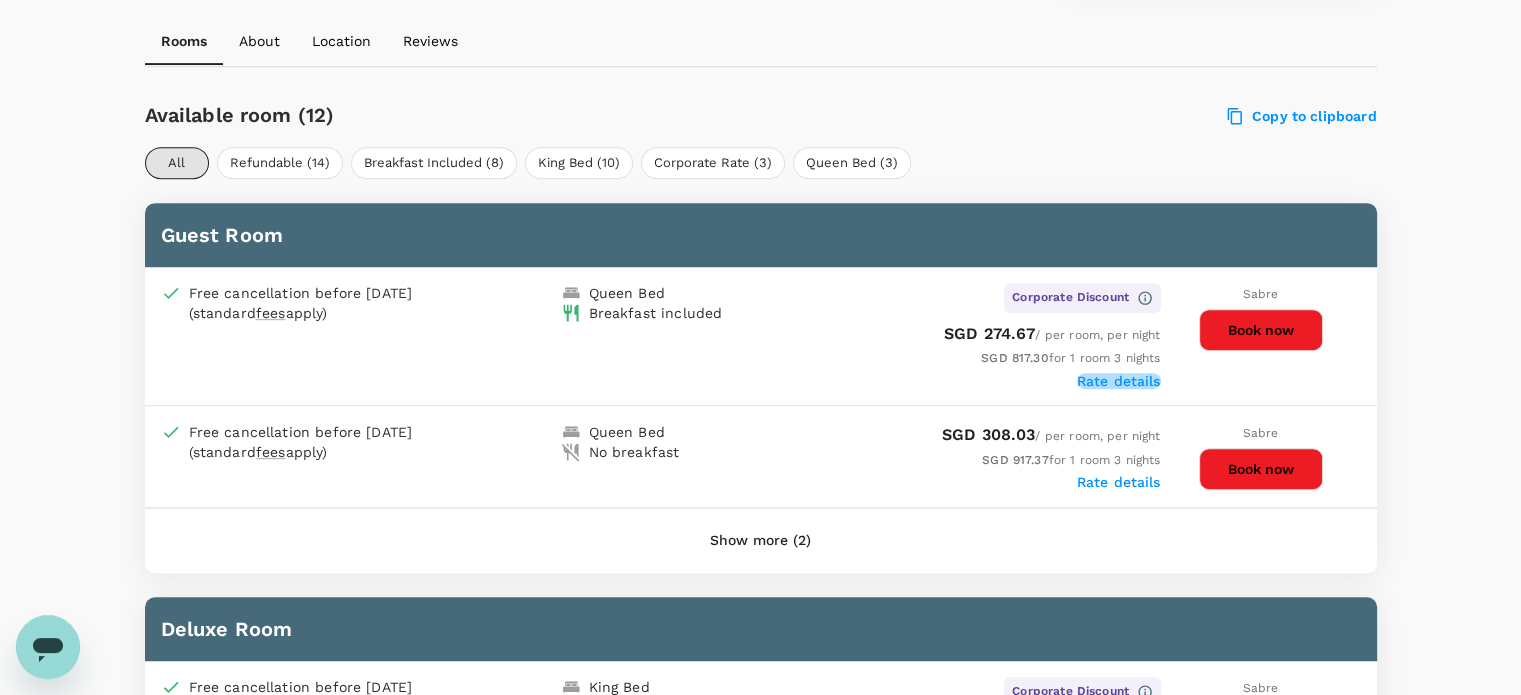 click on "Rate details" at bounding box center [1119, 381] 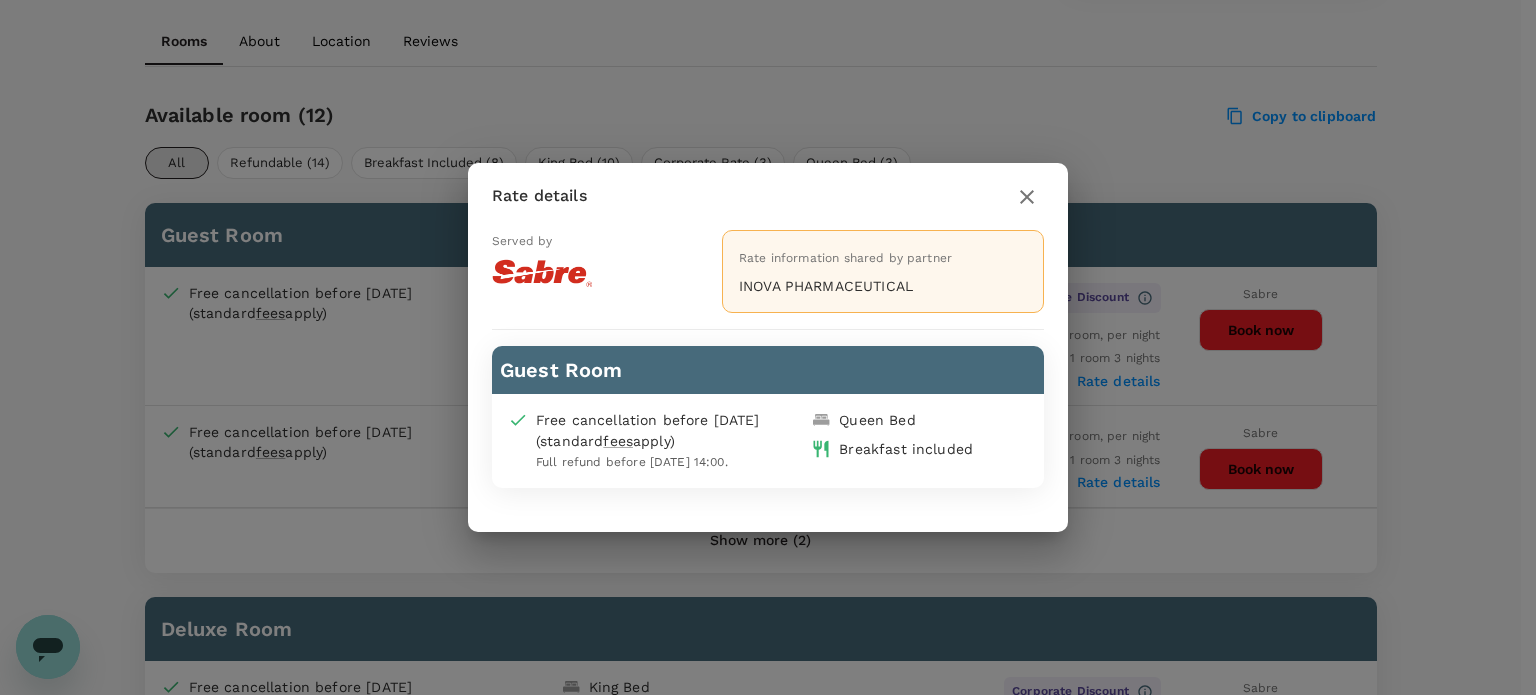 click 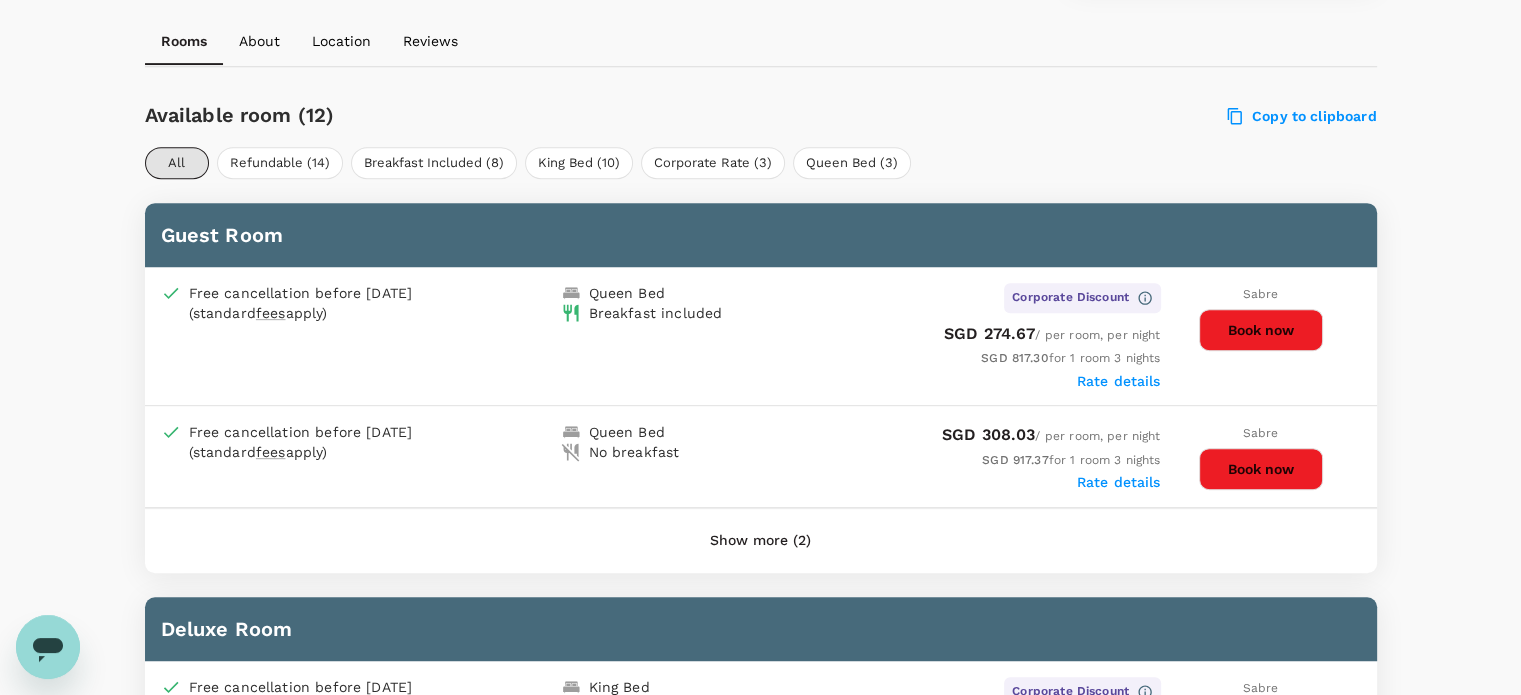 click on "Book now" at bounding box center [1261, 330] 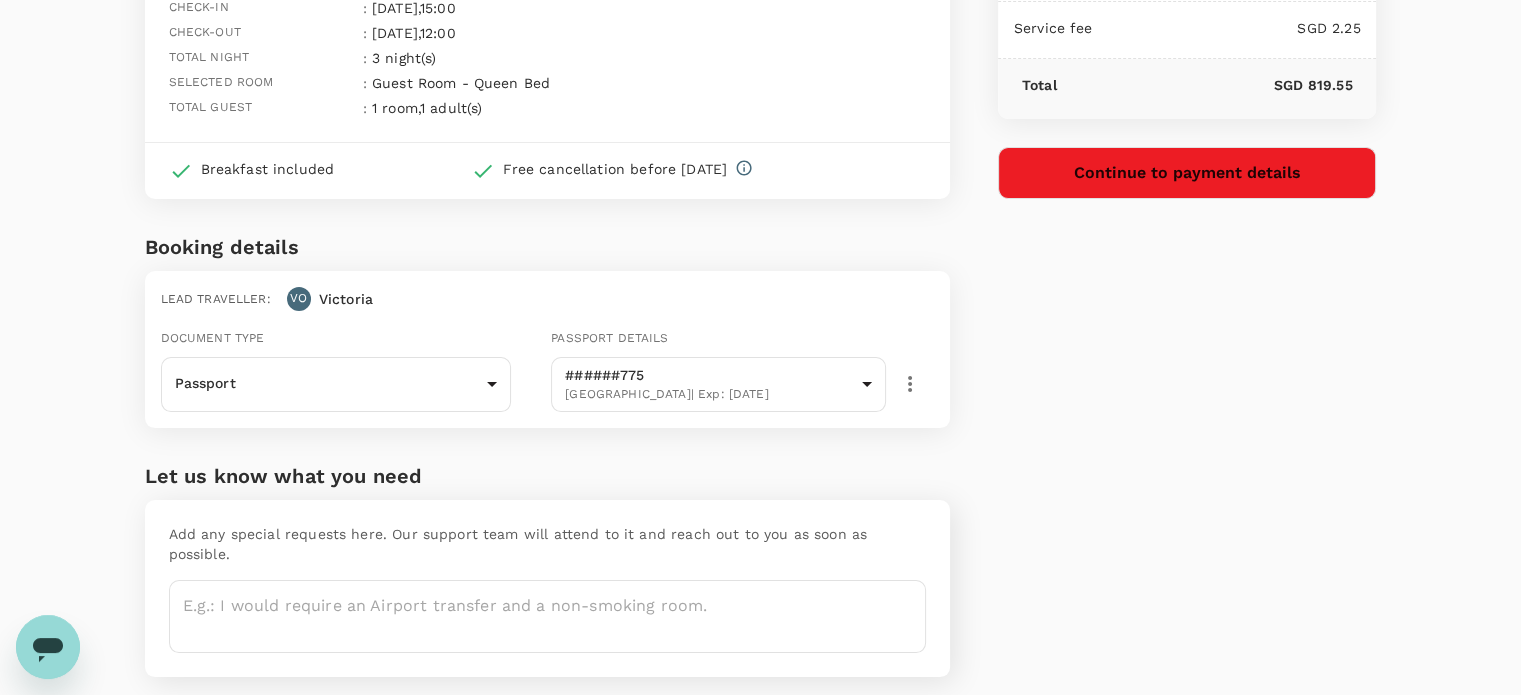 scroll, scrollTop: 231, scrollLeft: 0, axis: vertical 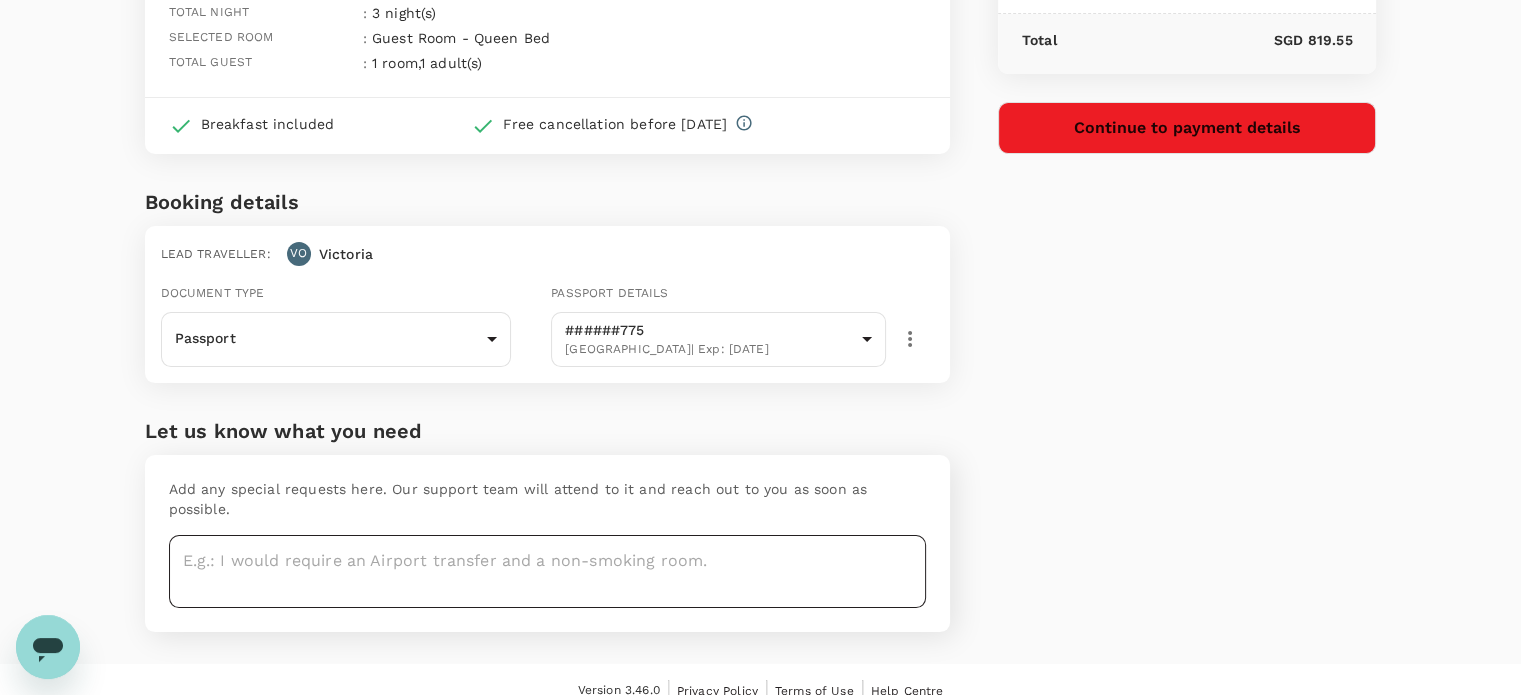 click at bounding box center (547, 571) 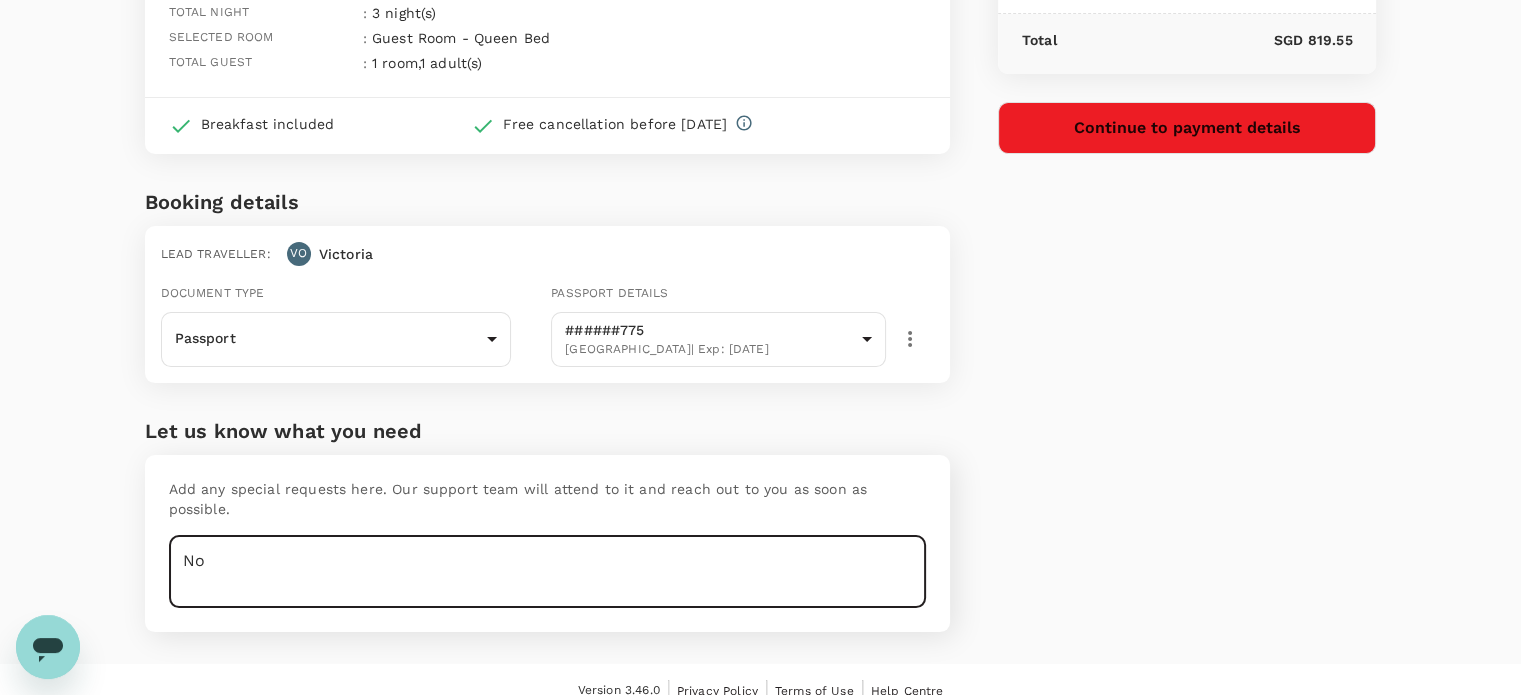 type on "N" 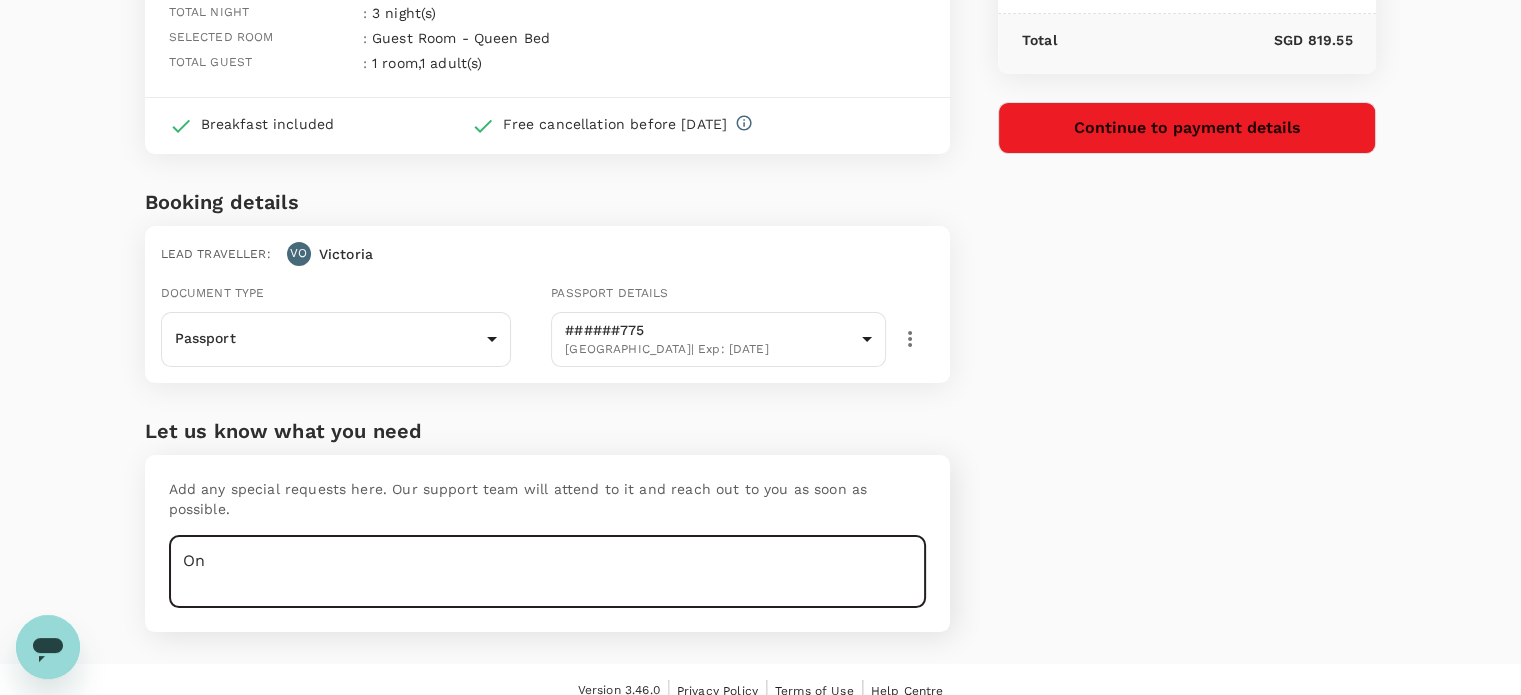type on "O" 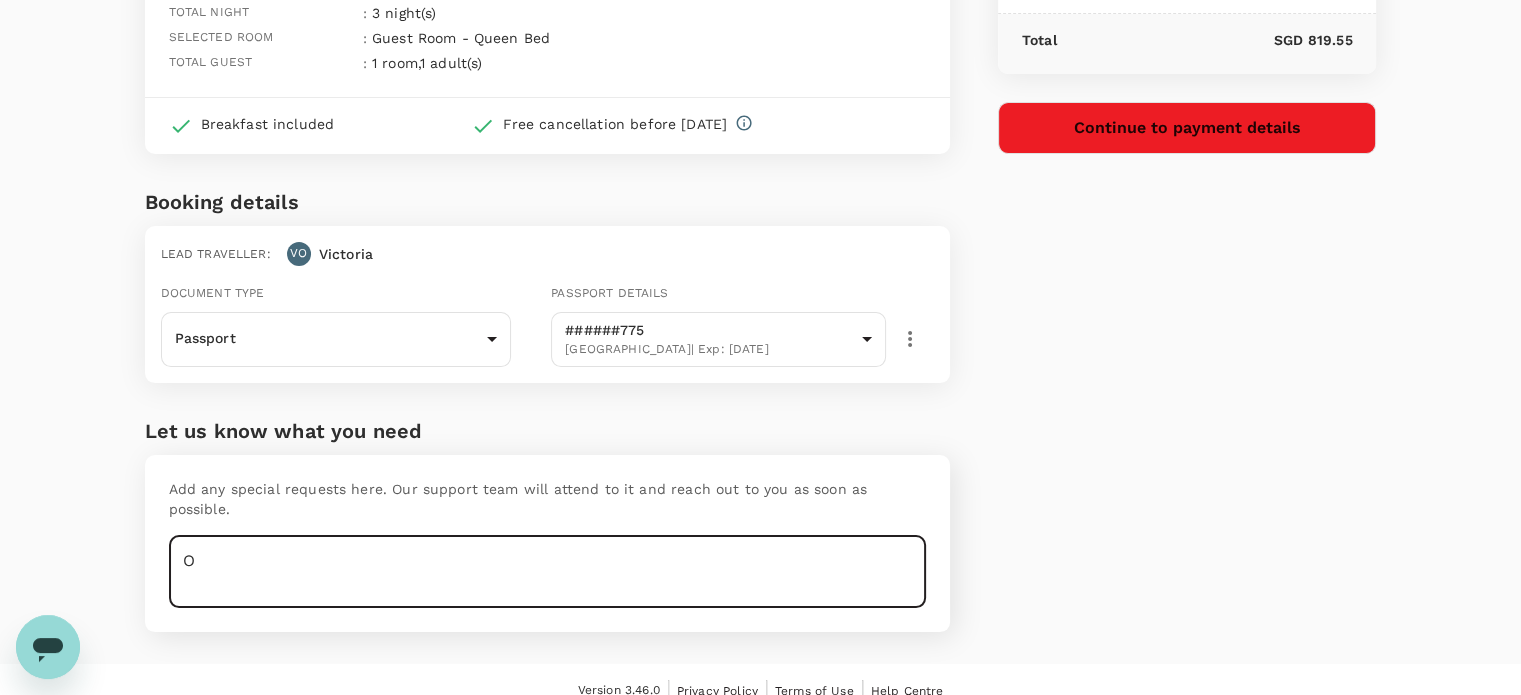 type 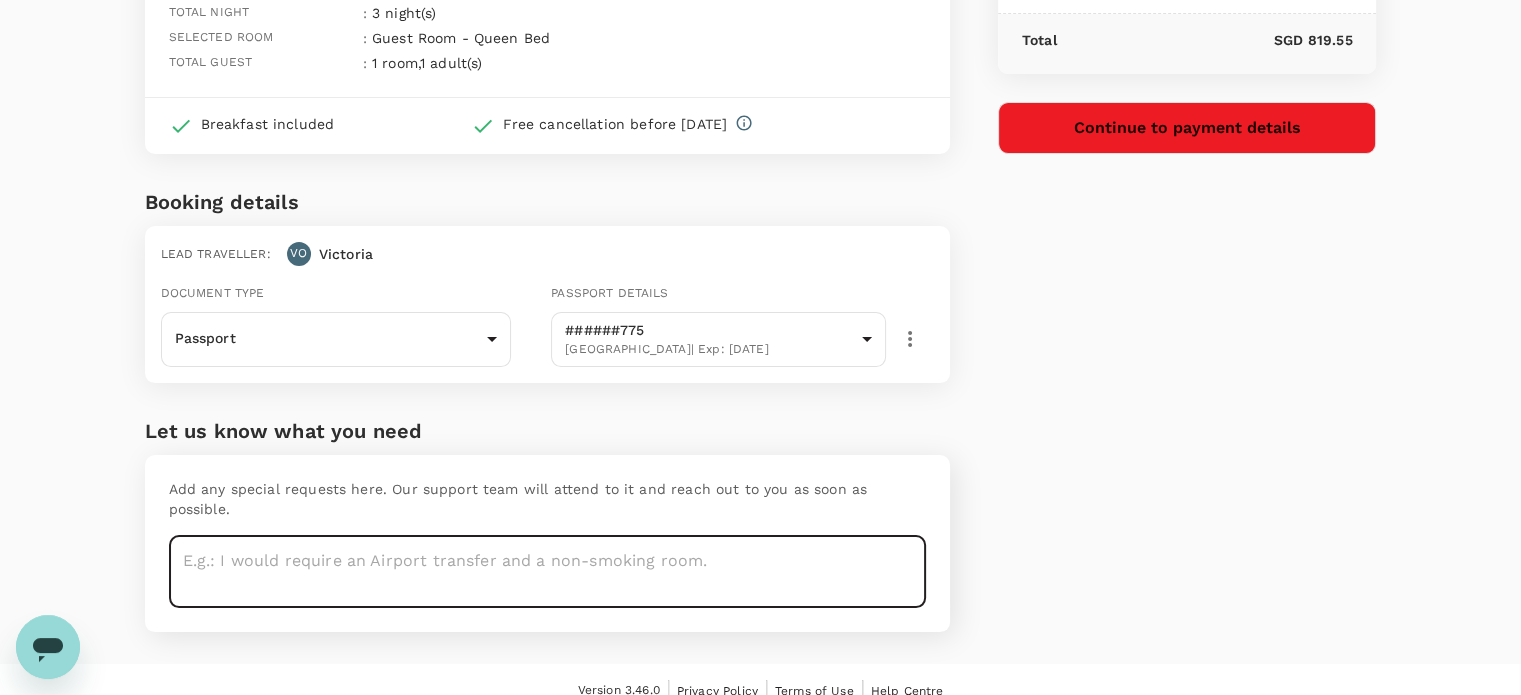 click on "Let us know what you need" at bounding box center (547, 431) 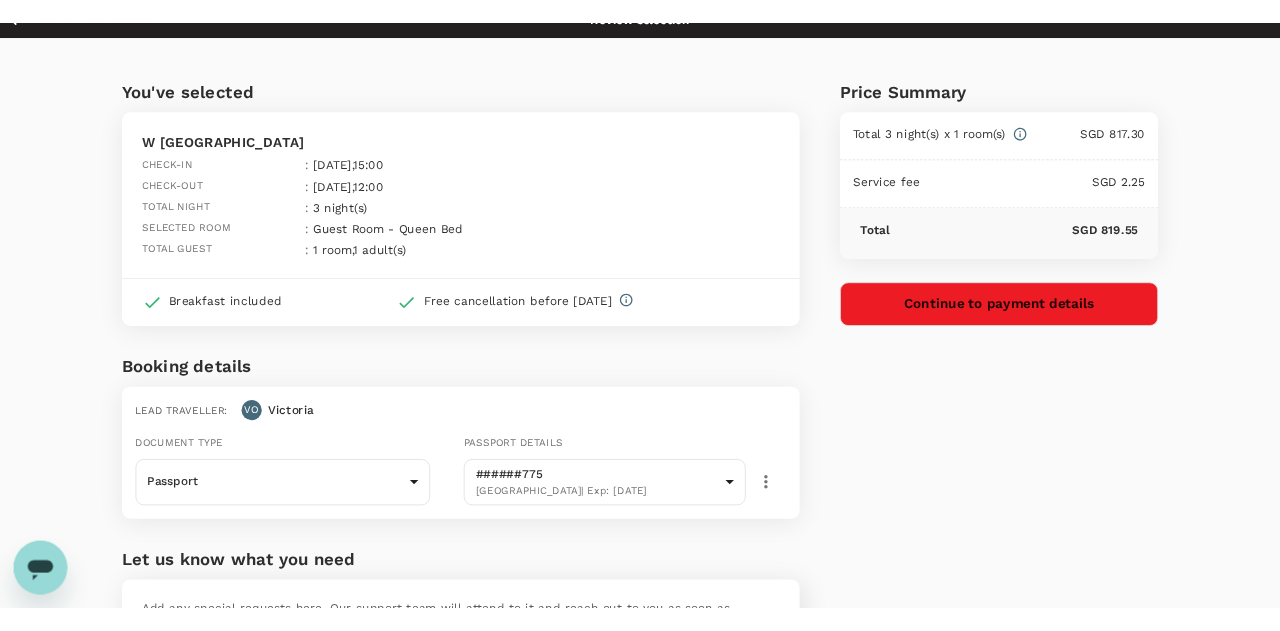 scroll, scrollTop: 0, scrollLeft: 0, axis: both 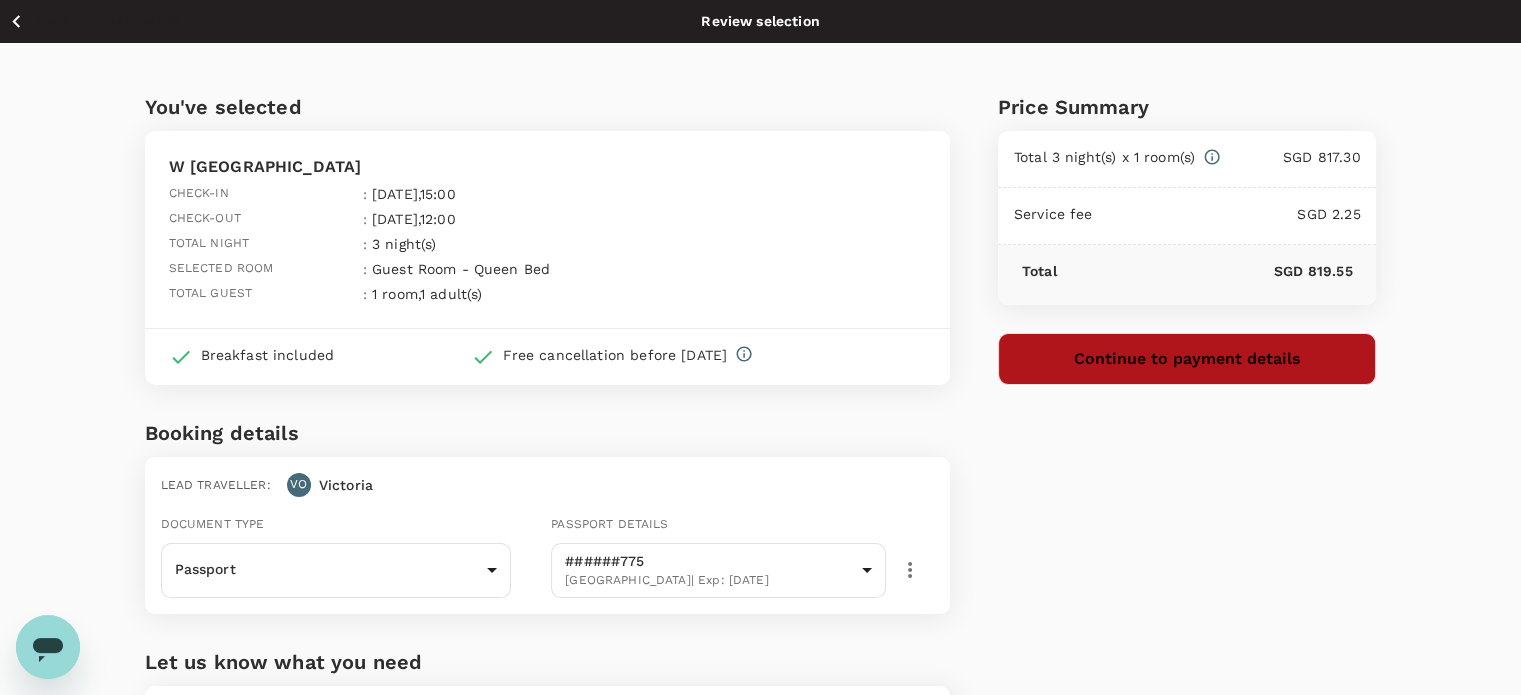 click on "Continue to payment details" at bounding box center [1187, 359] 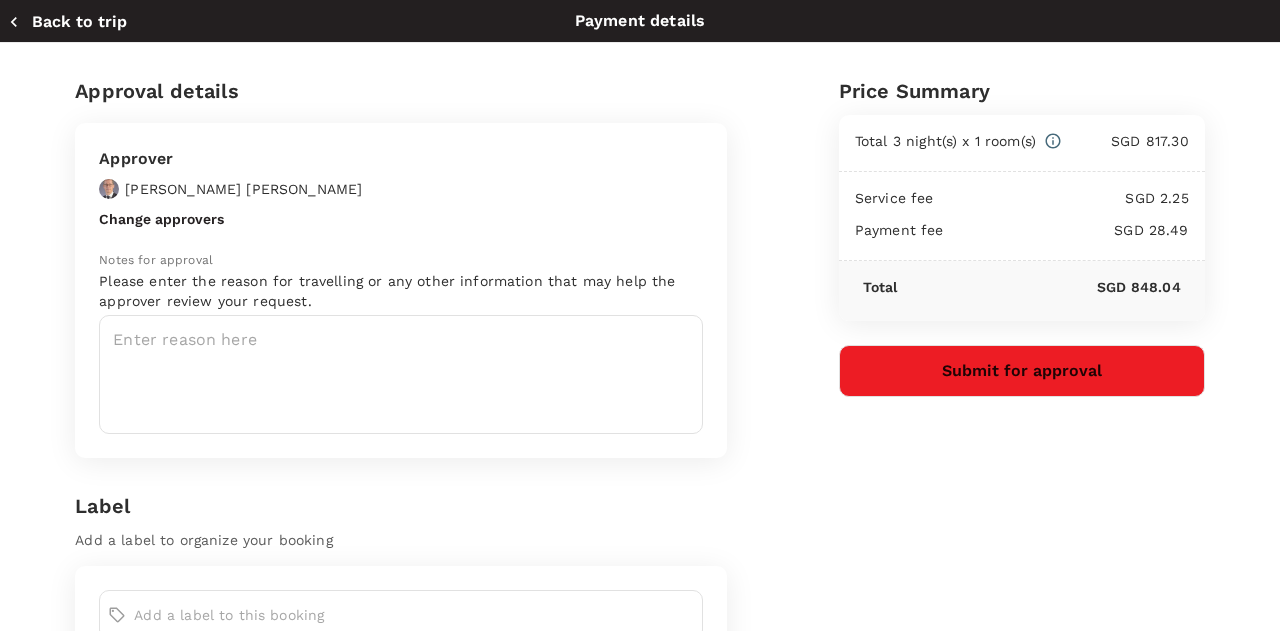 scroll, scrollTop: 300, scrollLeft: 0, axis: vertical 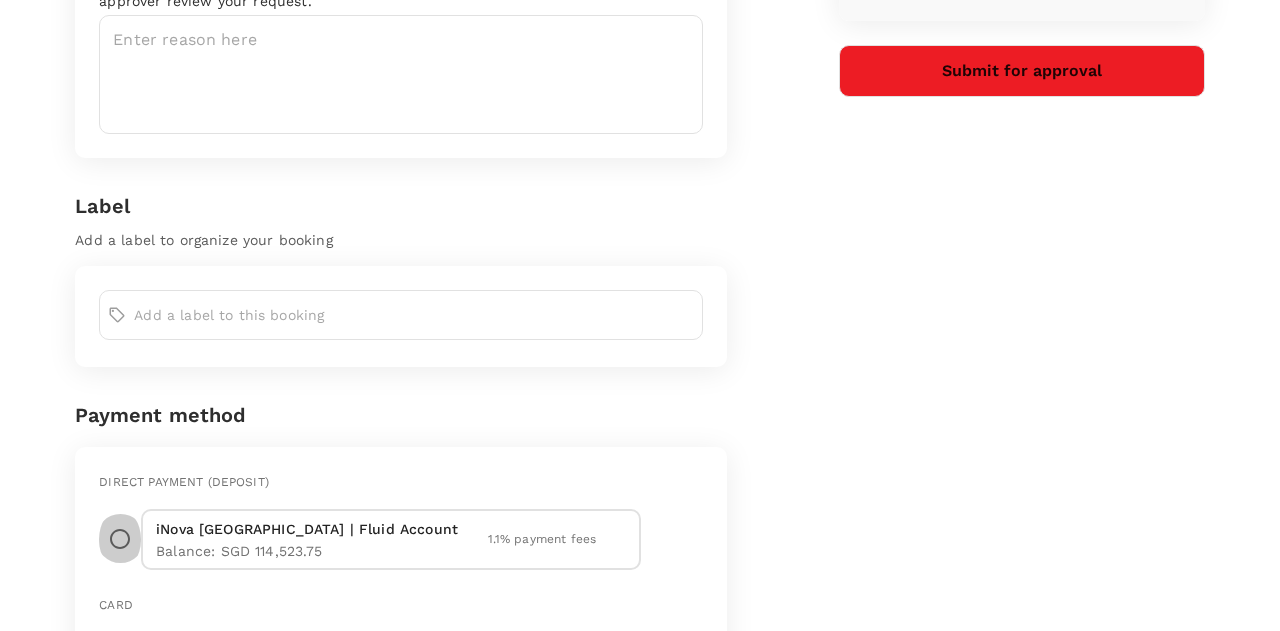 click at bounding box center [120, 539] 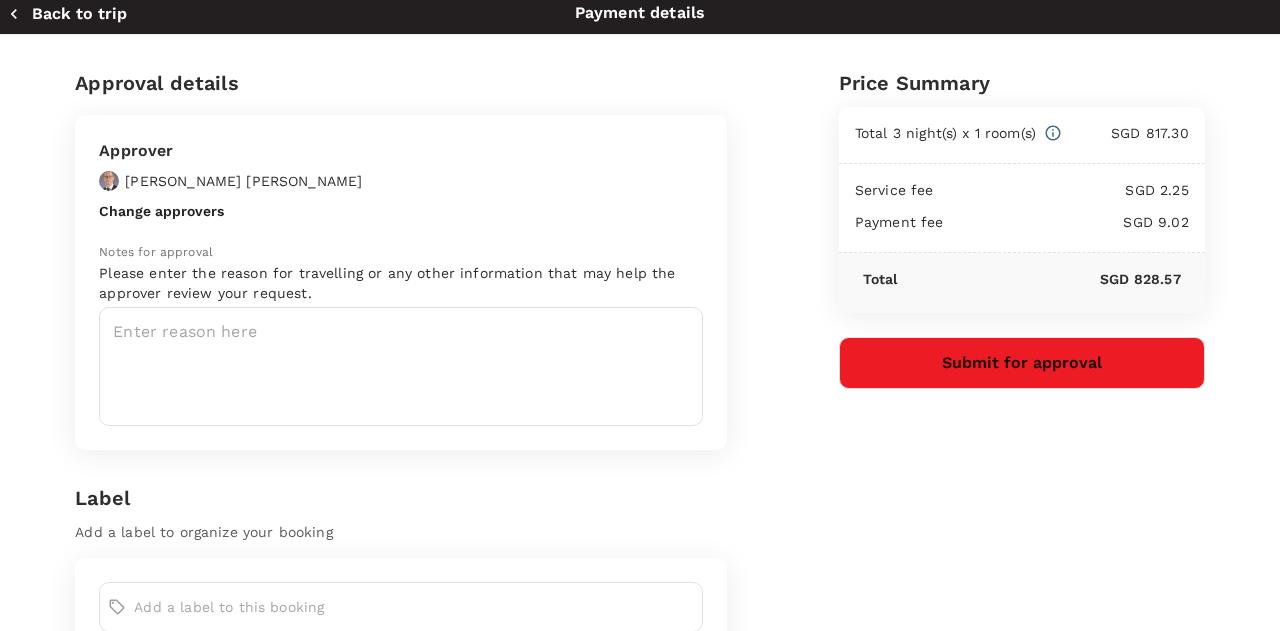 scroll, scrollTop: 0, scrollLeft: 0, axis: both 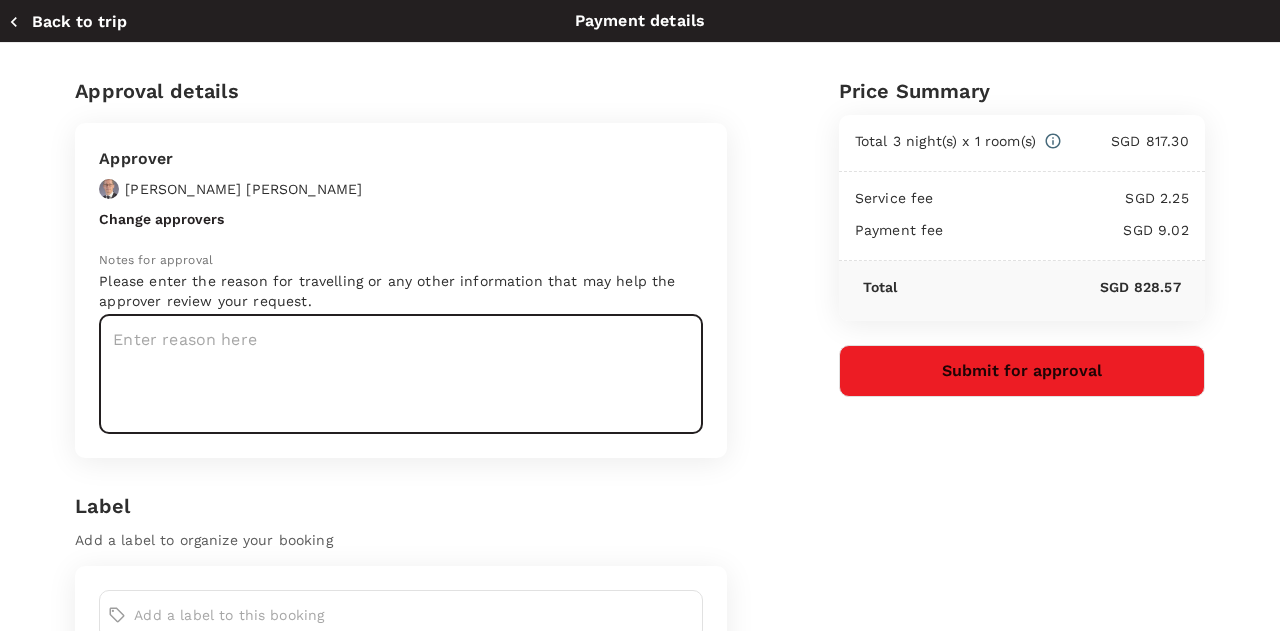 click at bounding box center (401, 374) 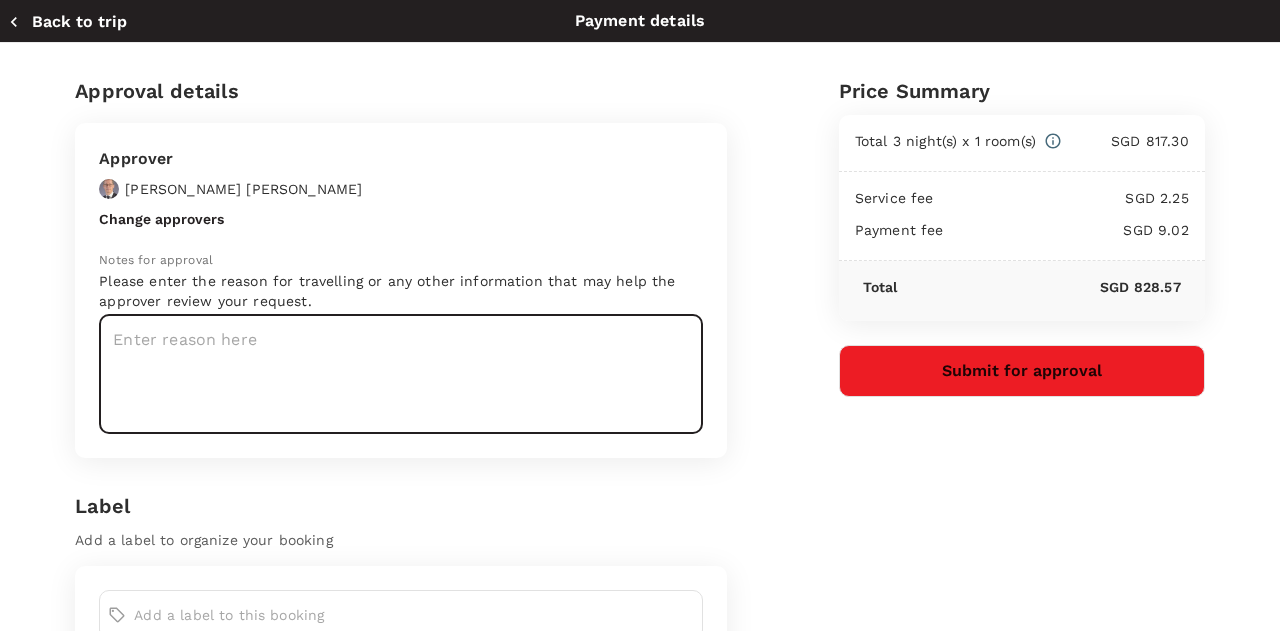 paste on "the Marketing team for Acne-Aid" 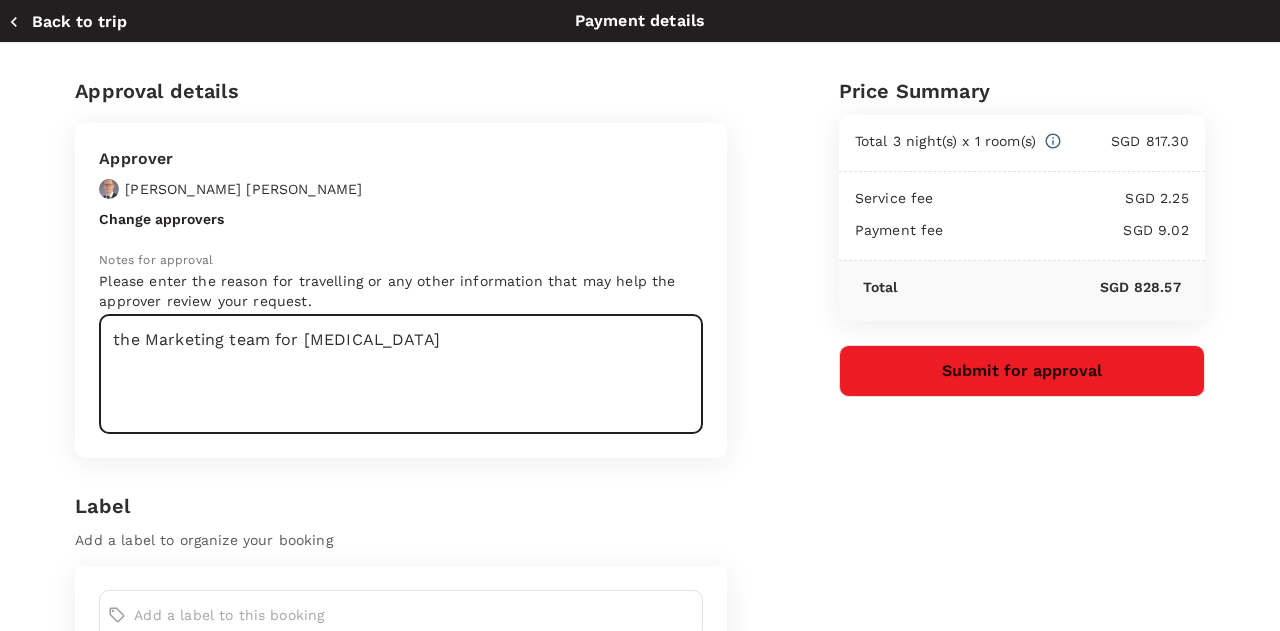 click on "the Marketing team for Acne-Aid" at bounding box center (401, 374) 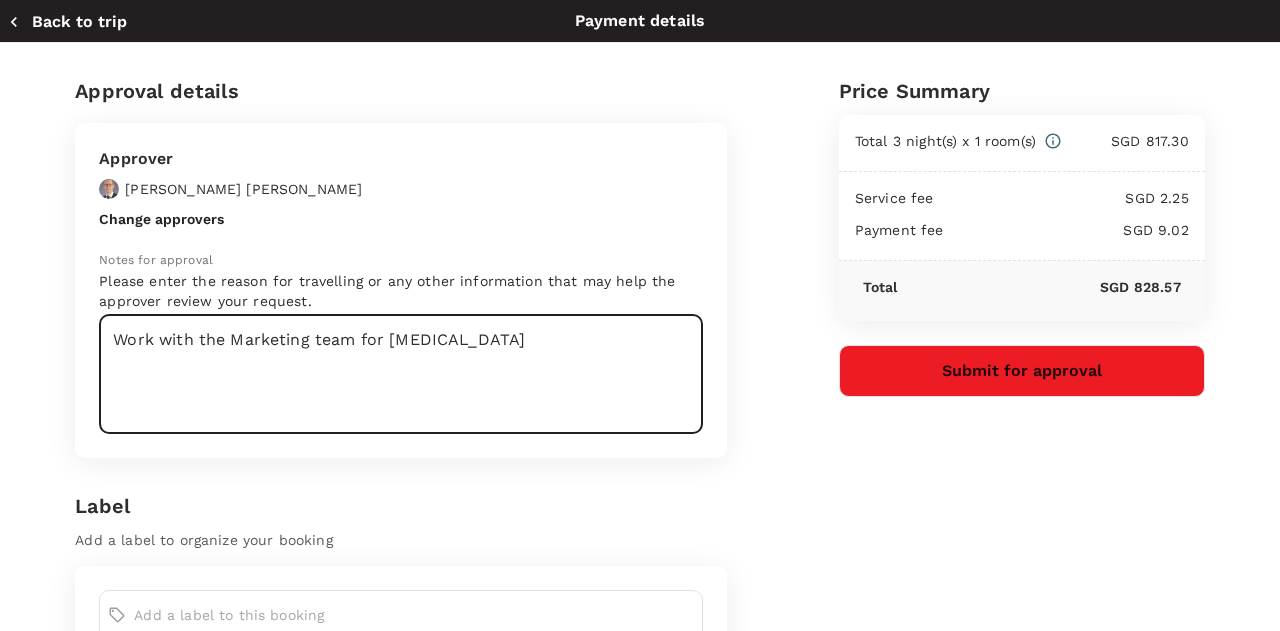 click on "Work with the Marketing team for Acne-Aid" at bounding box center [401, 374] 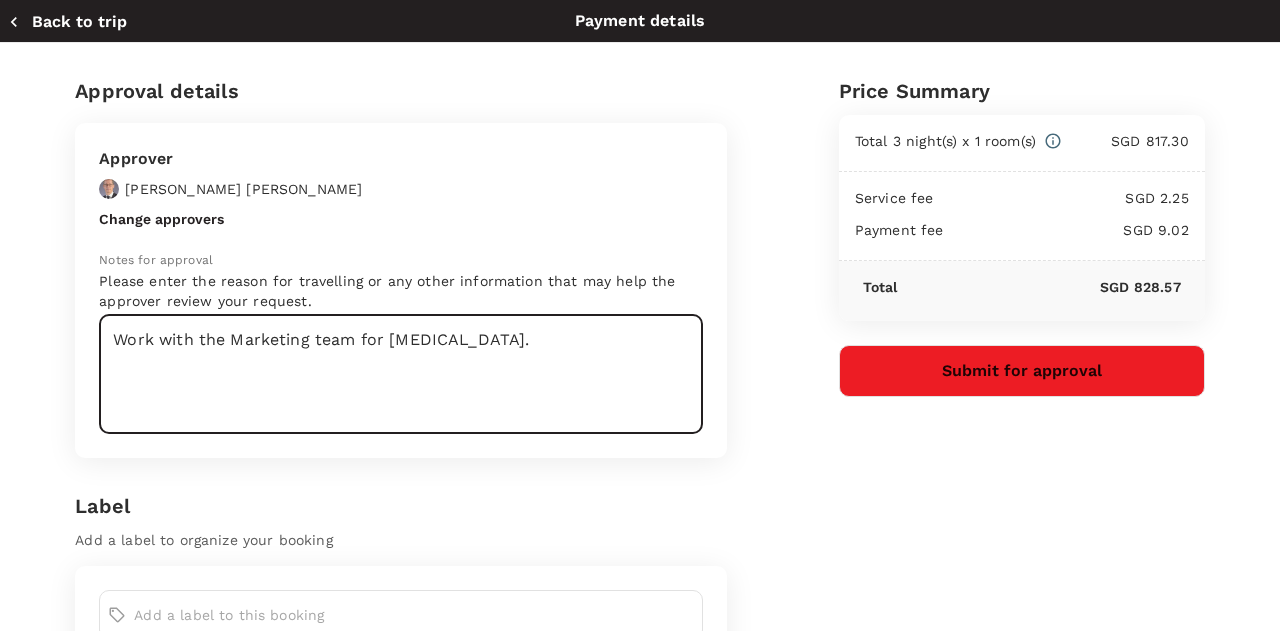 type on "Work with the Marketing team for Acne-Aid." 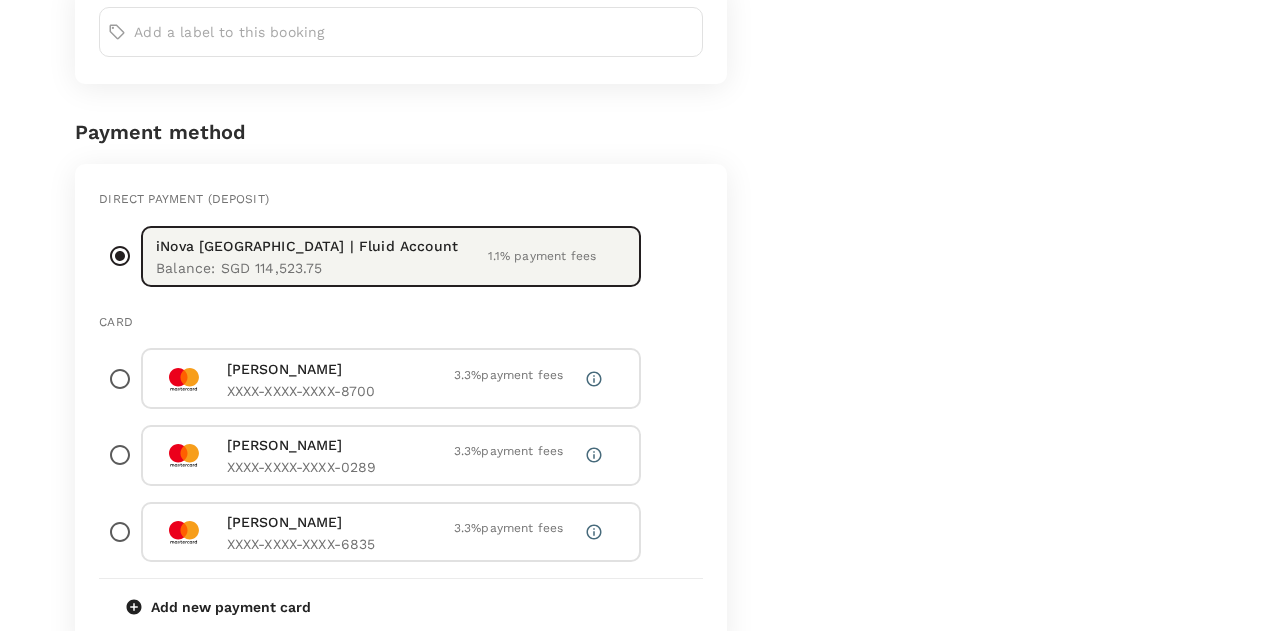 scroll, scrollTop: 674, scrollLeft: 0, axis: vertical 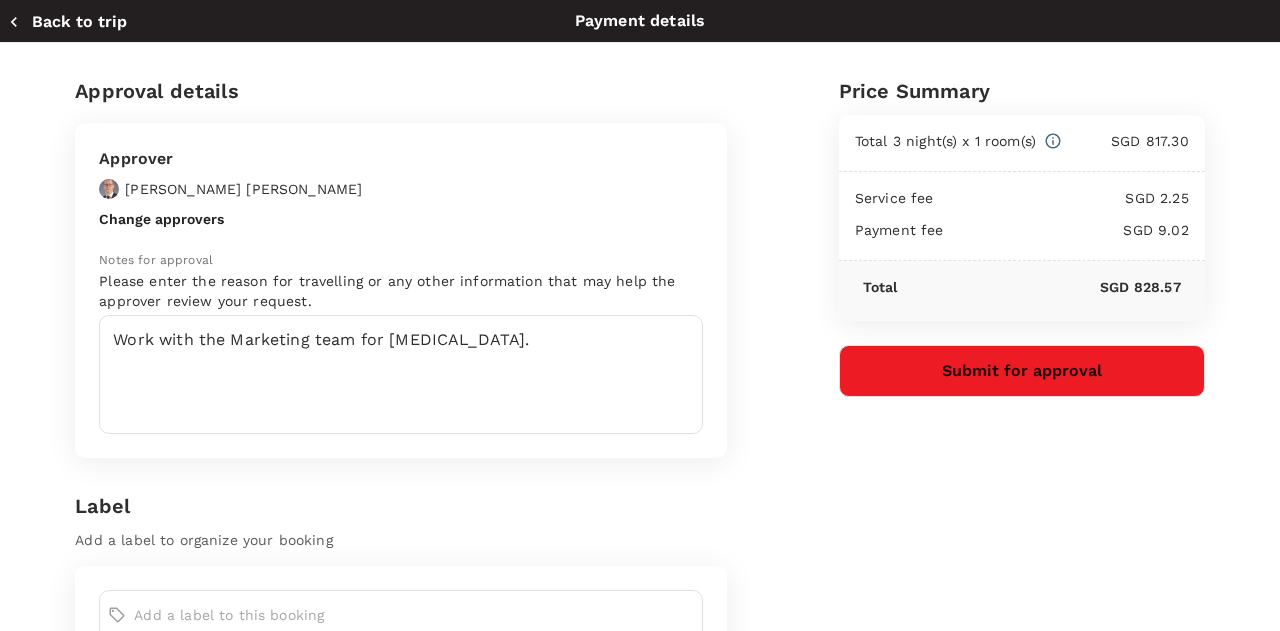 click on "Submit for approval" at bounding box center [1022, 371] 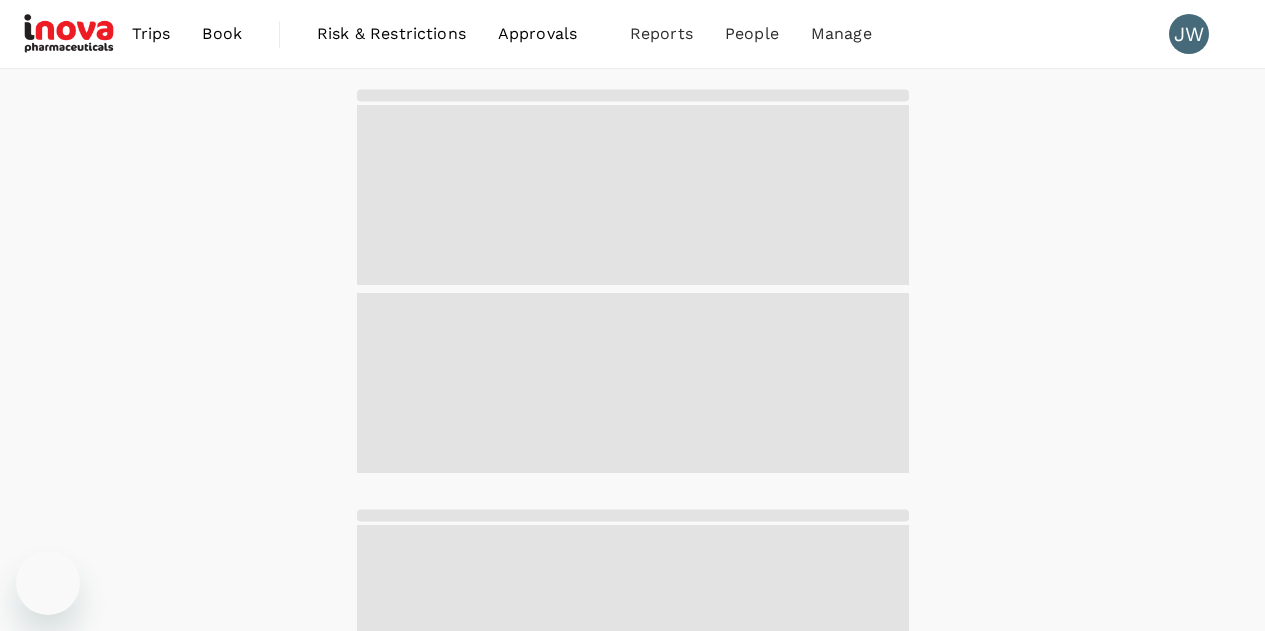 scroll, scrollTop: 0, scrollLeft: 0, axis: both 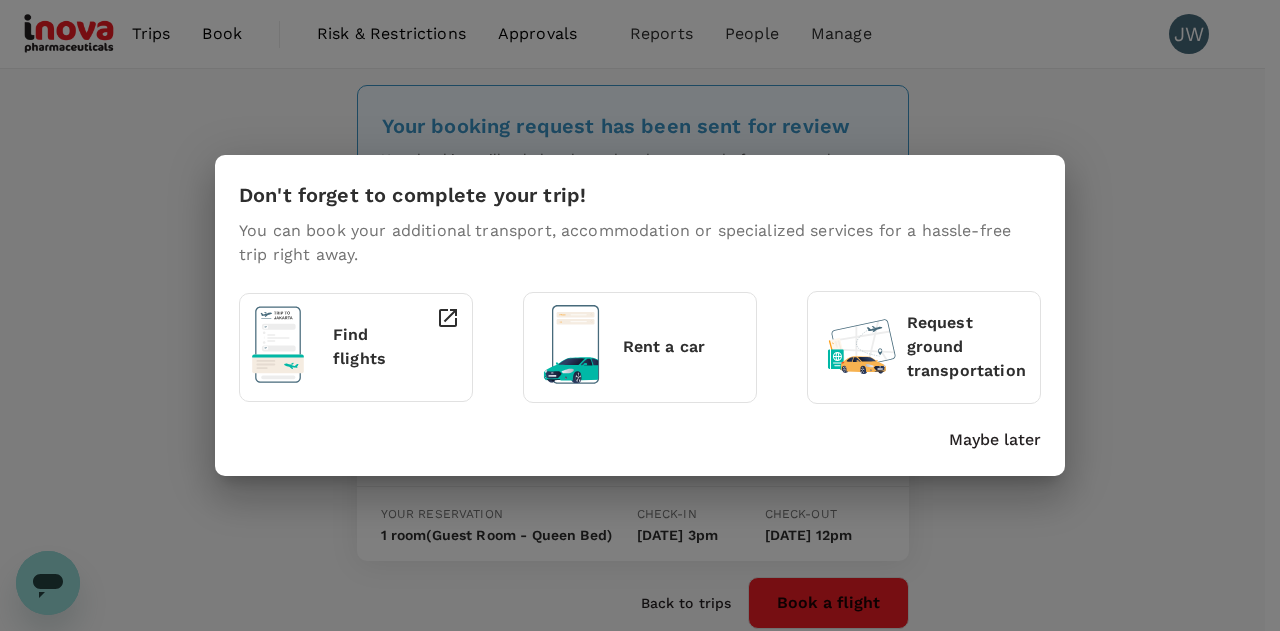 click on "Maybe later" at bounding box center (995, 440) 